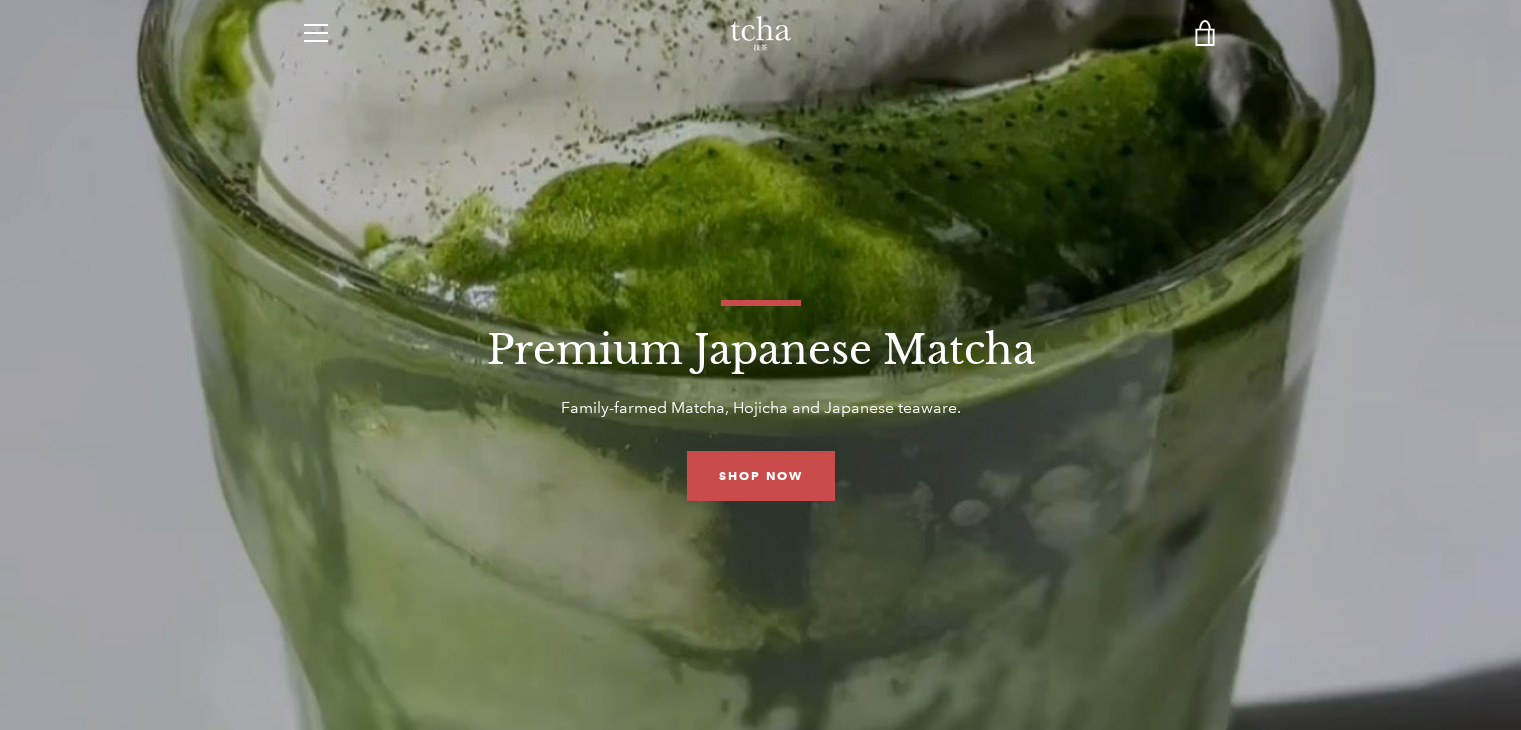 scroll, scrollTop: 0, scrollLeft: 0, axis: both 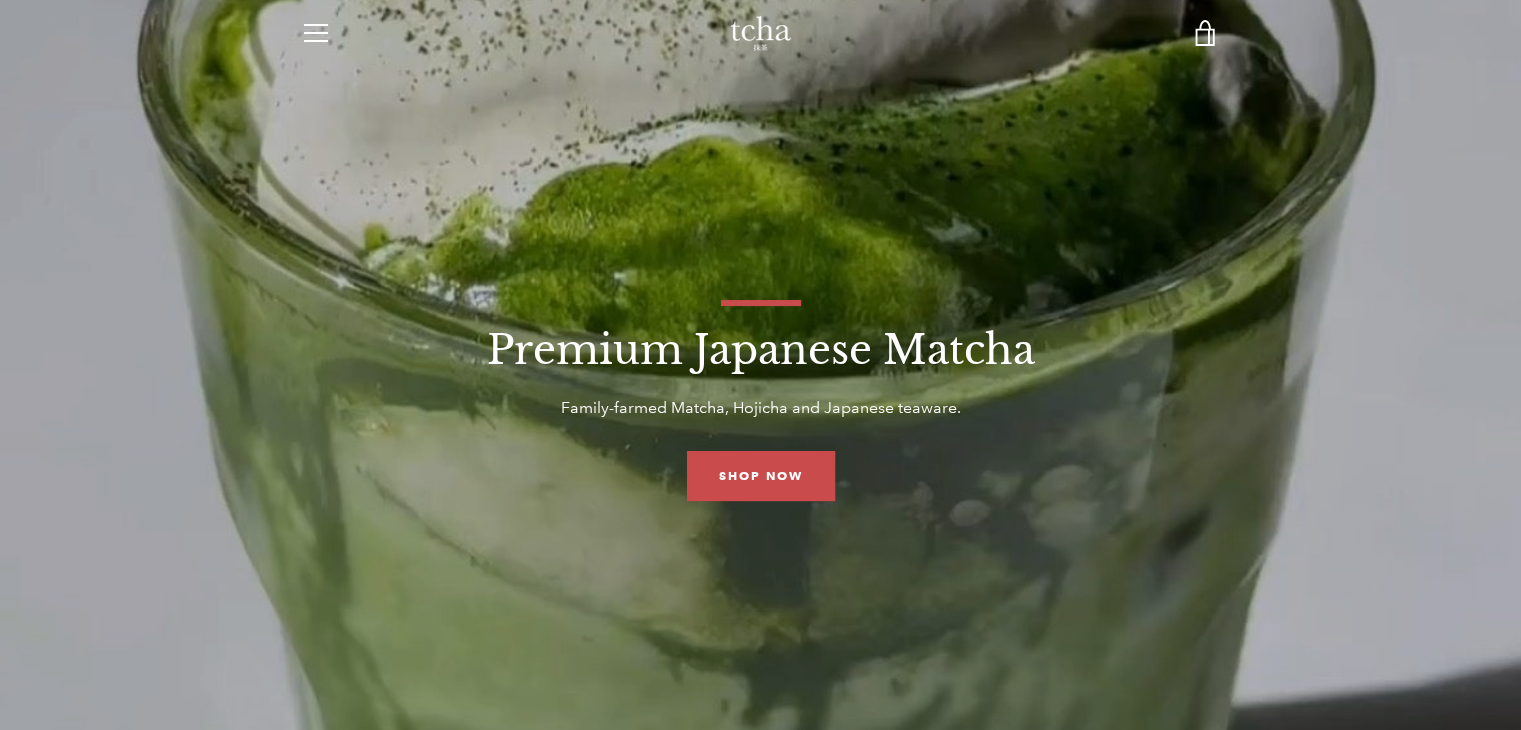 click on "Premium Japanese Matcha
Family-farmed Matcha, Hojicha and Japanese teaware.
Shop now" at bounding box center [760, 400] 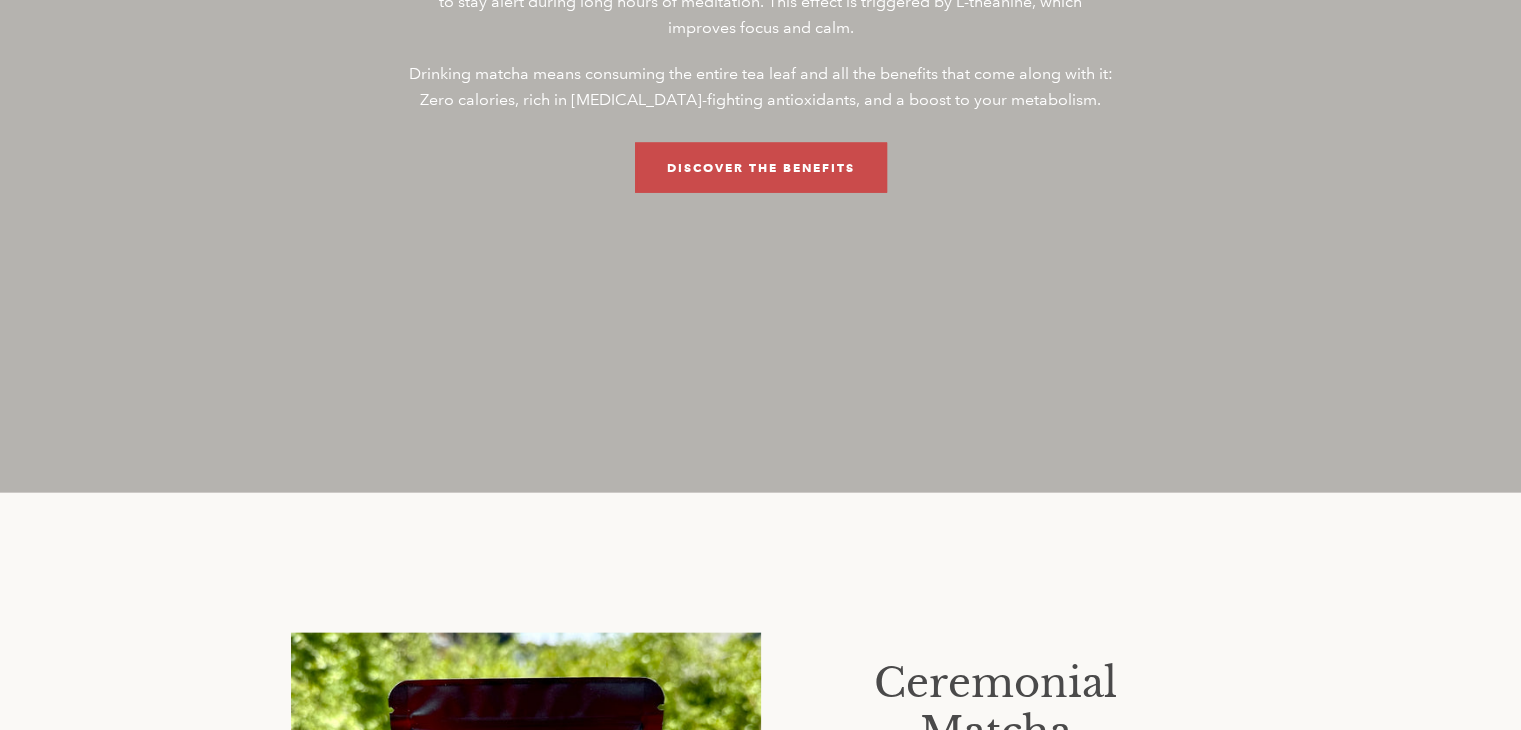 scroll, scrollTop: 4360, scrollLeft: 0, axis: vertical 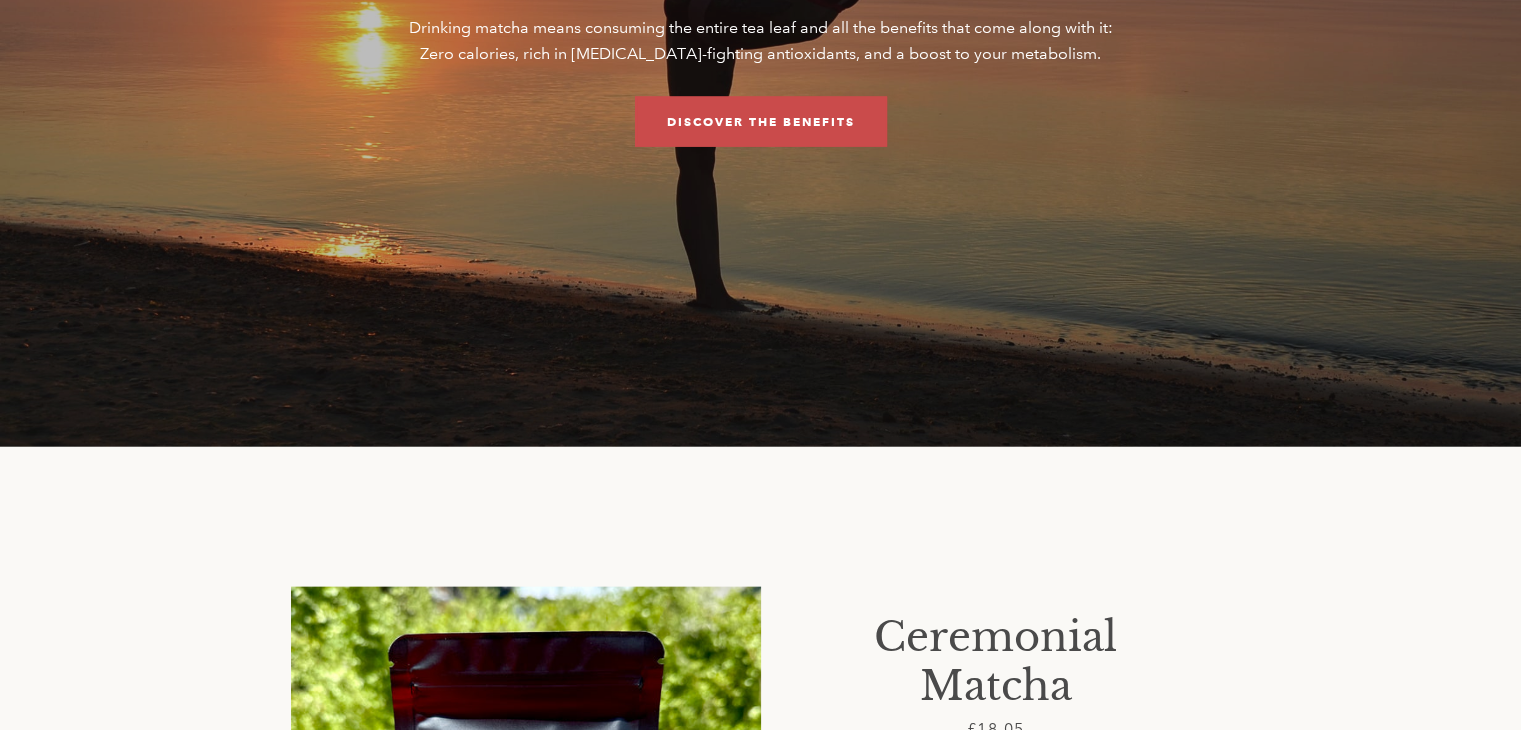 click on "Ceremonial Matcha
Sale price
Price
£18.05
Regular price
Unit price
/  per
Free shipping.
Default Title - £18.05 GBP
Add to Cart
View cart
More payment options    This item is a recurring or deferred purchase. By continuing, I agree to the  cancellation policy  and authorize you to charge my payment method at the prices, frequency and dates listed on this page until my order is fulfilled or I cancel, if permitted.
Full details" at bounding box center (761, 822) 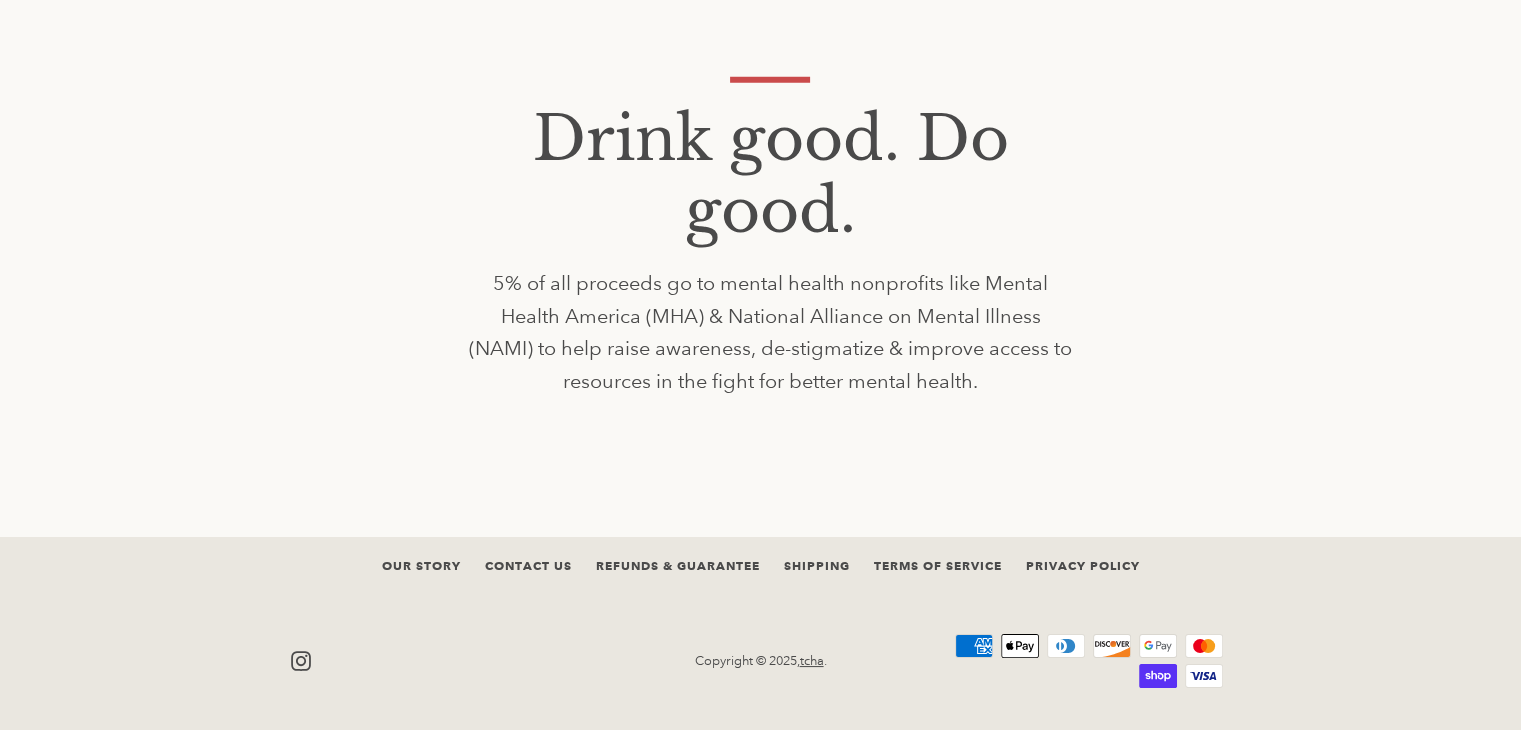 scroll, scrollTop: 5636, scrollLeft: 0, axis: vertical 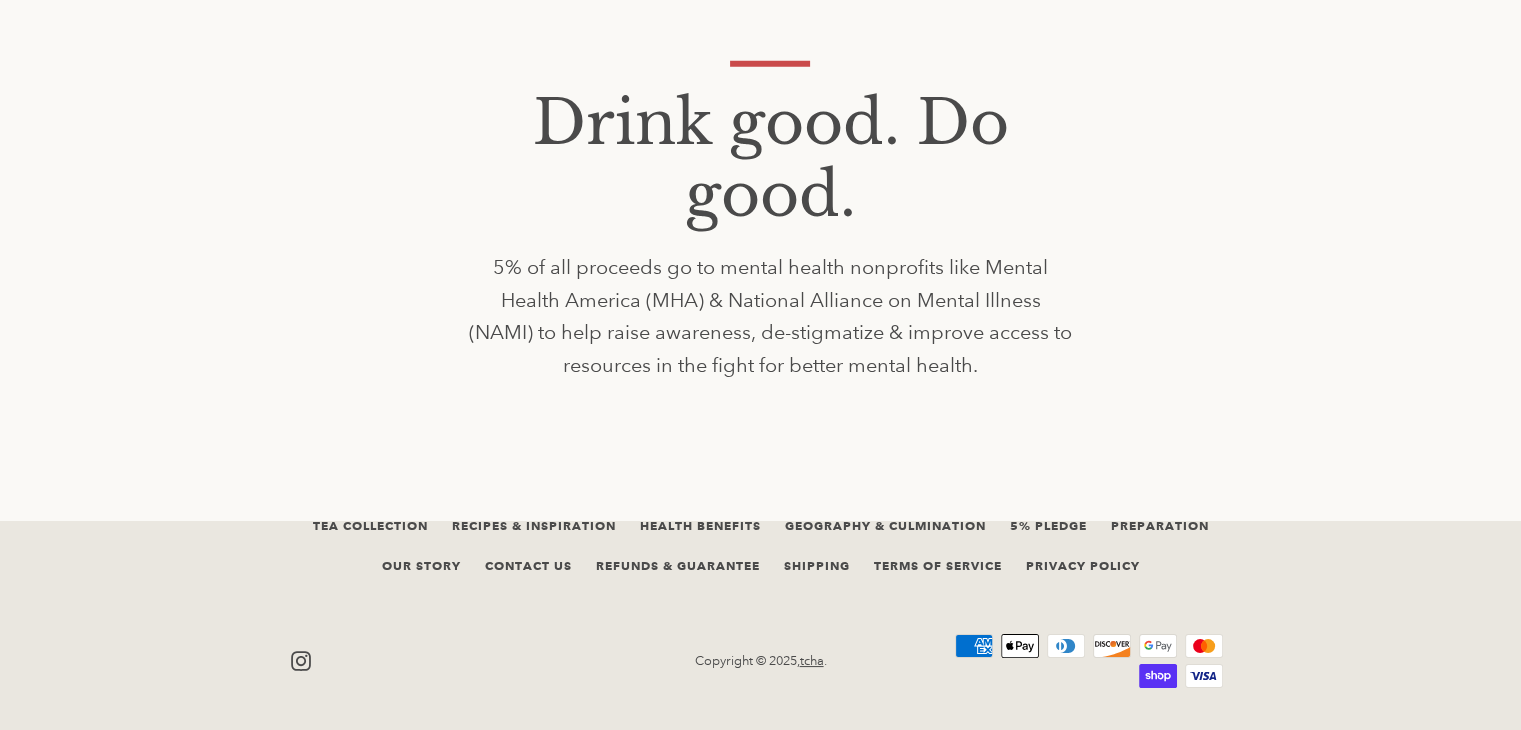 click on "Drink good. Do good.
5% of all proceeds go to mental health nonprofits like Mental Health America (MHA) & National Alliance on Mental Illness (NAMI) to help raise awareness, de-stigmatize & improve access to resources in the fight for better mental health." at bounding box center [761, 221] 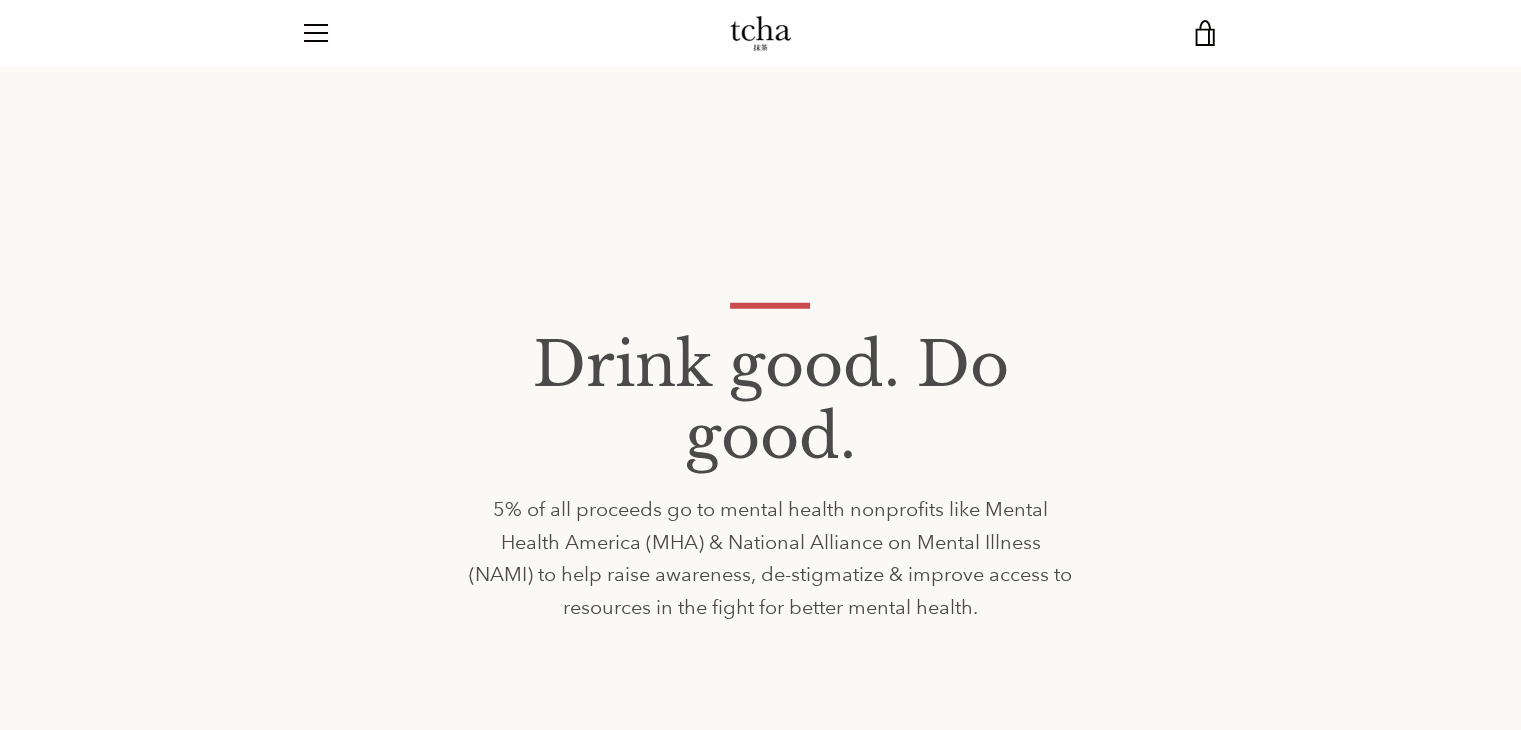 scroll, scrollTop: 5156, scrollLeft: 0, axis: vertical 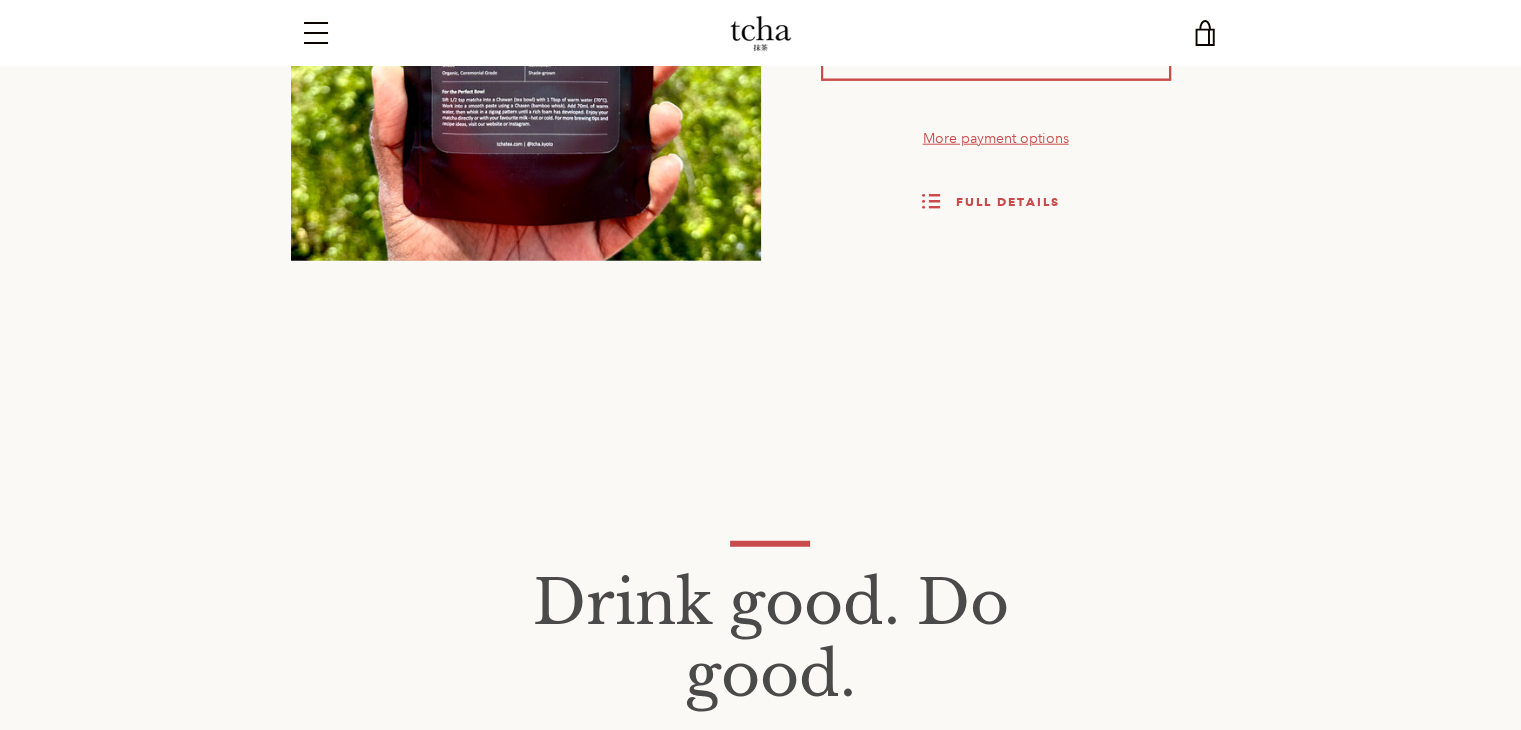 click on "Menu" at bounding box center (316, 33) 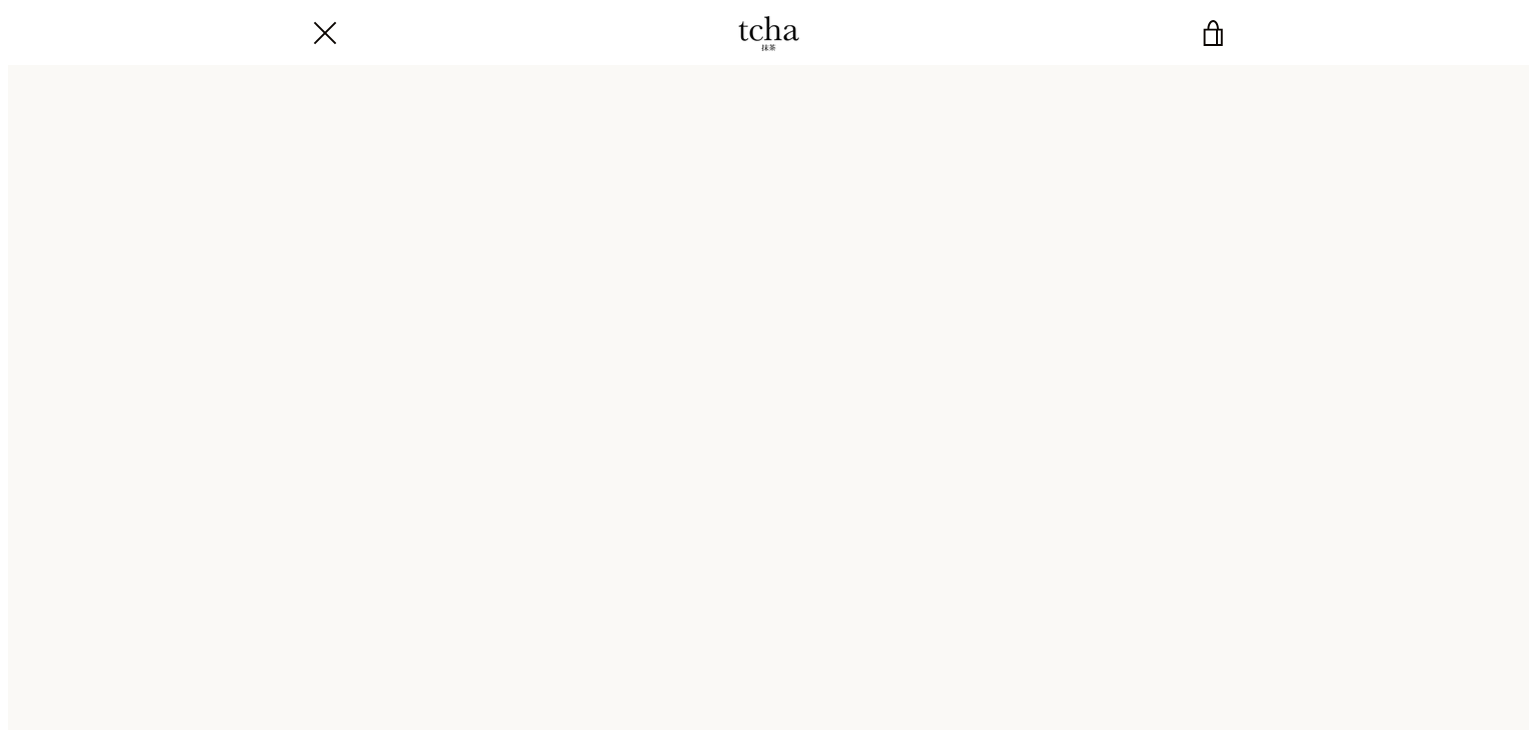scroll, scrollTop: 0, scrollLeft: 0, axis: both 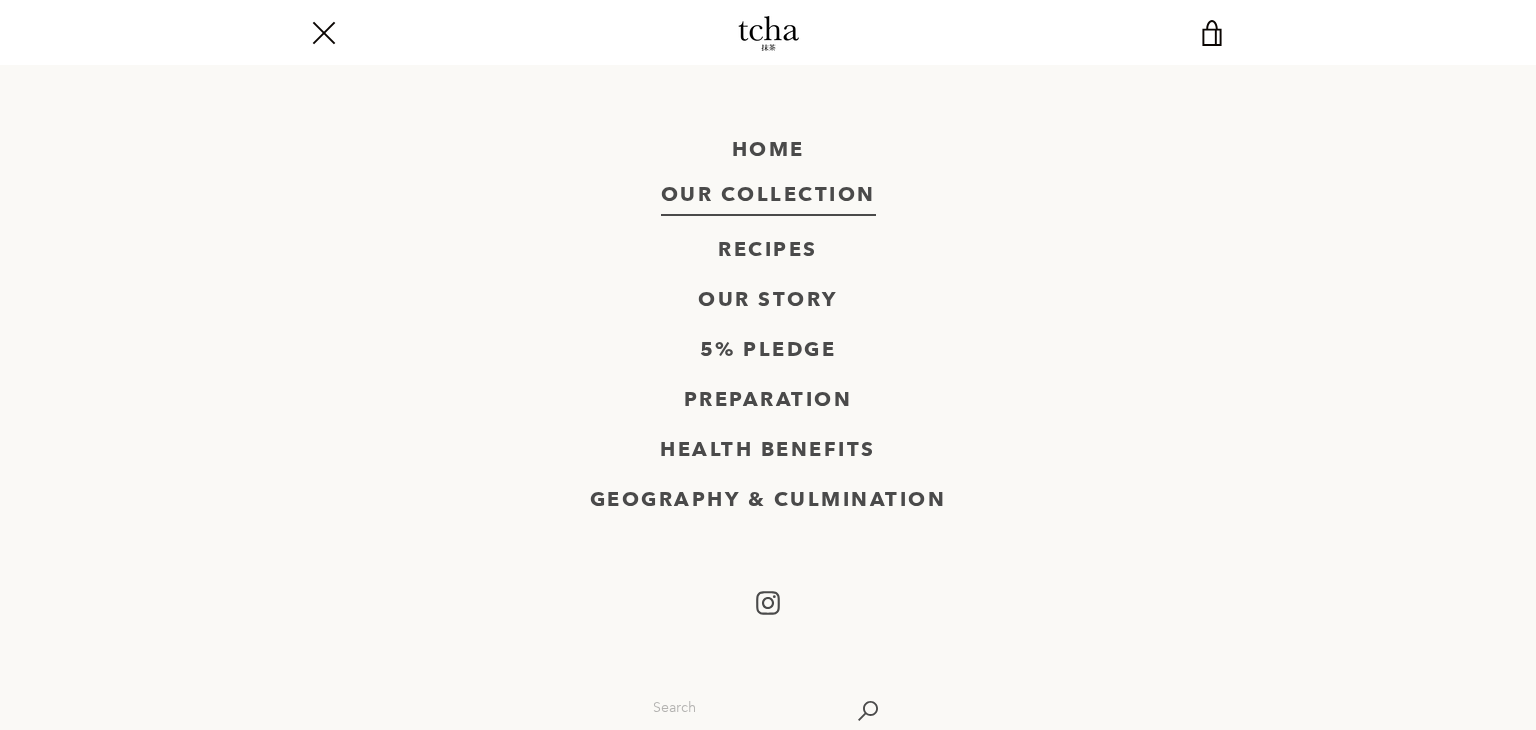 click on "Our Collection" at bounding box center (768, 195) 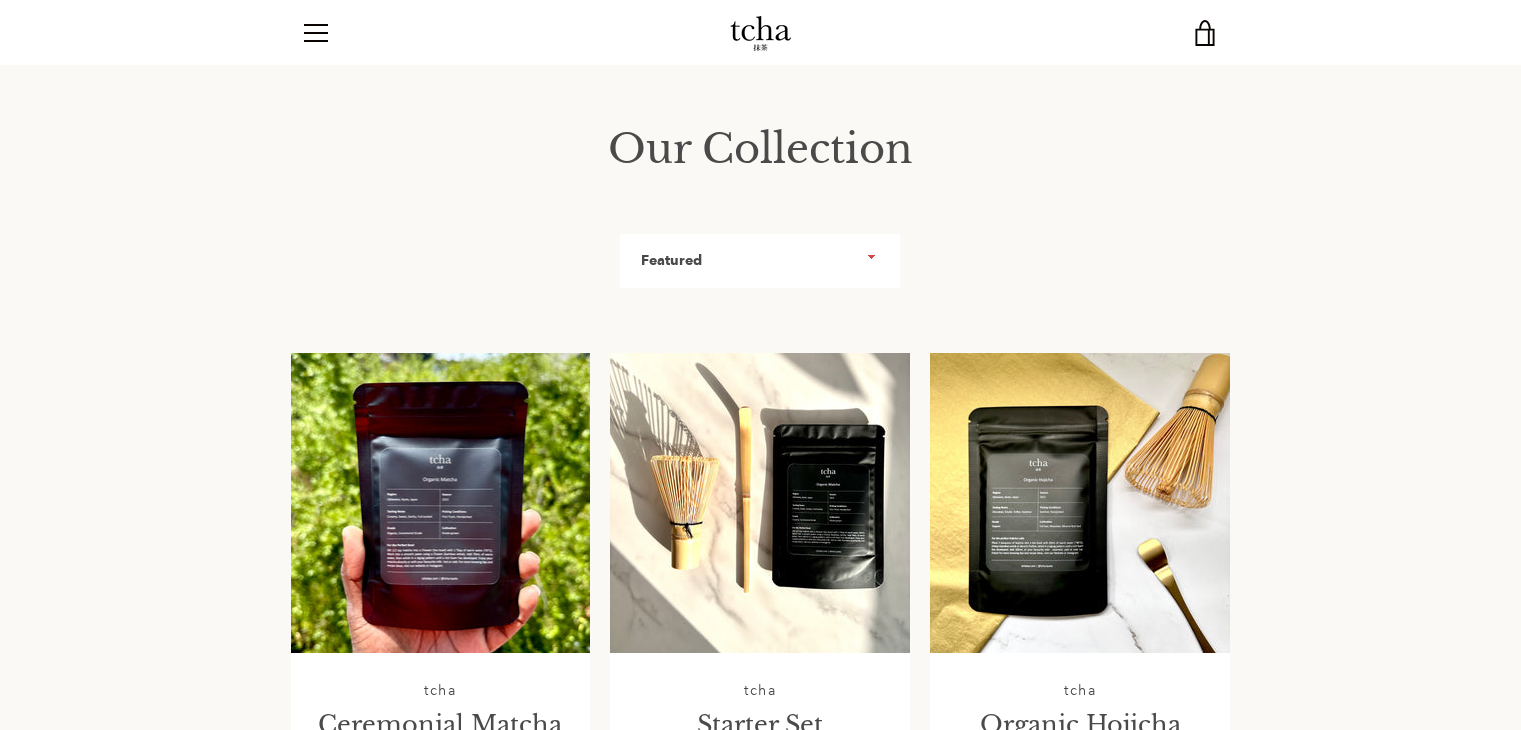 scroll, scrollTop: 0, scrollLeft: 0, axis: both 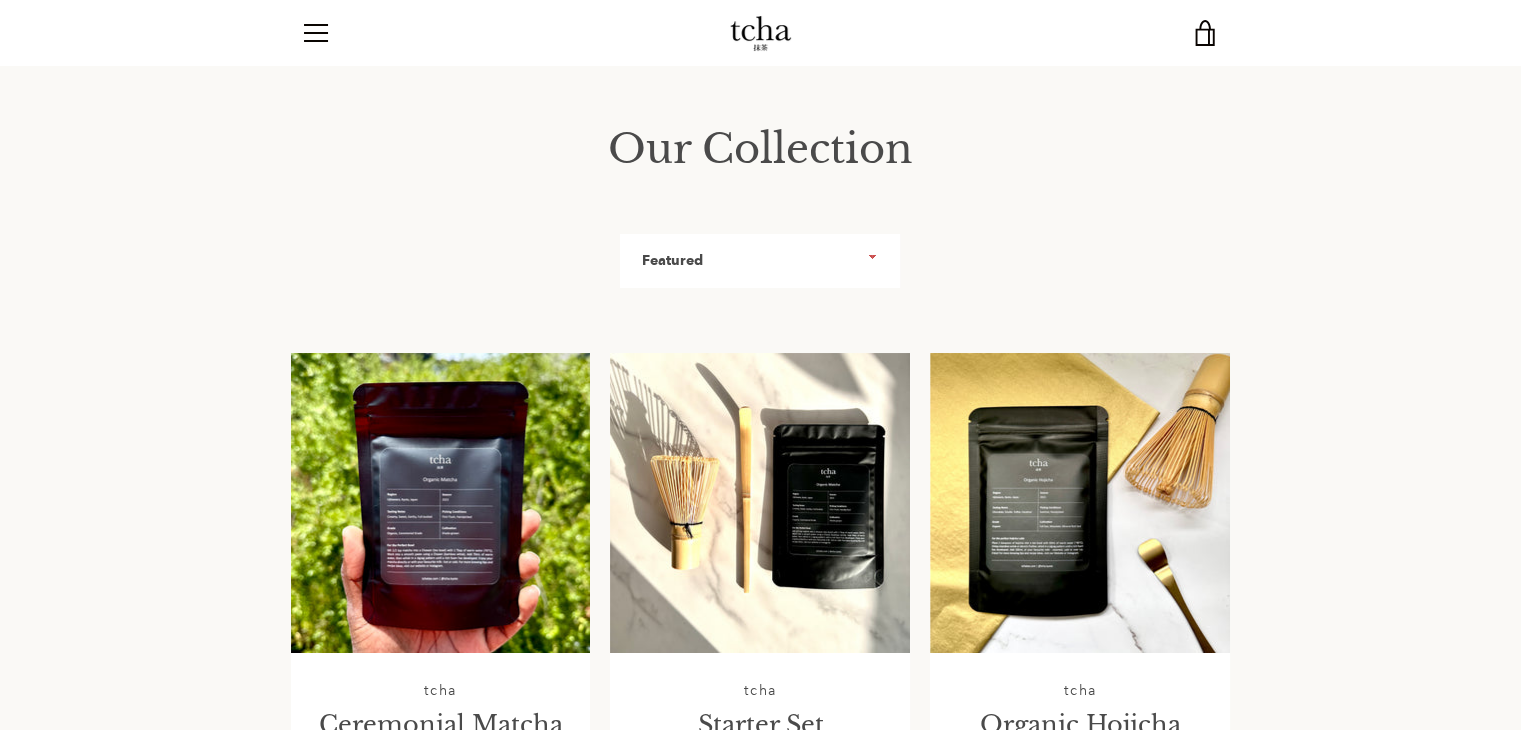 click on "Featured Best selling Alphabetically, A-Z Alphabetically, Z-A Price, low to high Price, high to low Date, old to new Date, new to old" at bounding box center (760, 261) 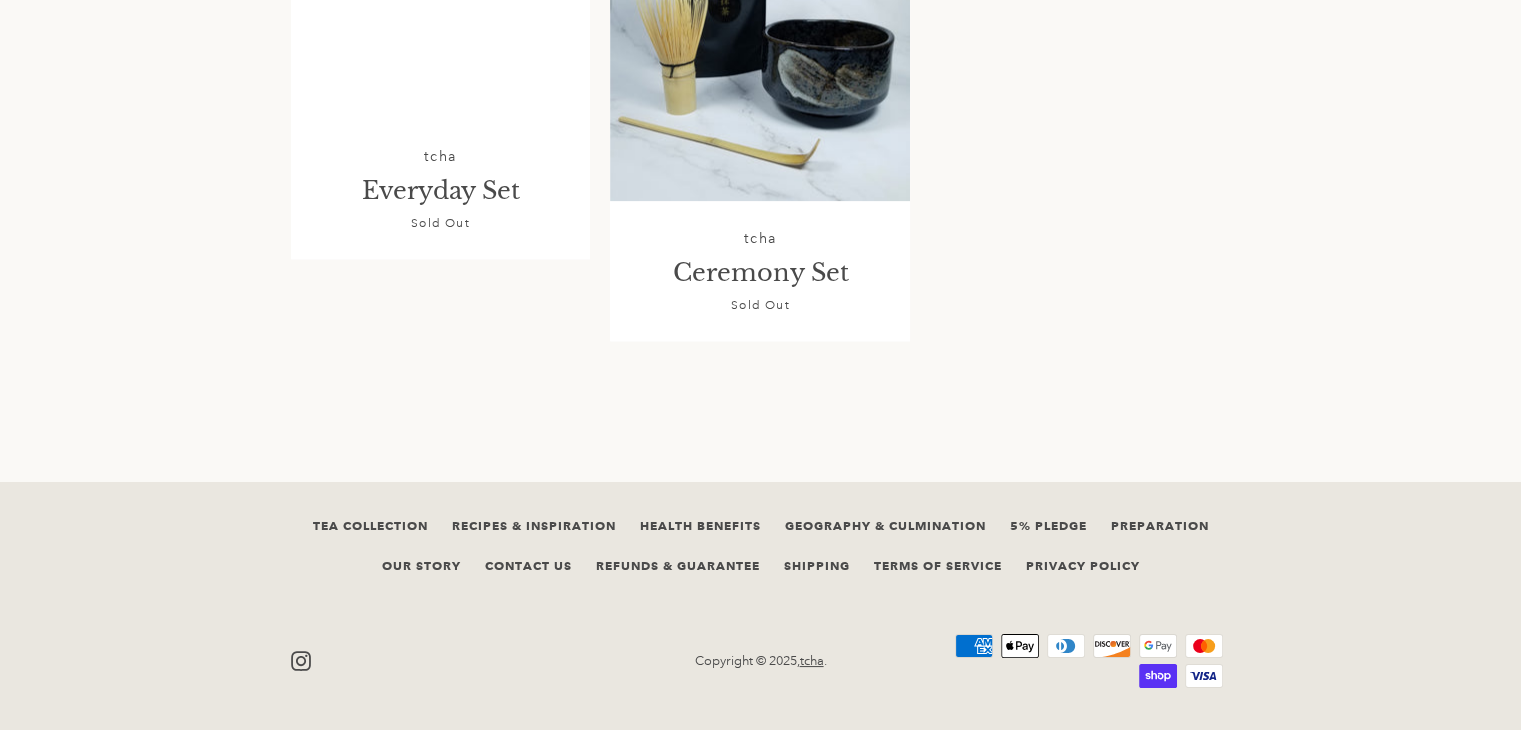 scroll, scrollTop: 2455, scrollLeft: 0, axis: vertical 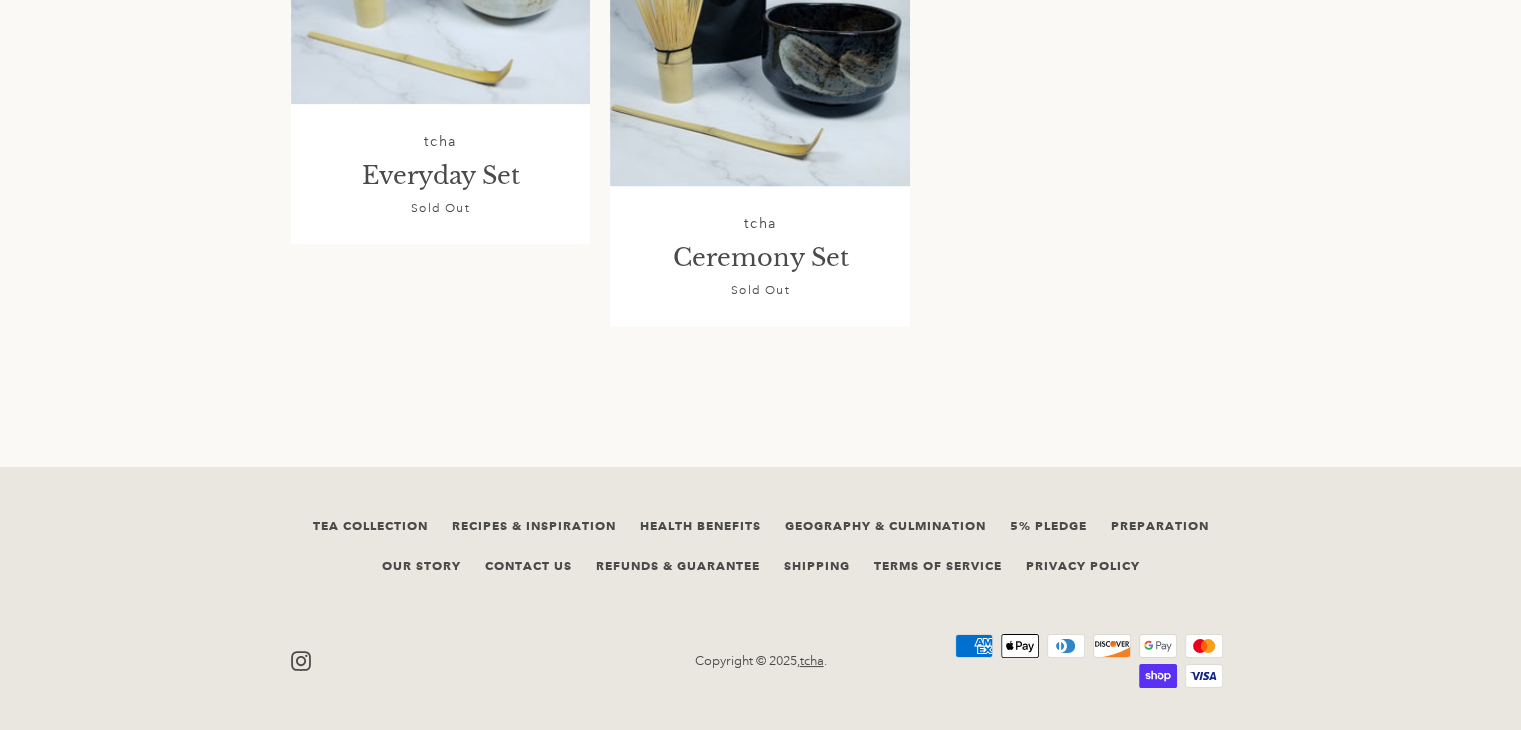 click at bounding box center [760, 35] 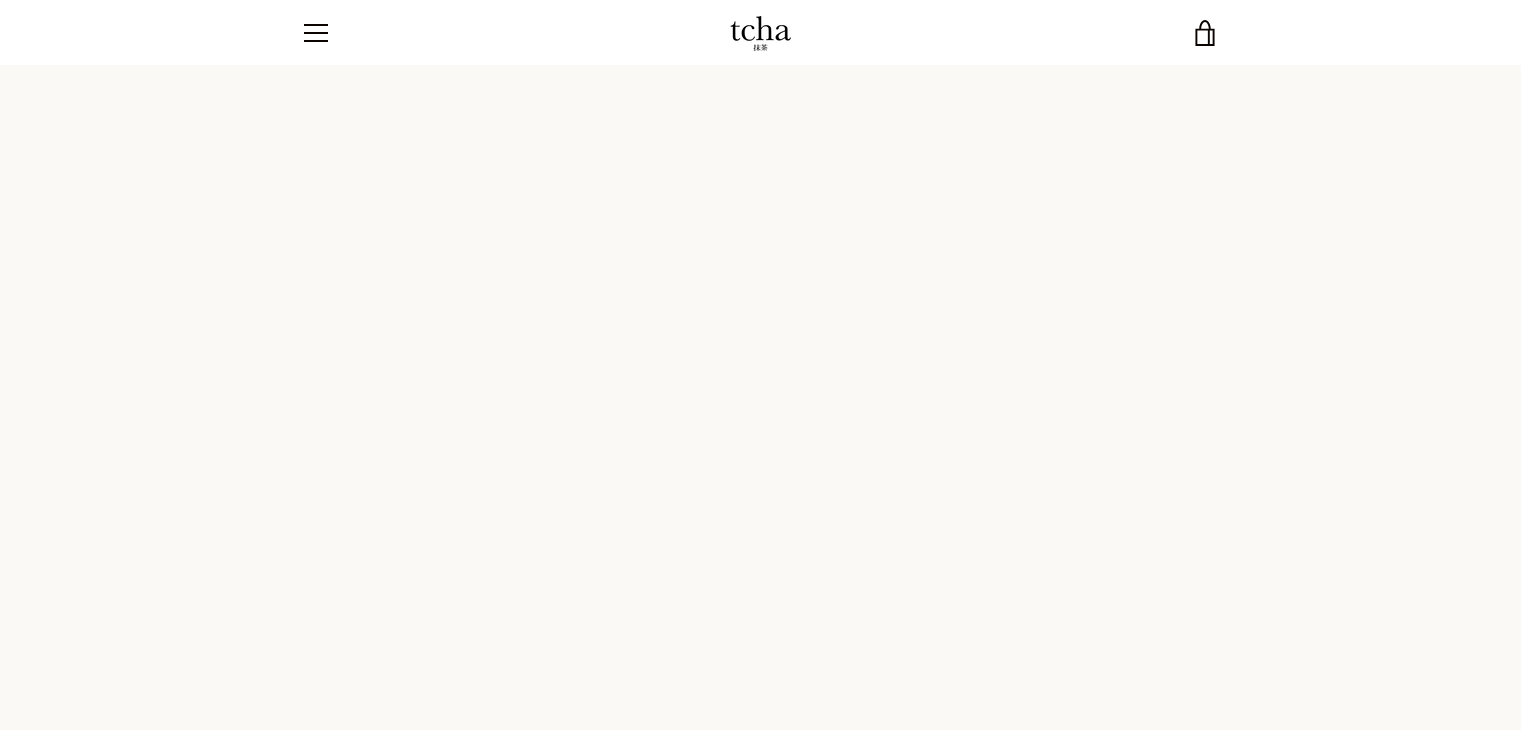 scroll, scrollTop: 0, scrollLeft: 0, axis: both 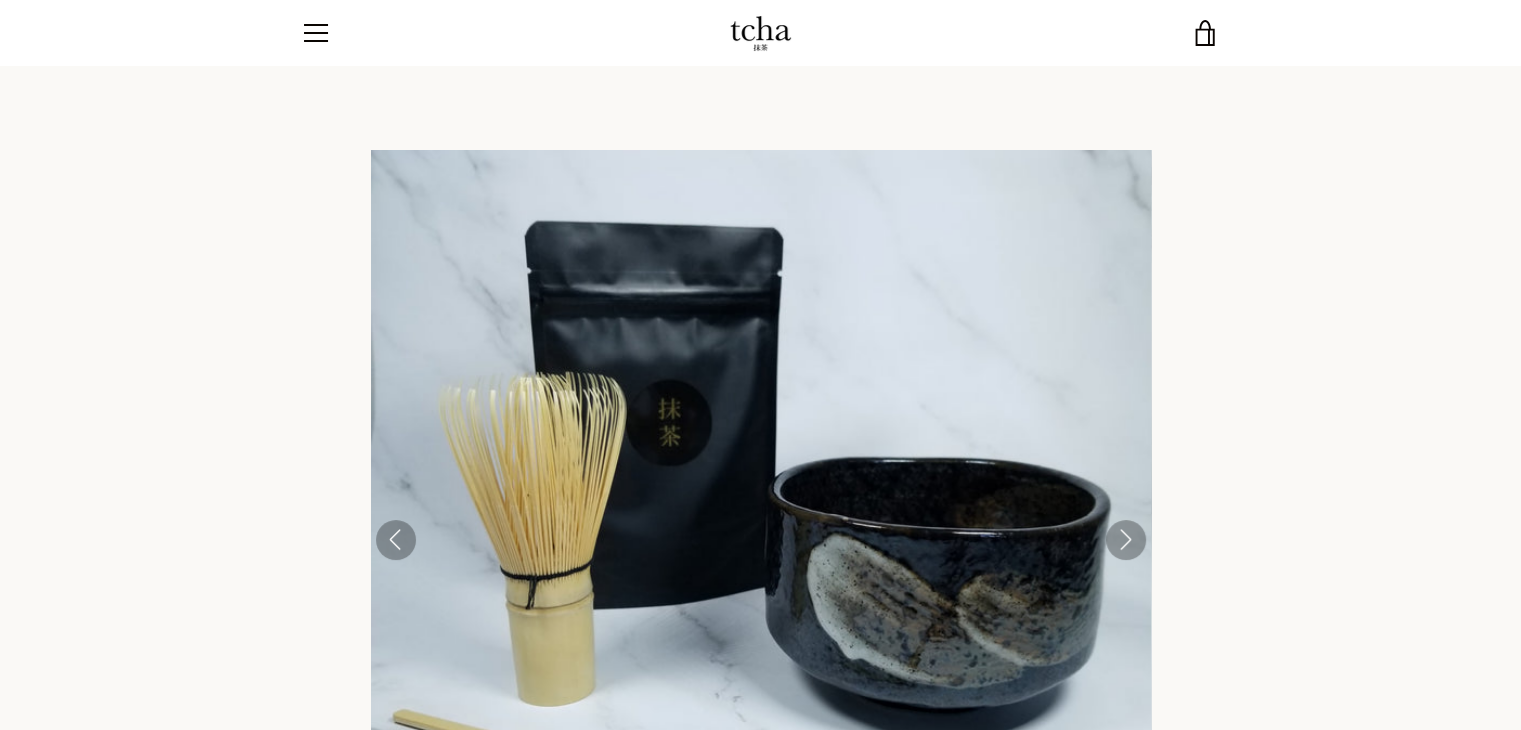 click on "tcha
Ceremony Set
Sale price
Price
£67.70
Regular price
Unit price
/  per
Free shipping.
Description Recommended for those looking to elevate their tea ritual, our Ceremony Set is made for all matcha  admirers .
Our  Ceremony   Set includes a   Chawan (ceramic tea bowl), Chasen (bamboo whisk), Chashaku (bamboo   scoop) & your choice of our premium Matcha.
5% for good
We donate 5% of all proceeds to mental health nonprofits like Mental Health America (MHA) & National Alliance on Mental Illness (NAMI). We're on a mission to help de-stigmatize conditions like Anxiety & Depression, while providing better access to tools for those in need. Together, we can prioritize purpose over profit.
Shipping" at bounding box center (760, 1182) 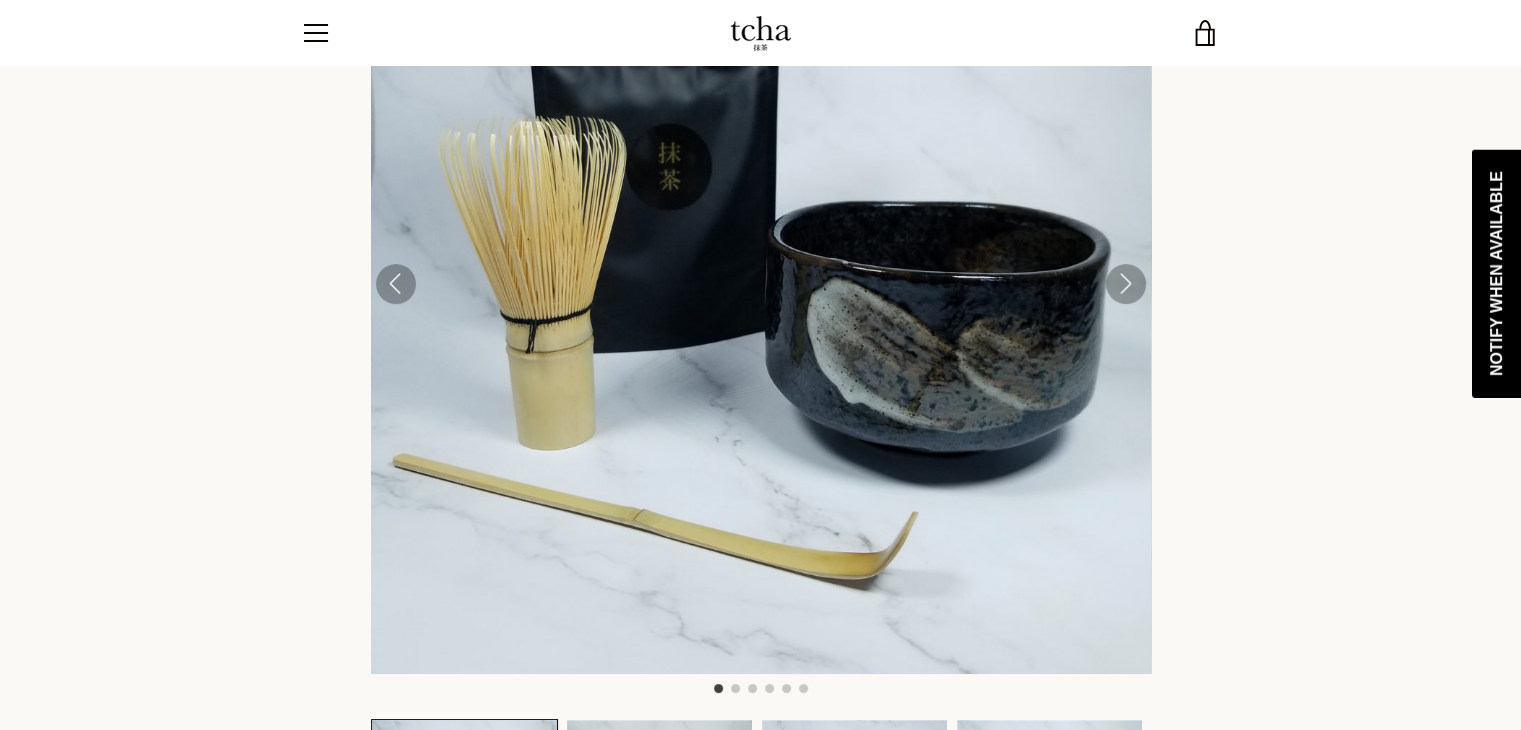 scroll, scrollTop: 240, scrollLeft: 0, axis: vertical 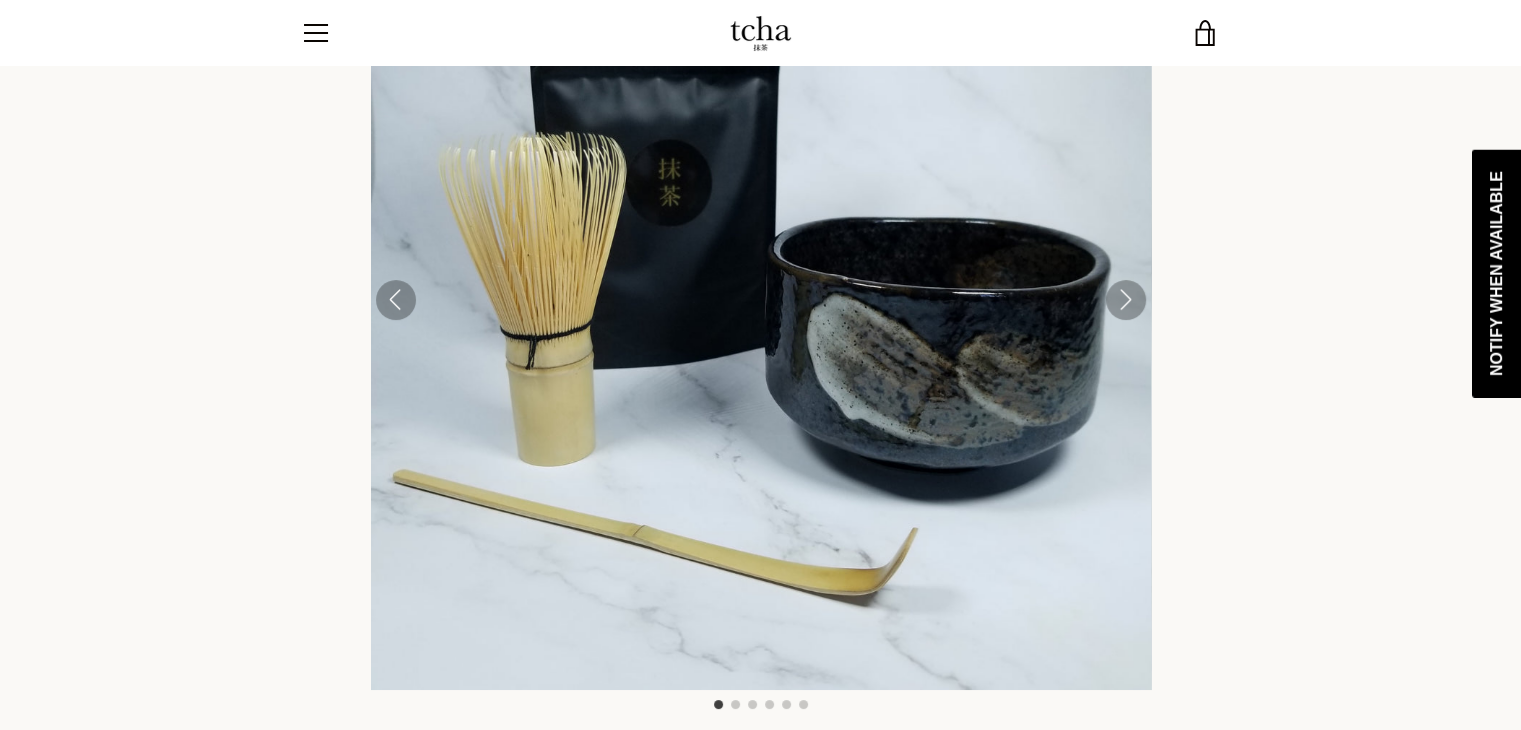 click at bounding box center [761, 300] 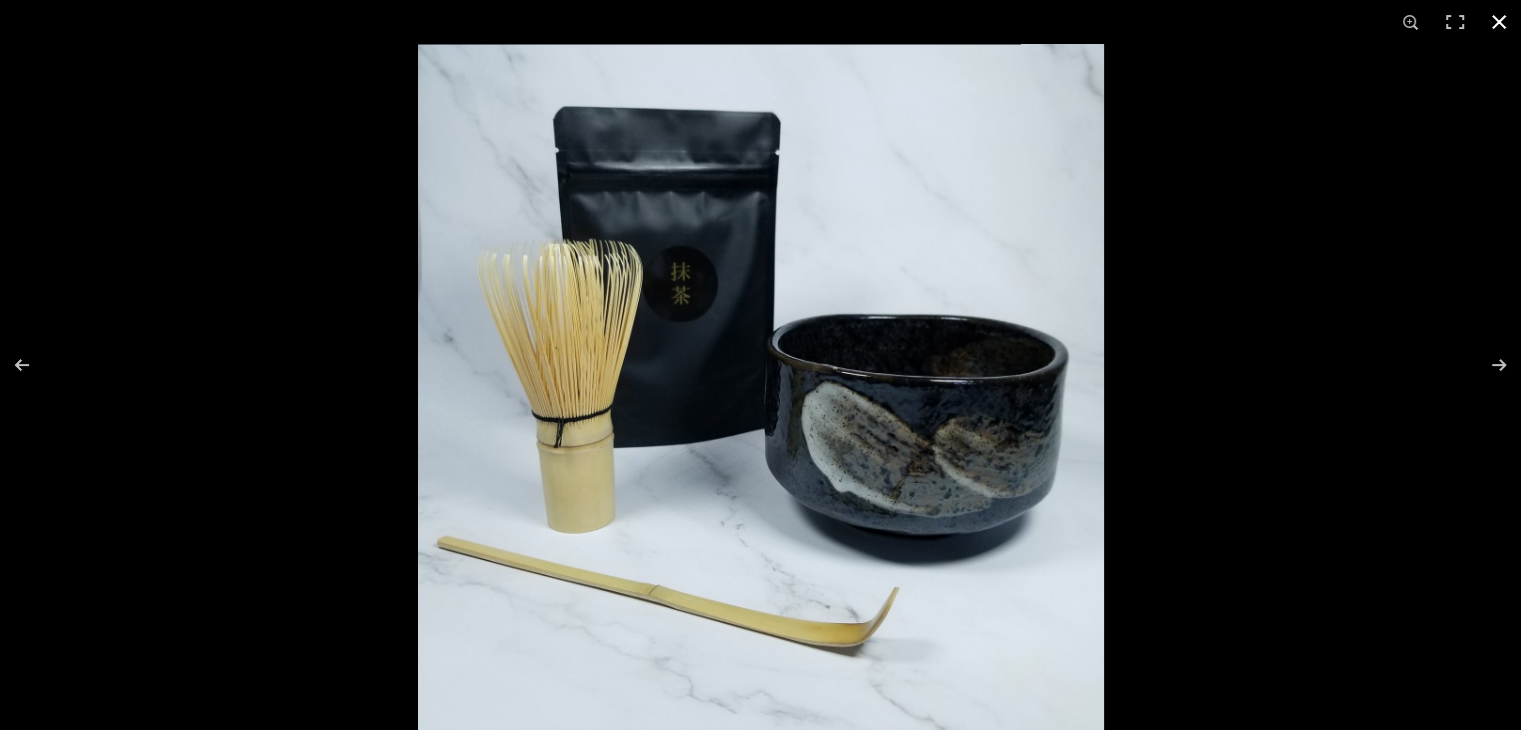 click at bounding box center [1499, 22] 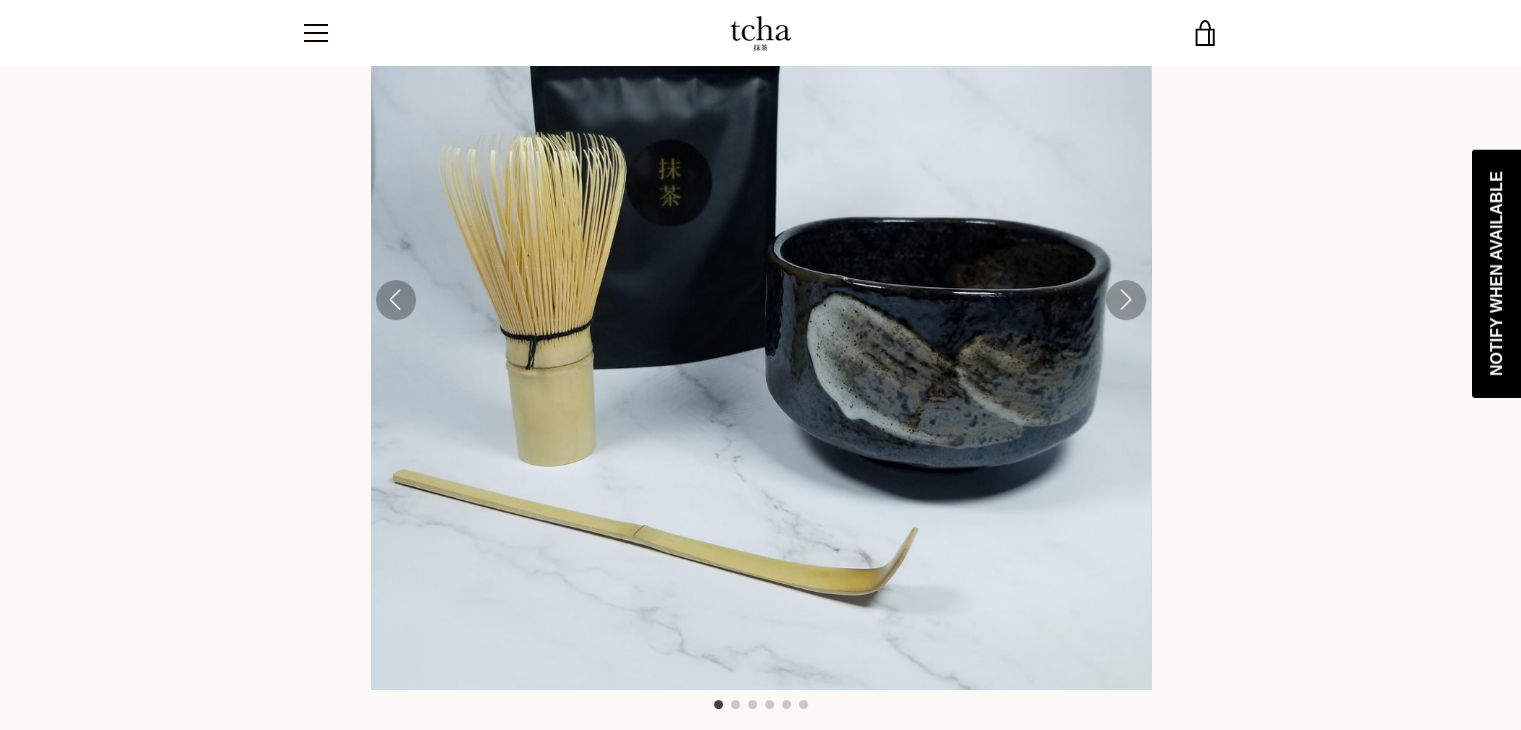click 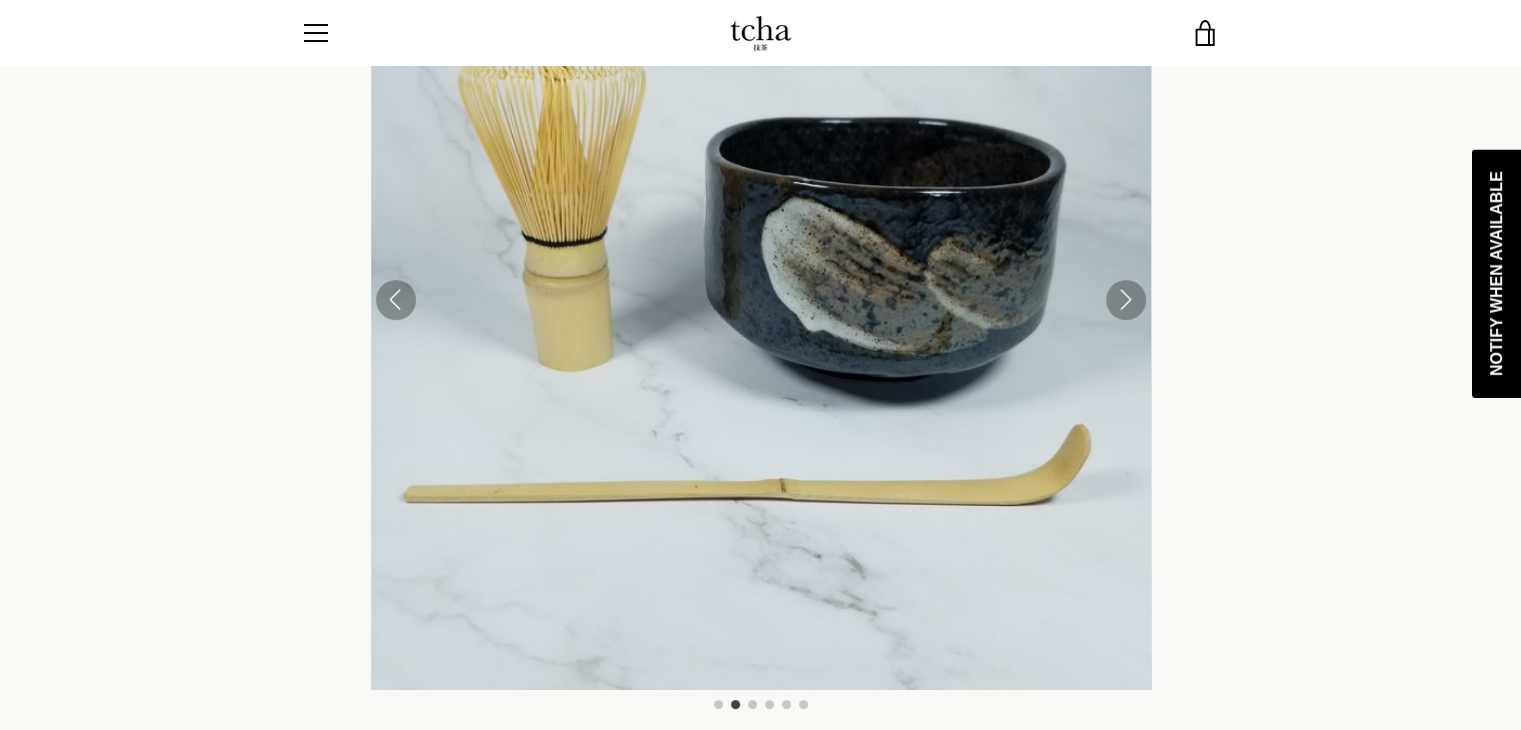click 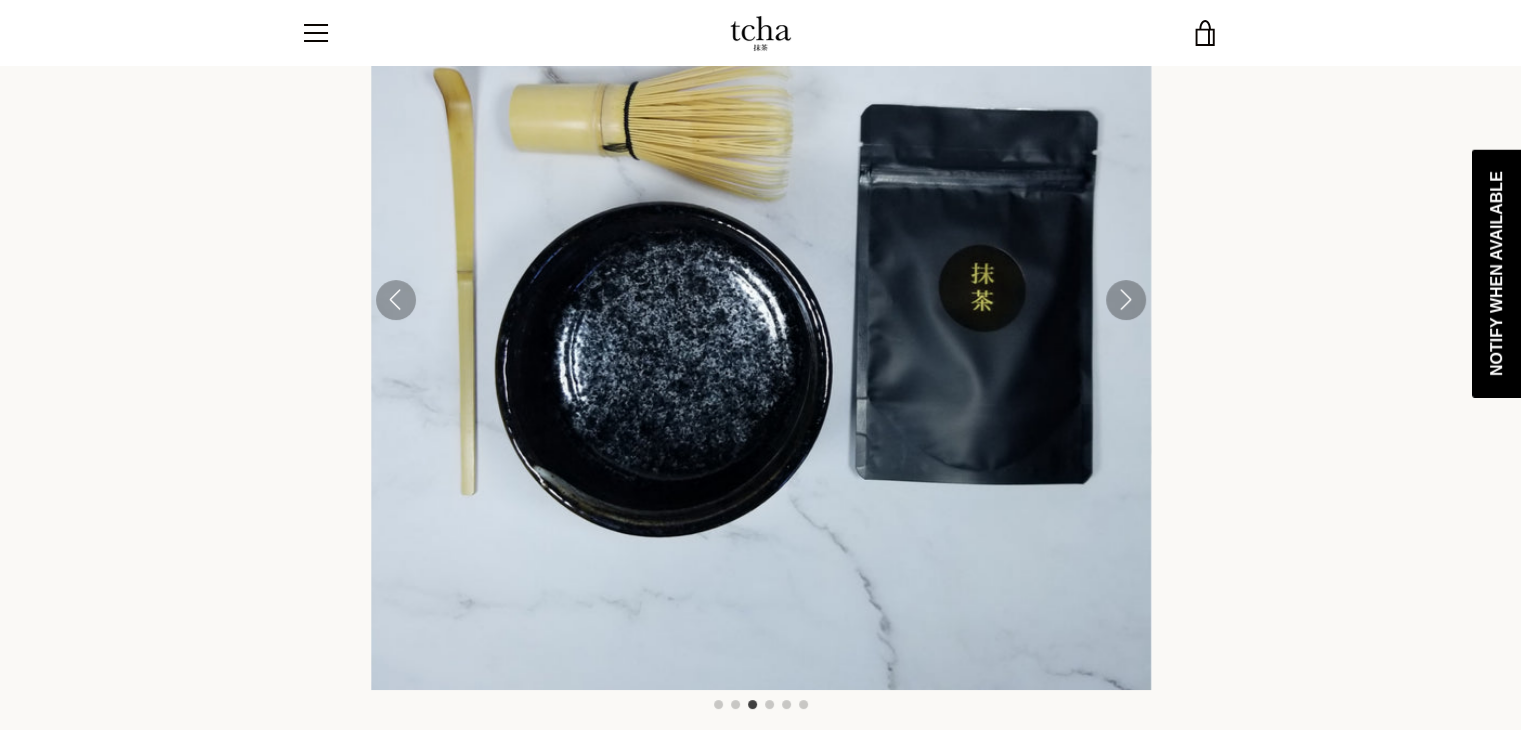 scroll, scrollTop: 0, scrollLeft: 93, axis: horizontal 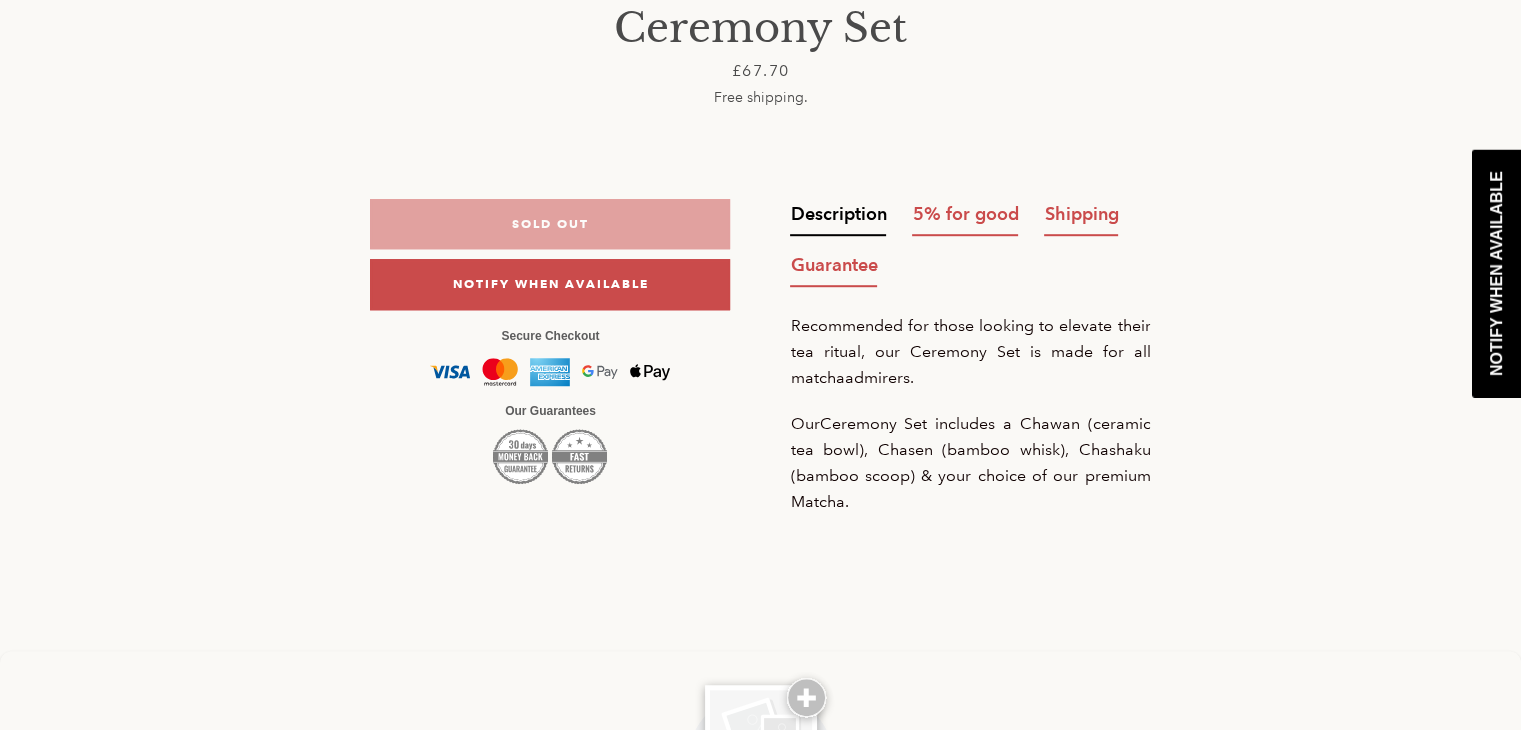 click on "5% for good" at bounding box center [965, 213] 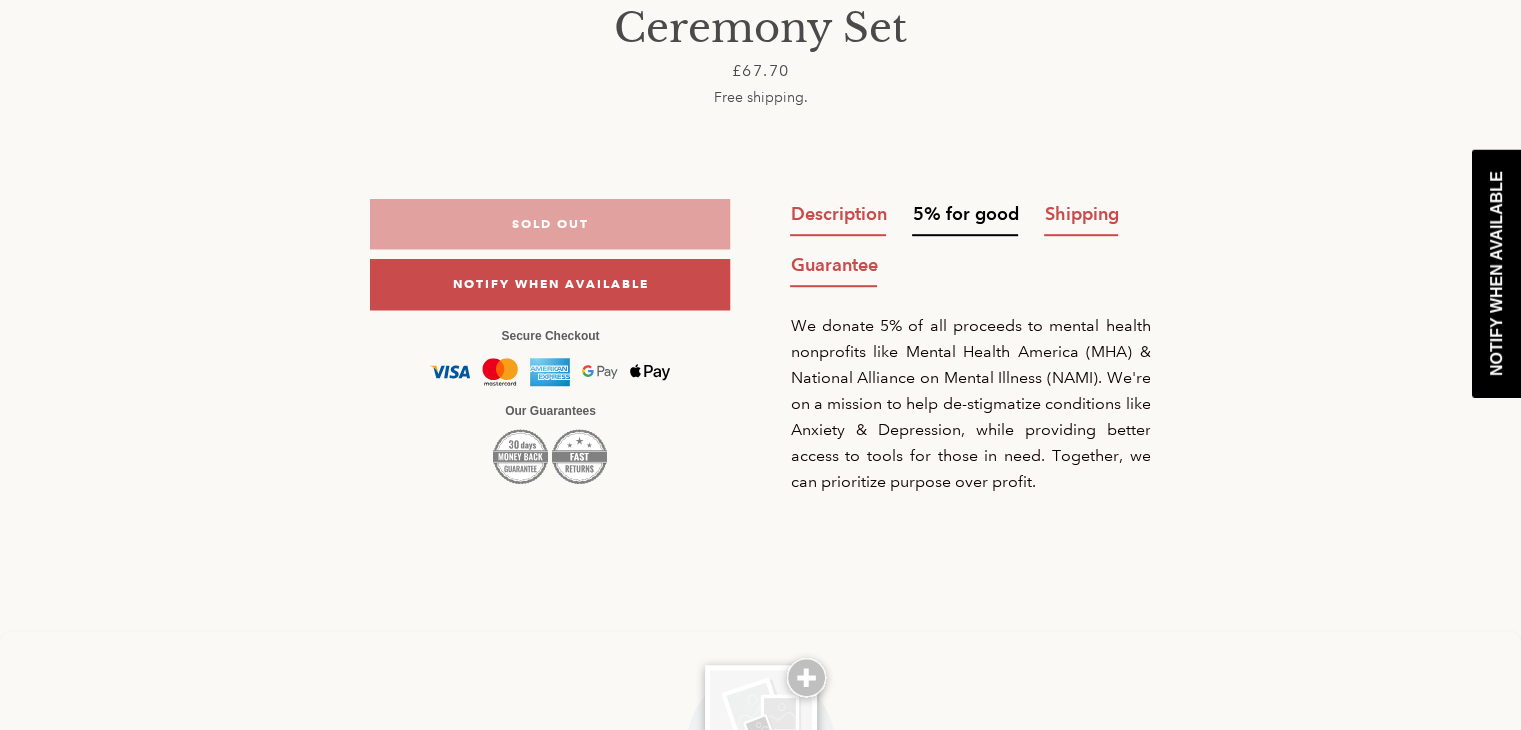 click on "Shipping" at bounding box center (1081, 213) 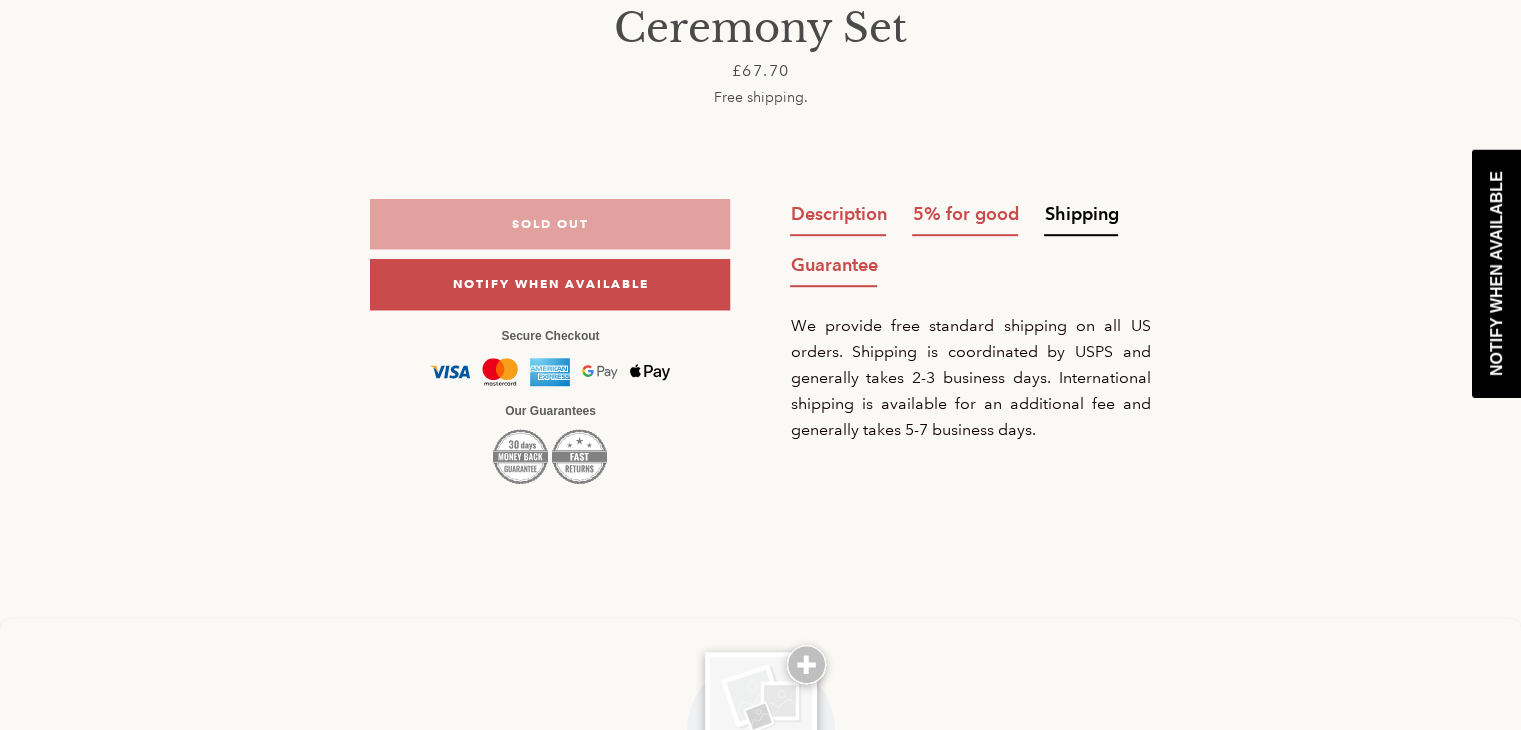 click on "Guarantee" at bounding box center [833, 268] 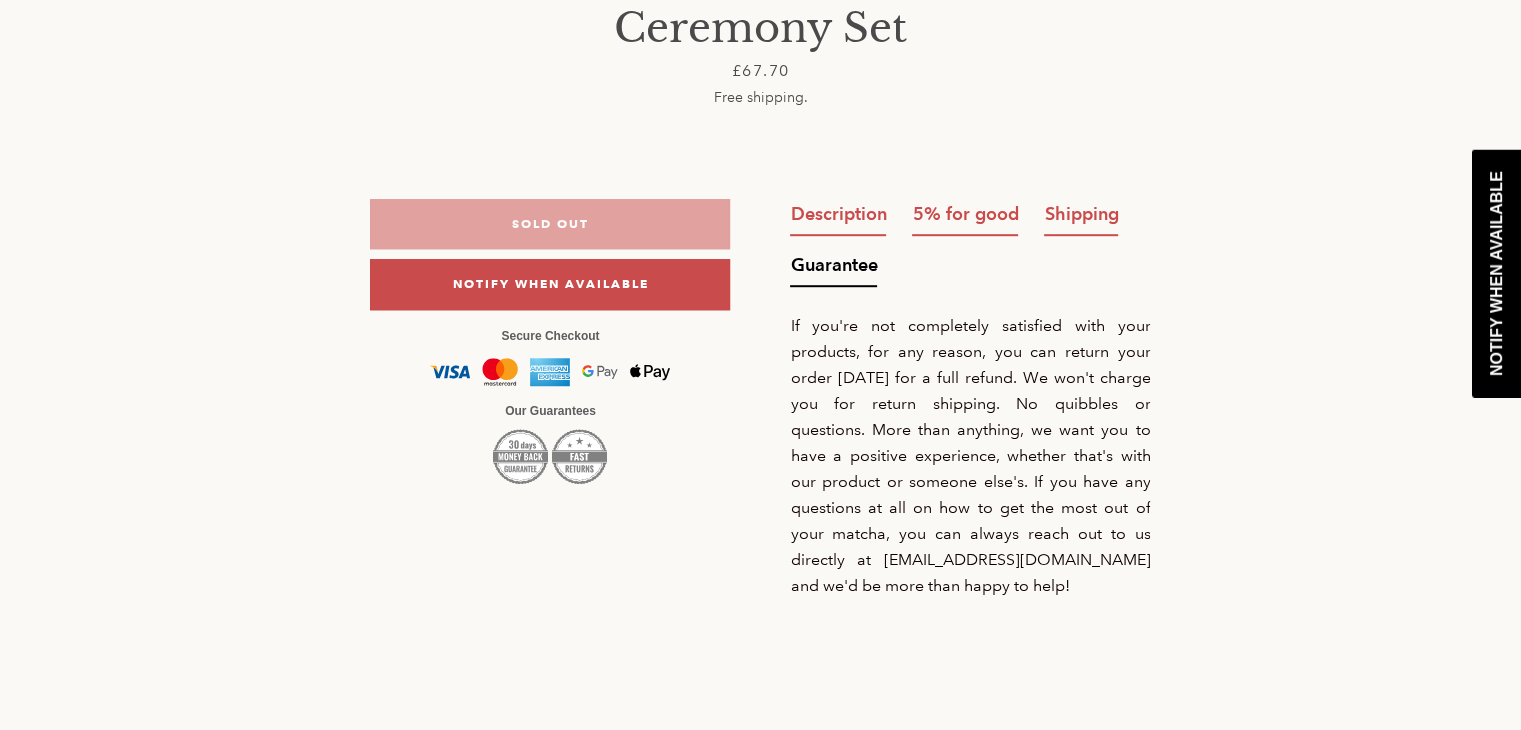 click on "Description" at bounding box center (838, 213) 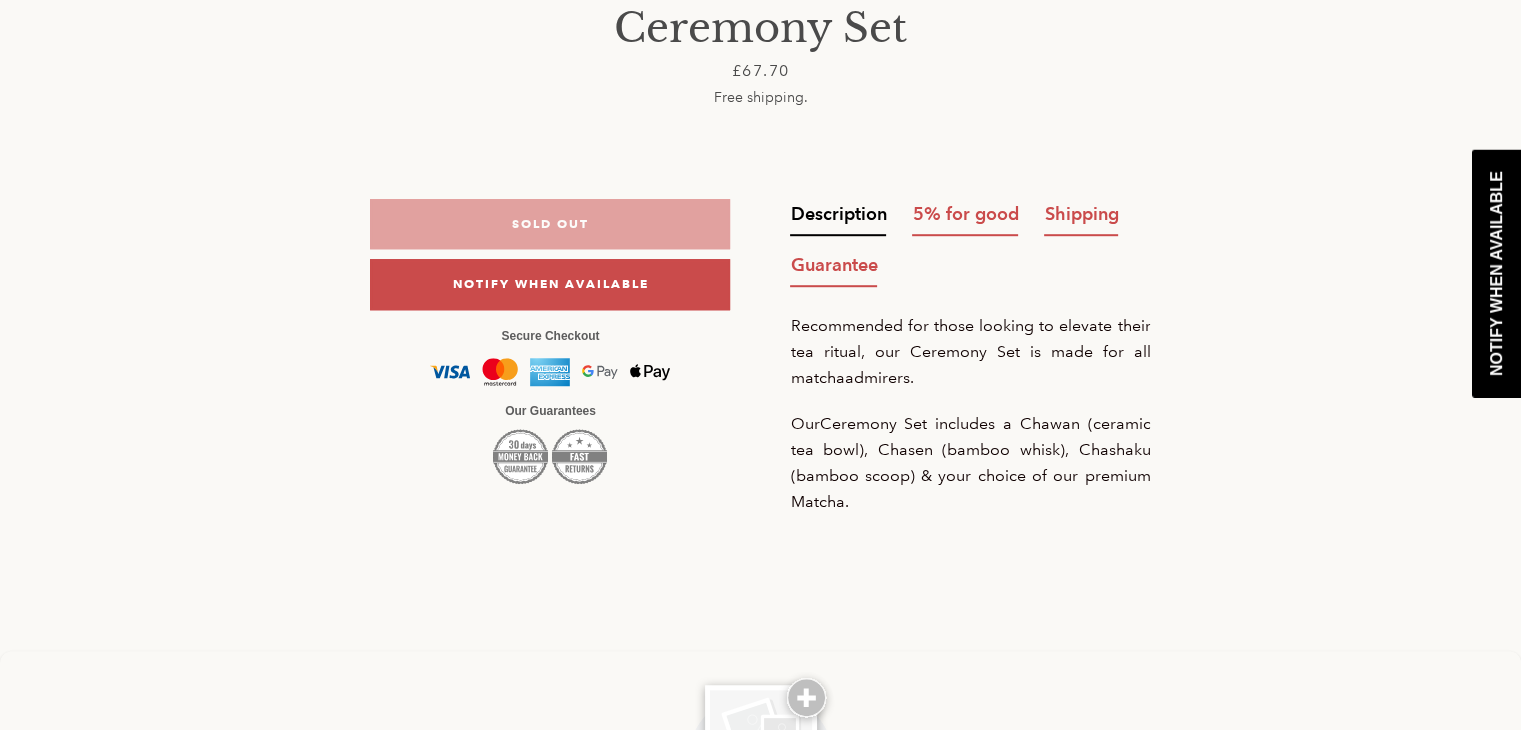 click on "5% for good" at bounding box center (965, 217) 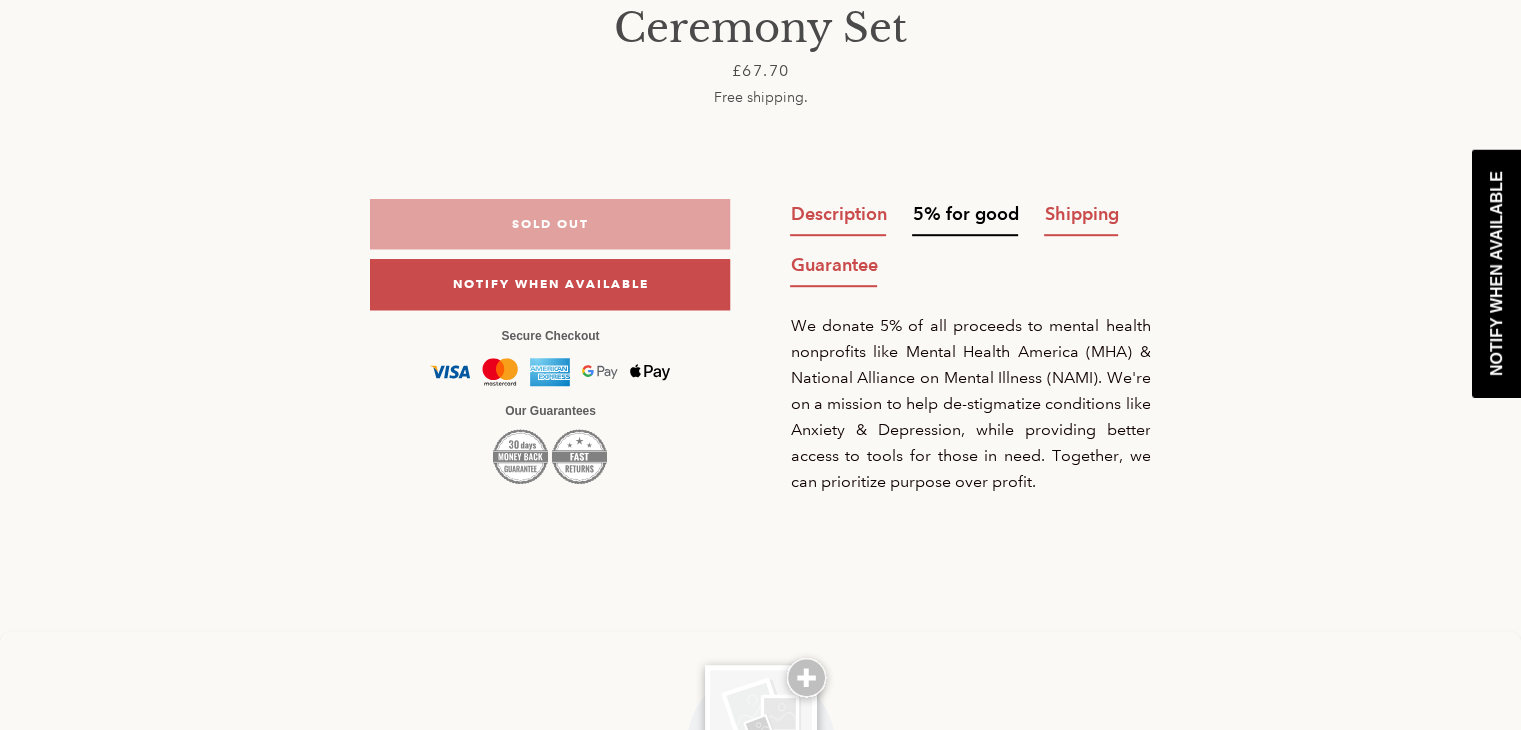 click on "Shipping" at bounding box center (1081, 213) 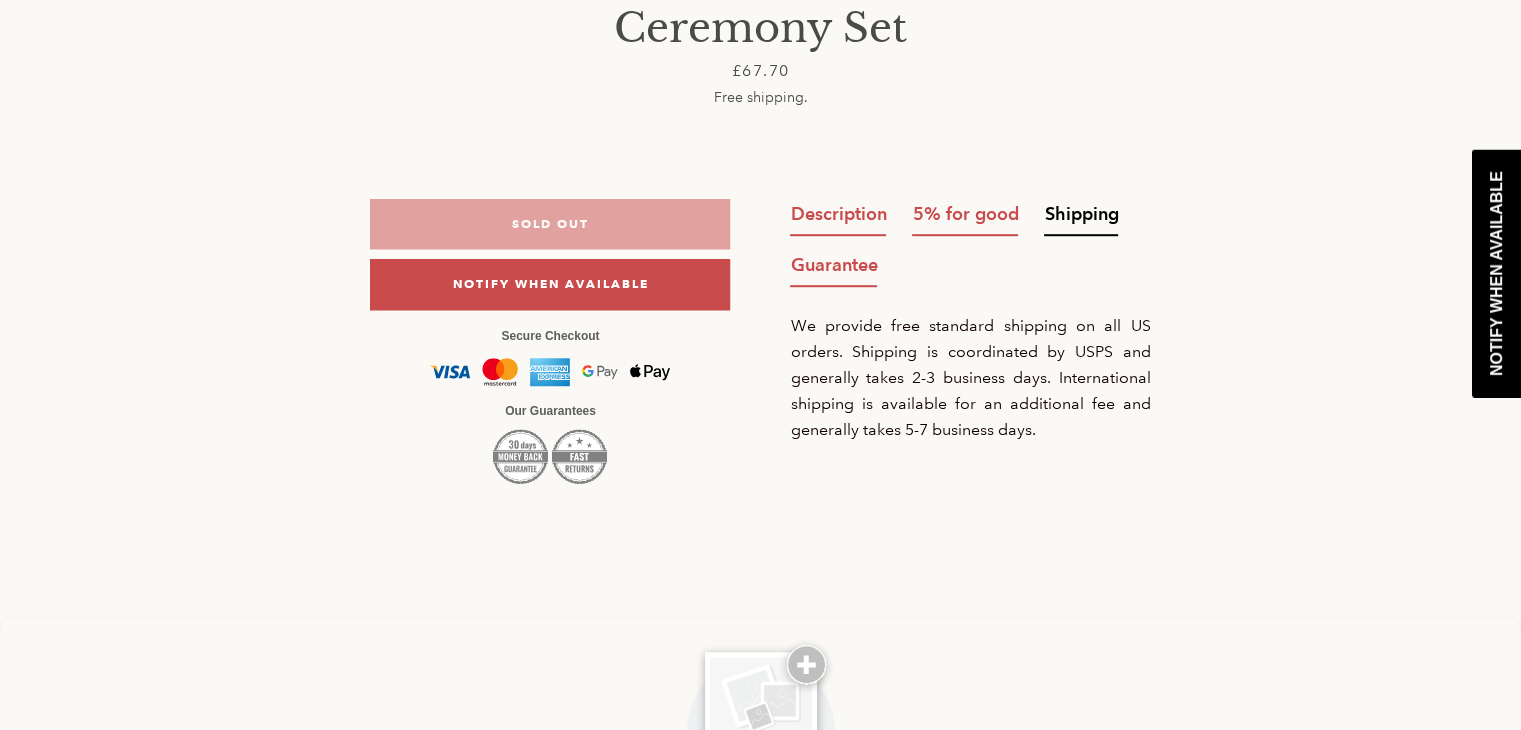 click on "5% for good" at bounding box center (965, 217) 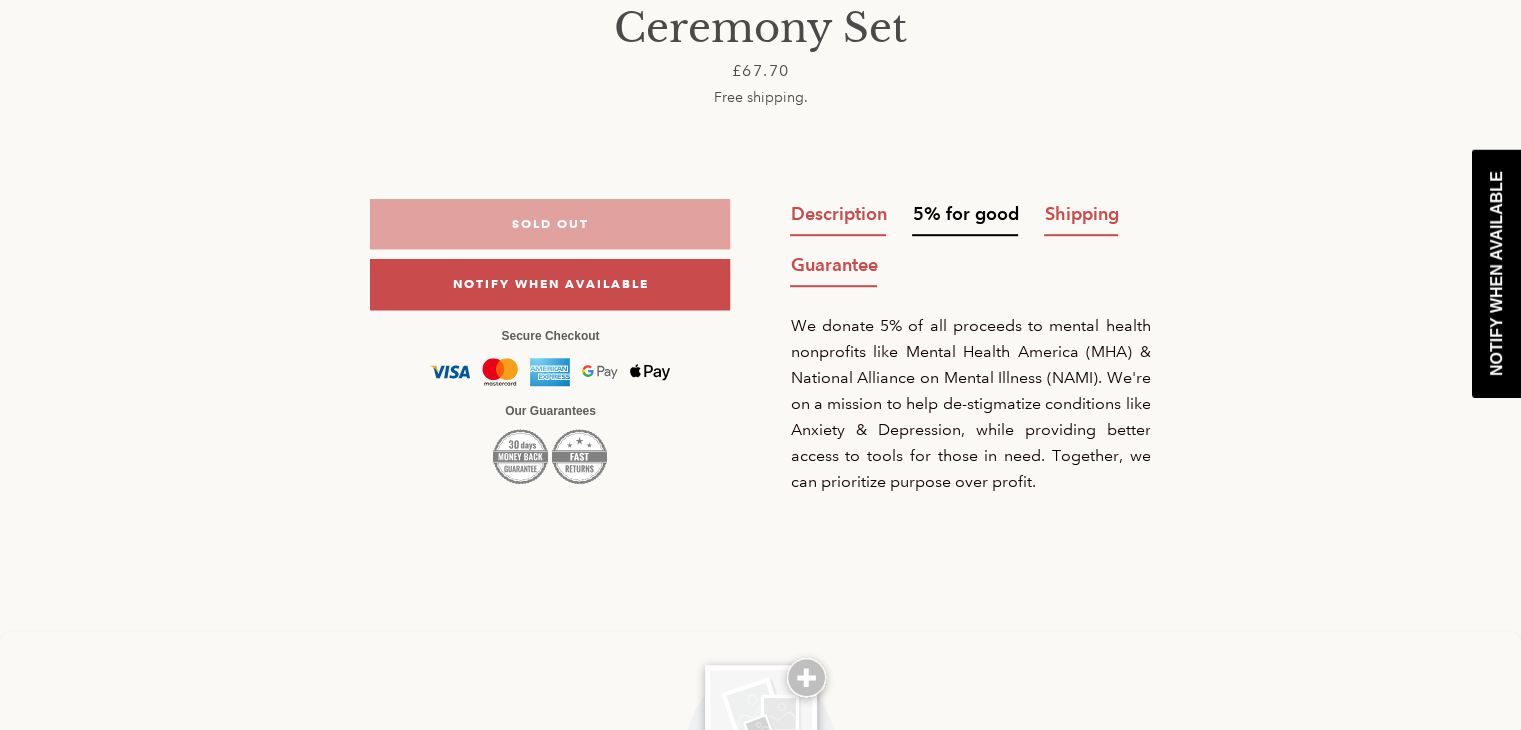 click on "Description Recommended for those looking to elevate their tea ritual, our Ceremony Set is made for all matcha  admirers .
Our  Ceremony   Set includes a   Chawan (ceramic tea bowl), Chasen (bamboo whisk), Chashaku (bamboo   scoop) & your choice of our premium Matcha.
5% for good
We donate 5% of all proceeds to mental health nonprofits like Mental Health America (MHA) & National Alliance on Mental Illness (NAMI). We're on a mission to help de-stigmatize conditions like Anxiety & Depression, while providing better access to tools for those in need. Together, we can prioritize purpose over profit.
Shipping
We provide free standard shipping on all US orders. Shipping is coordinated by USPS and generally takes 2-3 business days. International shipping is available for an additional fee and generally takes 5-7 business days.
Guarantee" at bounding box center (970, 347) 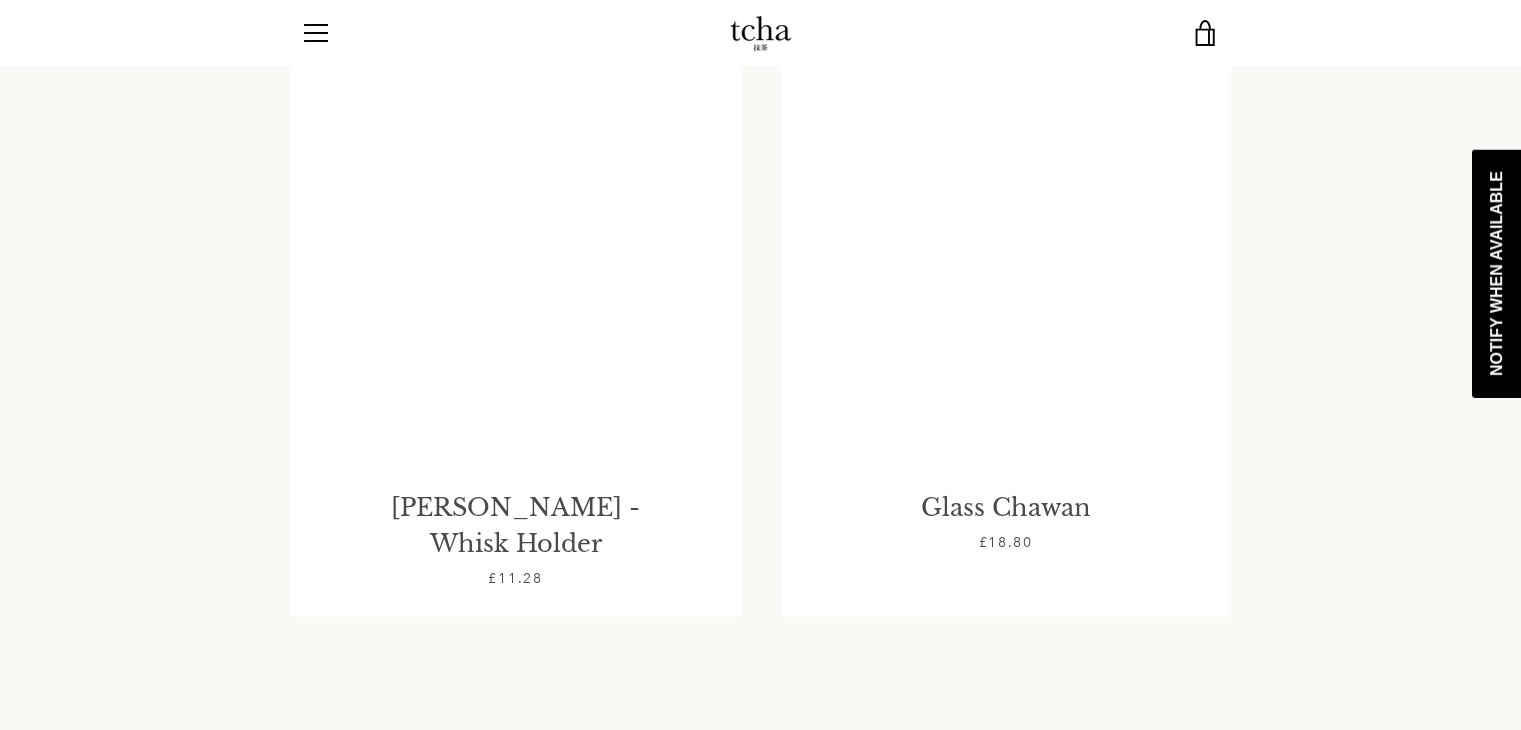 scroll, scrollTop: 2788, scrollLeft: 0, axis: vertical 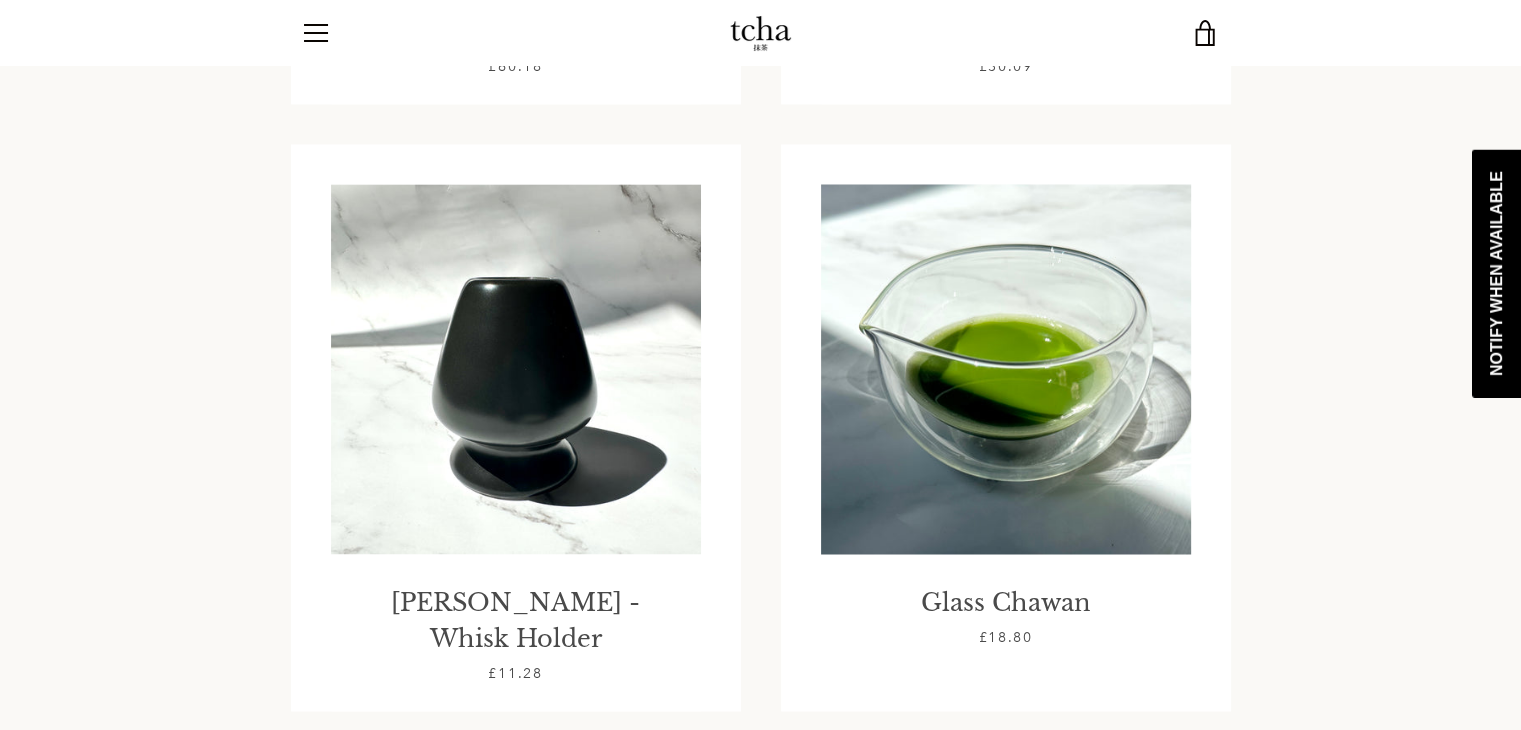 click at bounding box center (1005, 369) 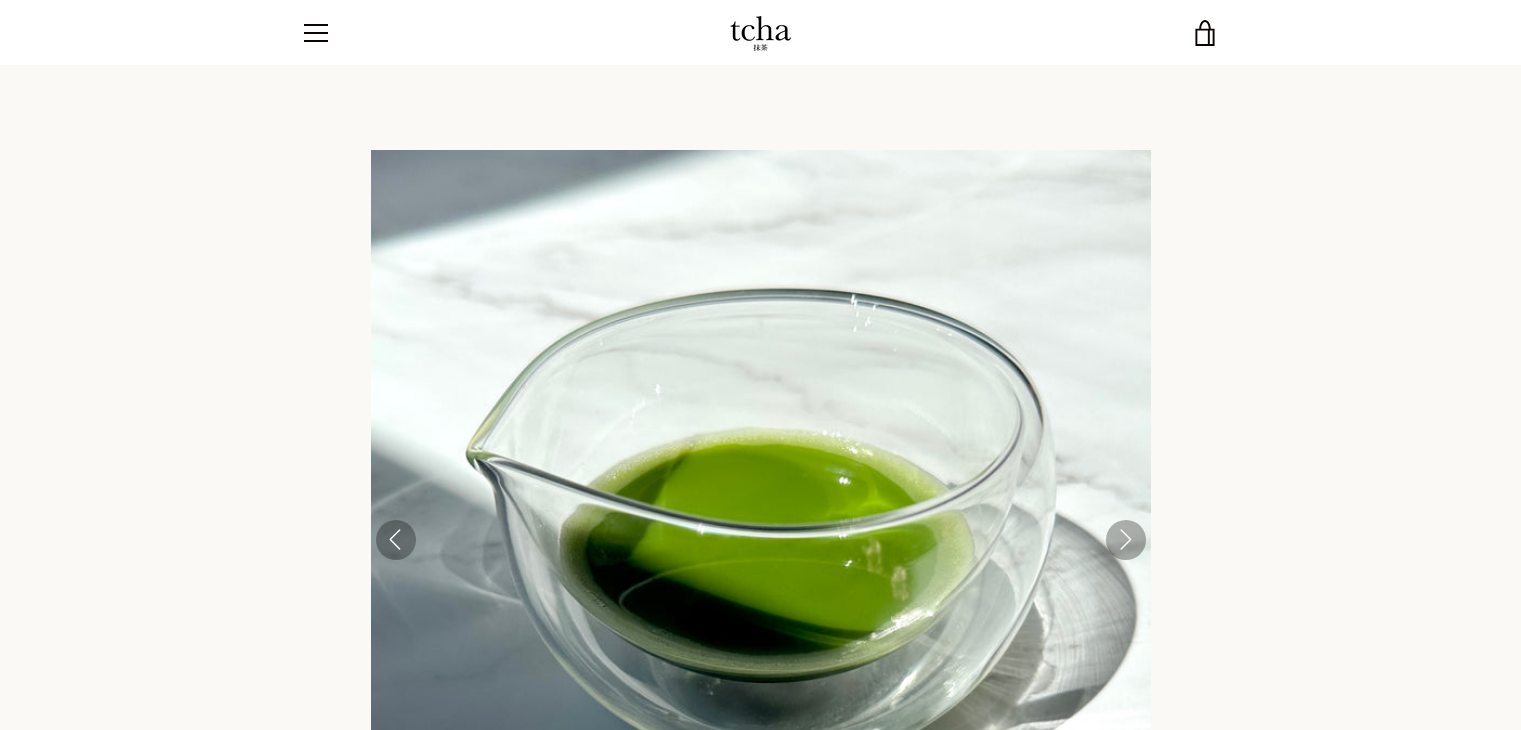 click at bounding box center (761, 540) 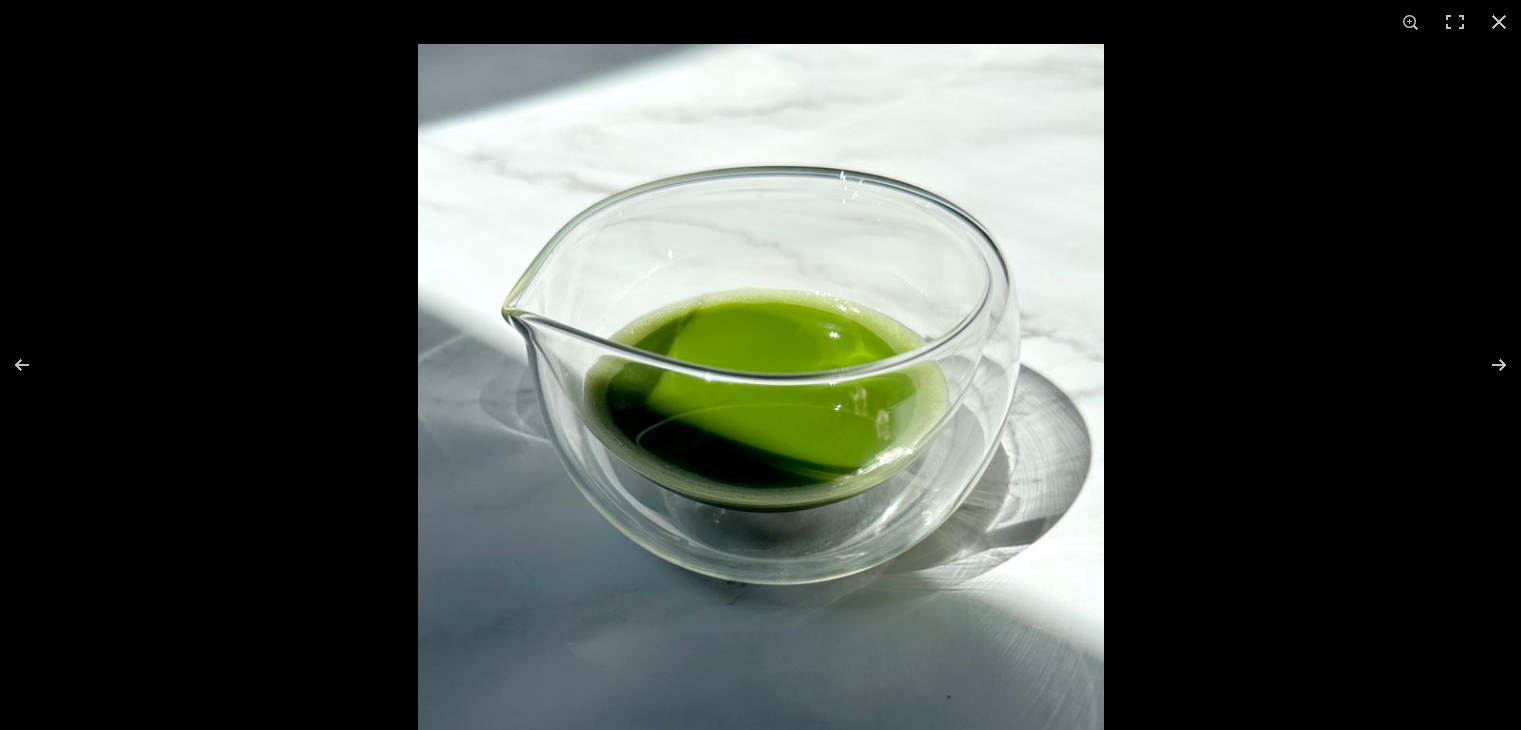 scroll, scrollTop: 0, scrollLeft: 0, axis: both 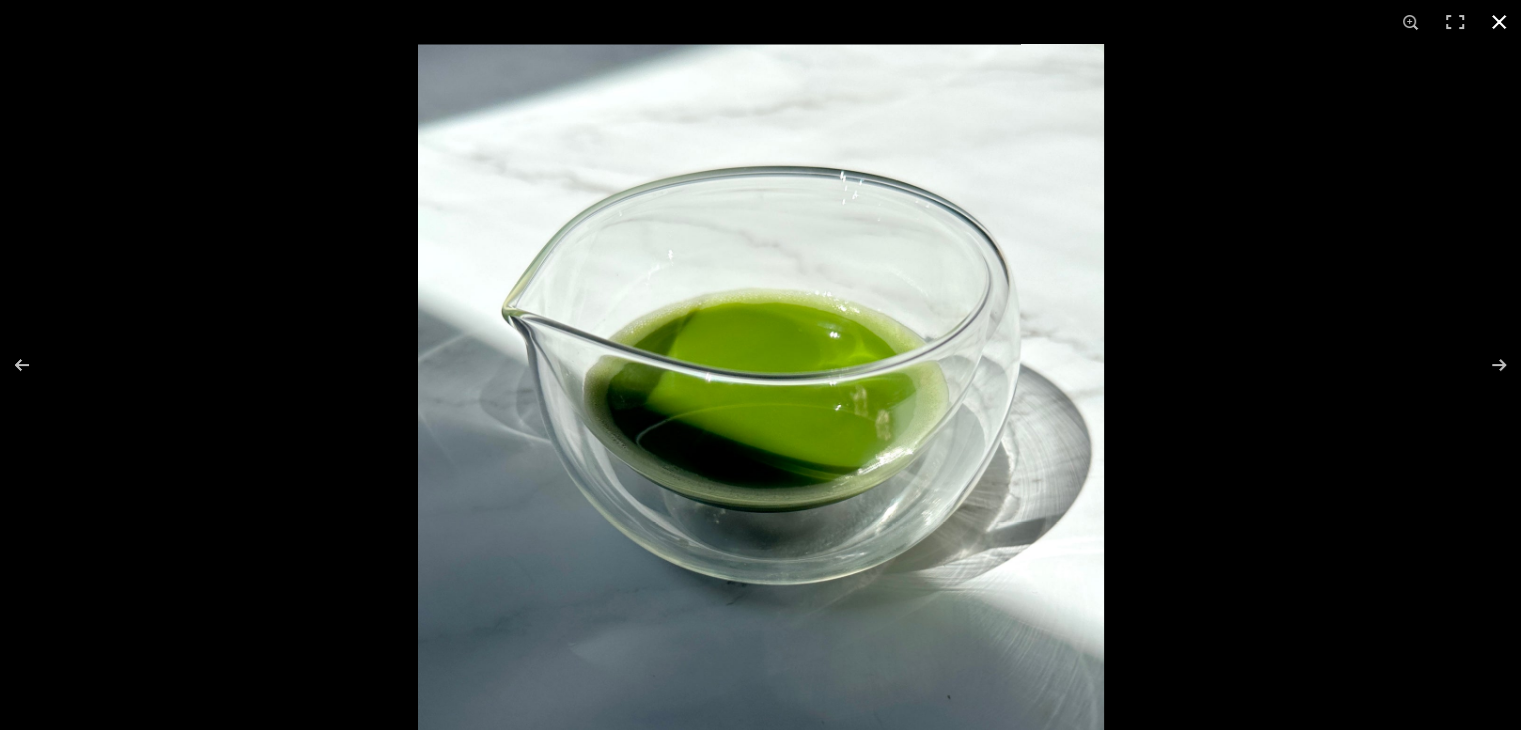 click at bounding box center [1499, 22] 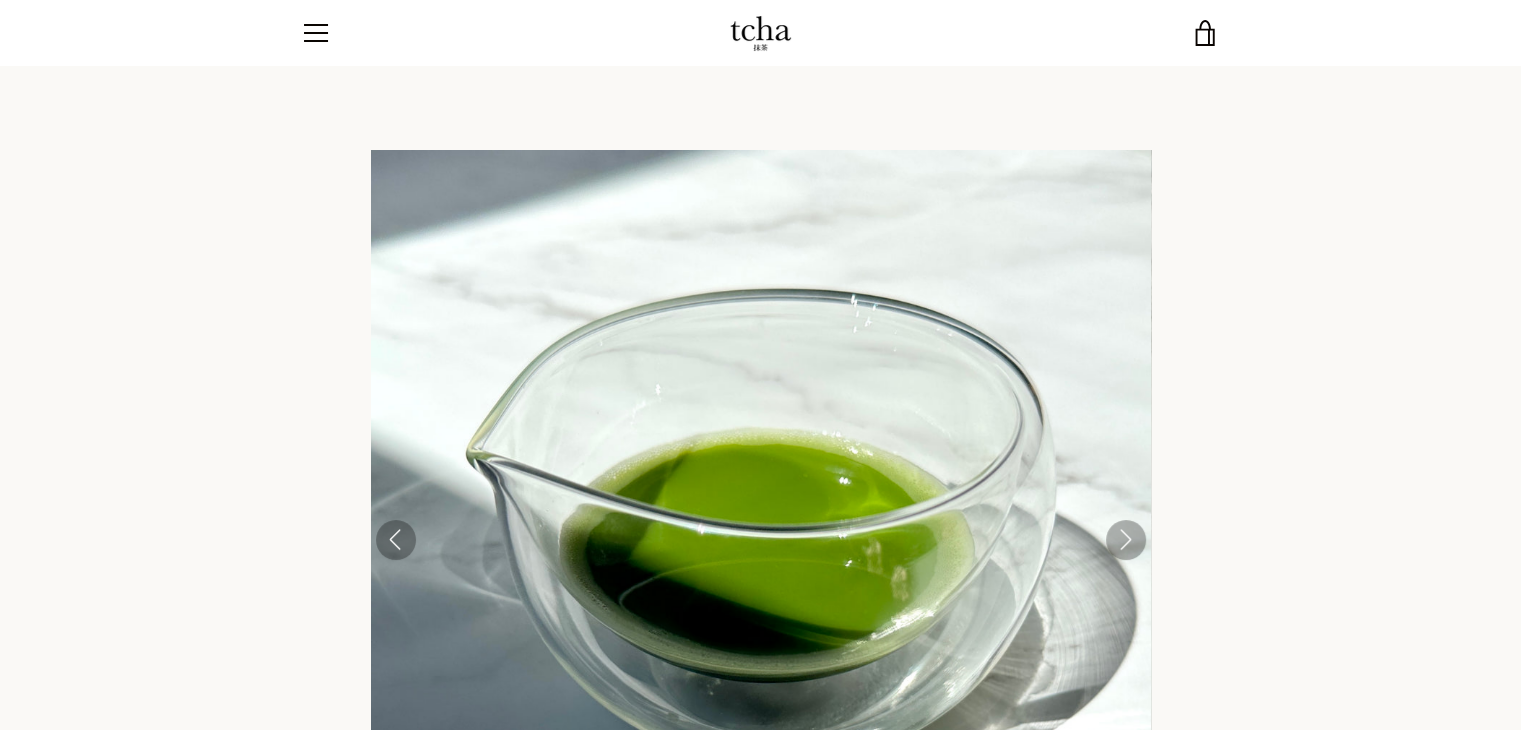 click on "tcha
Glass Chawan
Sale price
Price
£18.80
Regular price
Unit price
/  per
Free shipping.
Description
5% for good
We donate 5% of all proceeds to mental health nonprofits like Mental Health America (MHA) & National Alliance on Mental Illness (NAMI). We're on a mission to help de-stigmatize conditions like Anxiety & Depression, while providing better access to tools for those in need. Together, we can prioritize purpose over profit.
Material
Heat-resistant  borosilicate glass. Double-walled. Natural variations can occur due to the handmade nature of the product.
Care Instructions
Shipping
We provide free standard shipping on all US   orders. Shipping is coordinated
Guarantee" at bounding box center [760, 1354] 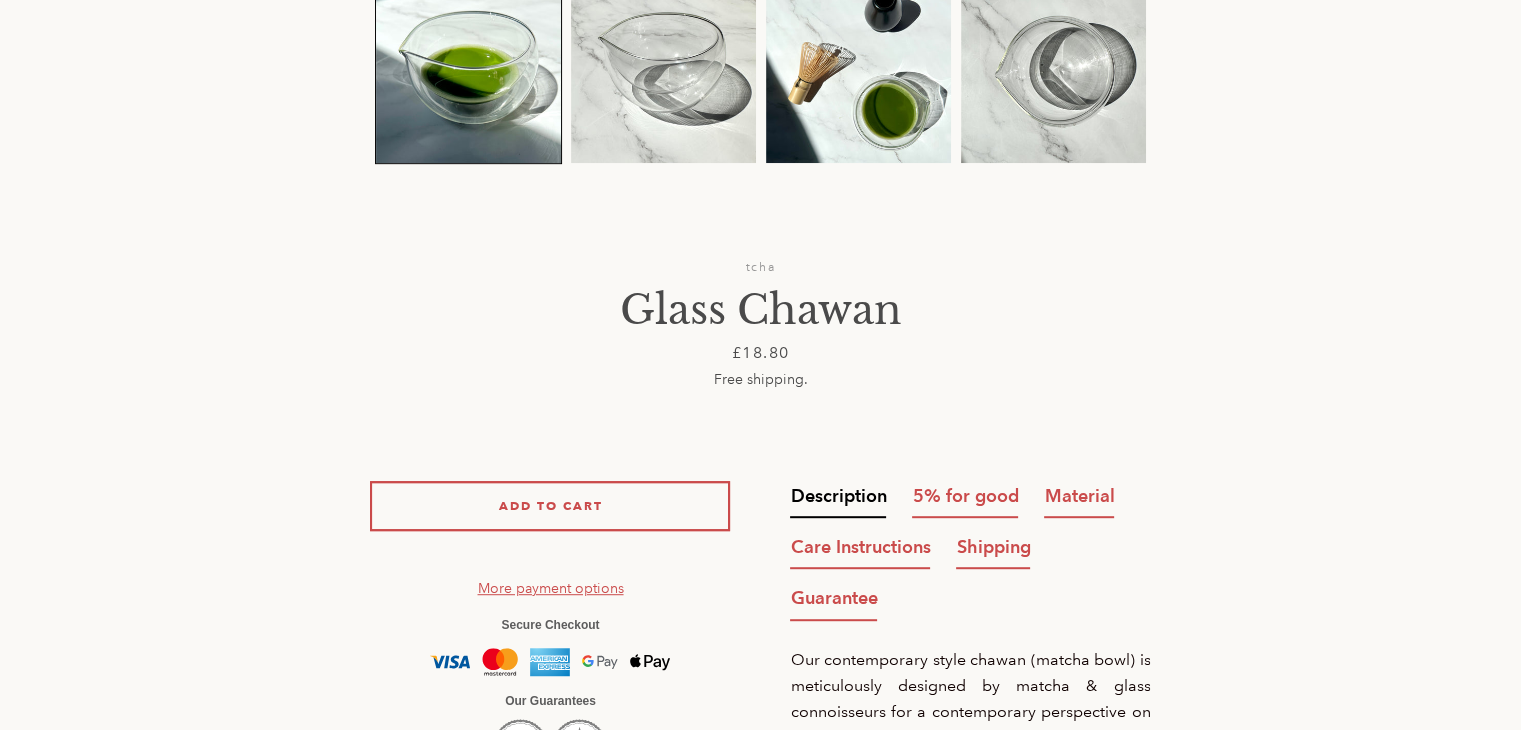 scroll, scrollTop: 1000, scrollLeft: 0, axis: vertical 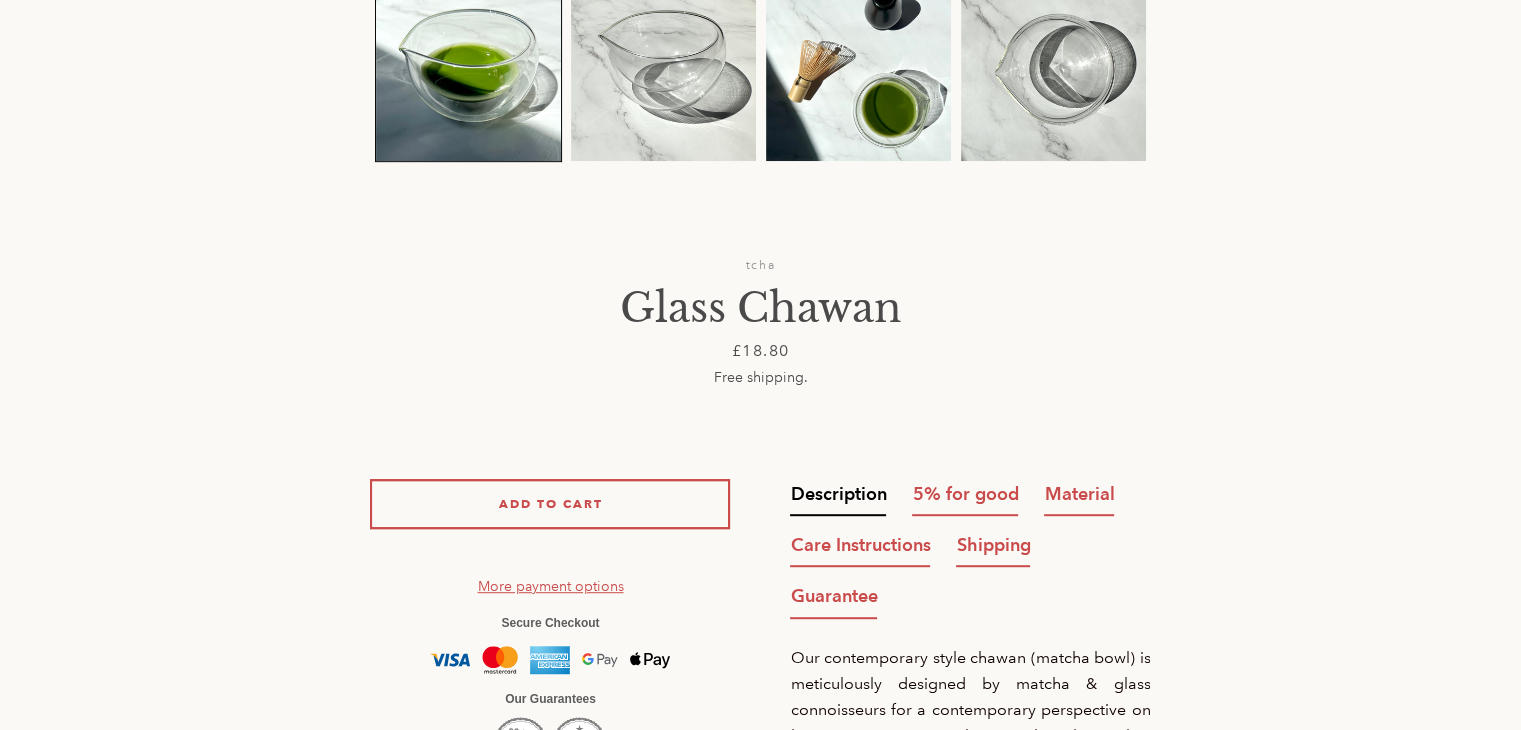 click on "tcha
Glass Chawan
Sale price
Price
£18.80
Regular price
Unit price
/  per
Free shipping.
Description
5% for good
We donate 5% of all proceeds to mental health nonprofits like Mental Health America (MHA) & National Alliance on Mental Illness (NAMI). We're on a mission to help de-stigmatize conditions like Anxiety & Depression, while providing better access to tools for those in need. Together, we can prioritize purpose over profit.
Material
Heat-resistant  borosilicate glass. Double-walled. Natural variations can occur due to the handmade nature of the product.
Care Instructions
Shipping
We provide free standard shipping on all US   orders. Shipping is coordinated
Guarantee" at bounding box center (760, 354) 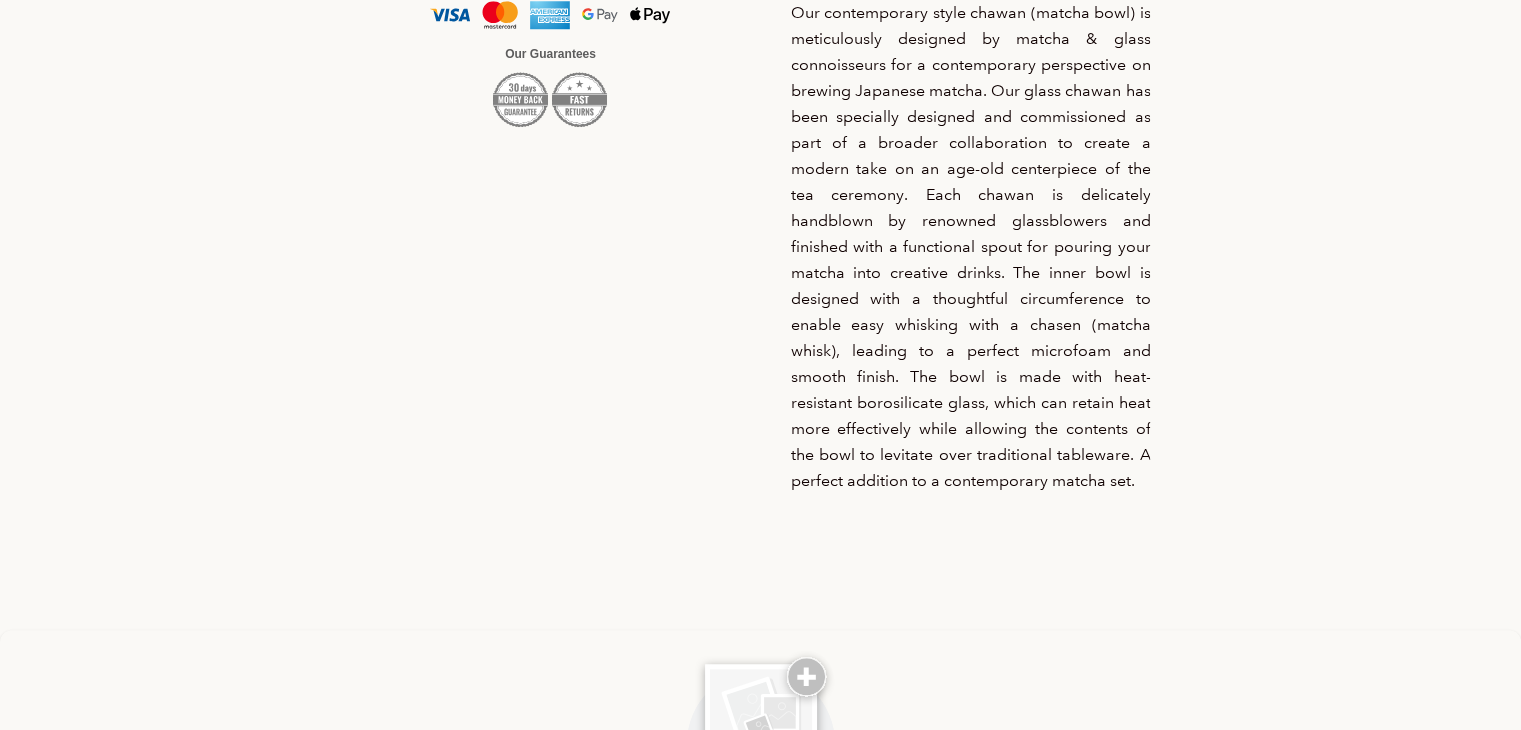 scroll, scrollTop: 1680, scrollLeft: 0, axis: vertical 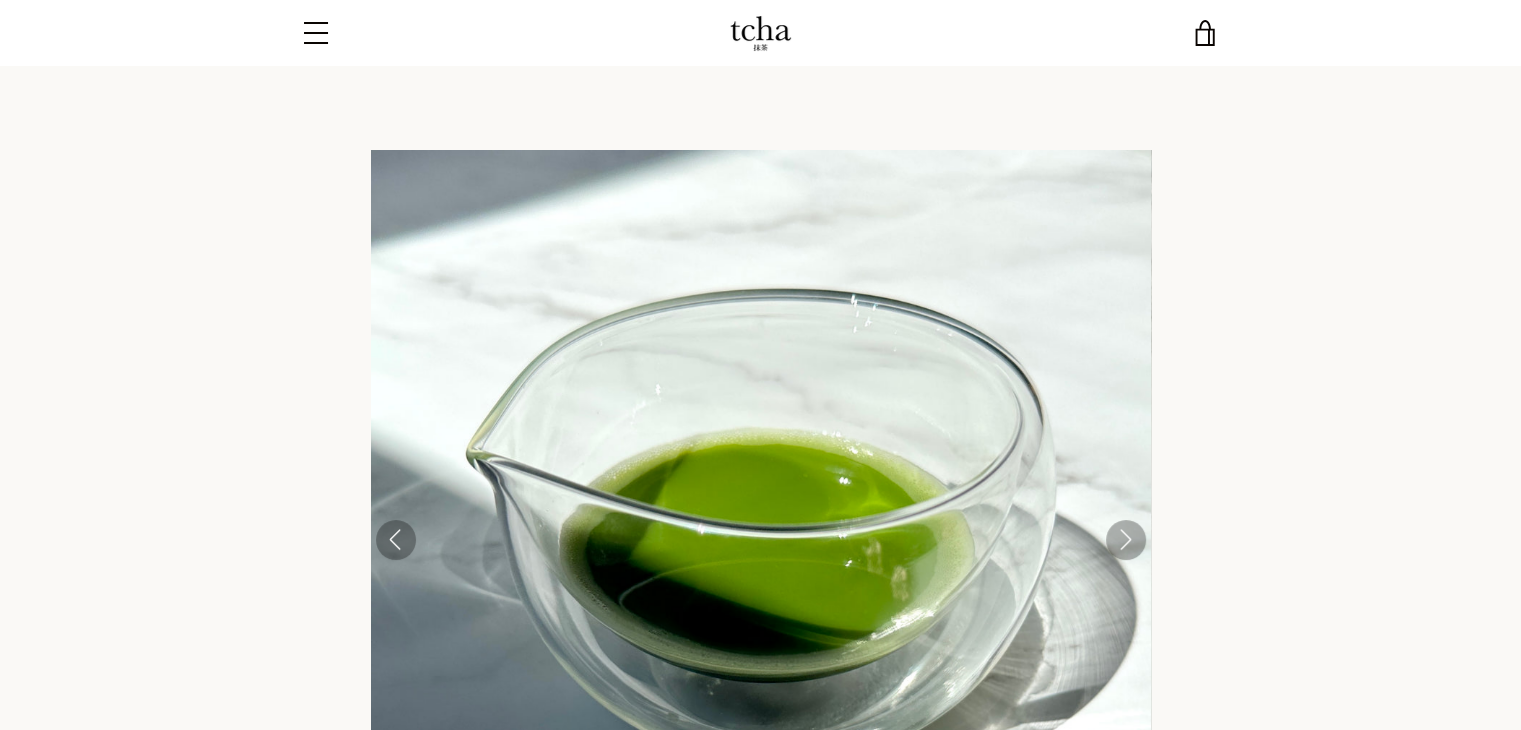 click on "Menu" at bounding box center [316, 33] 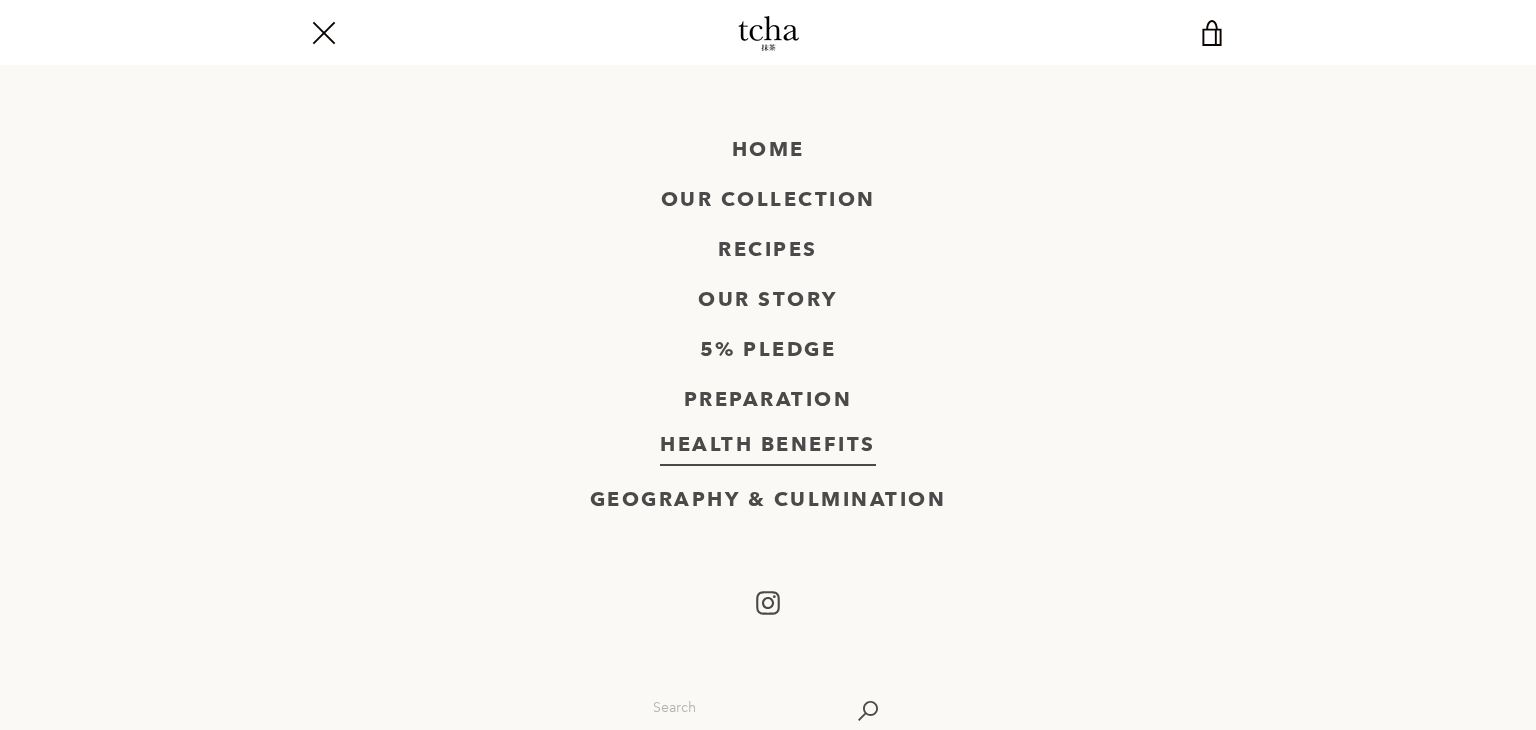 click on "Health Benefits" at bounding box center [768, 445] 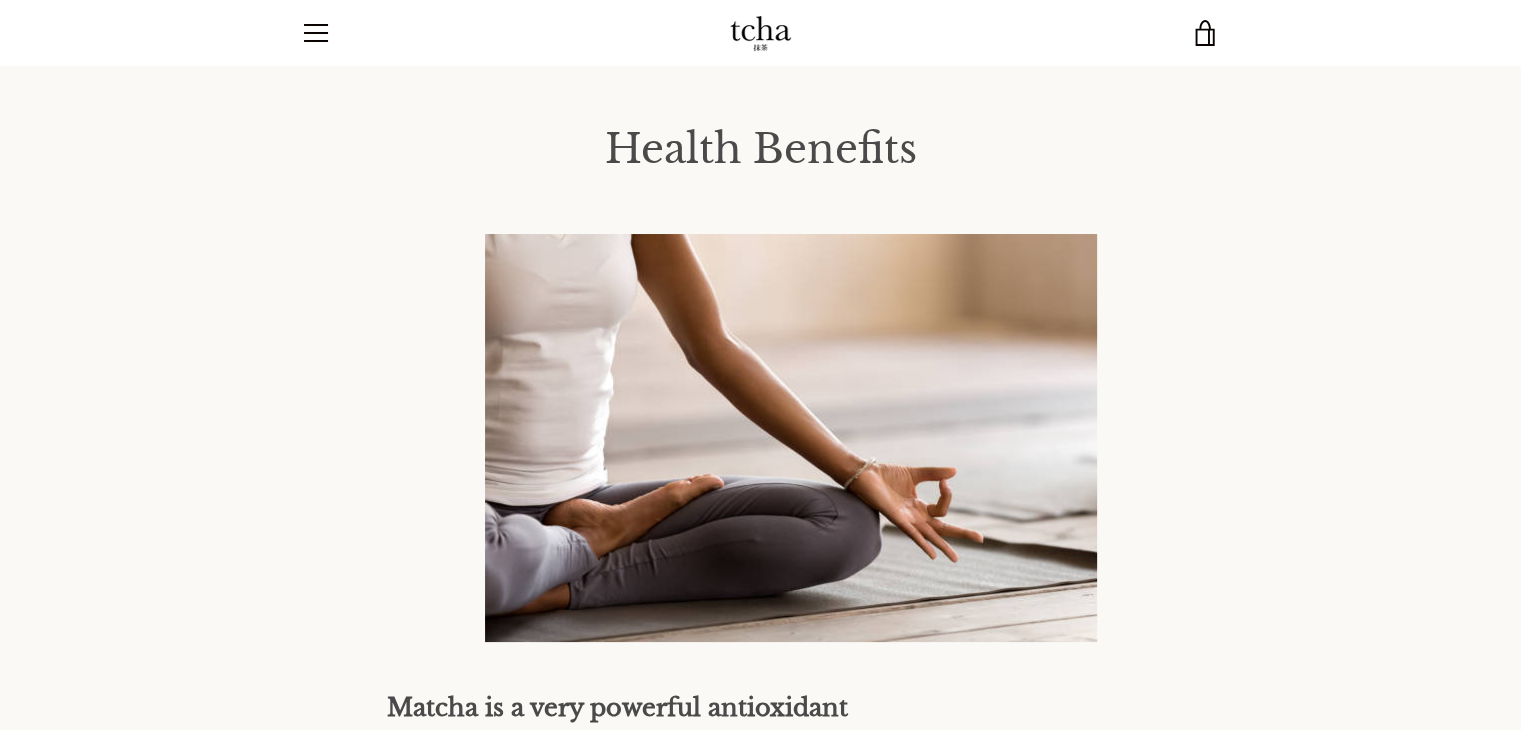 scroll, scrollTop: 40, scrollLeft: 0, axis: vertical 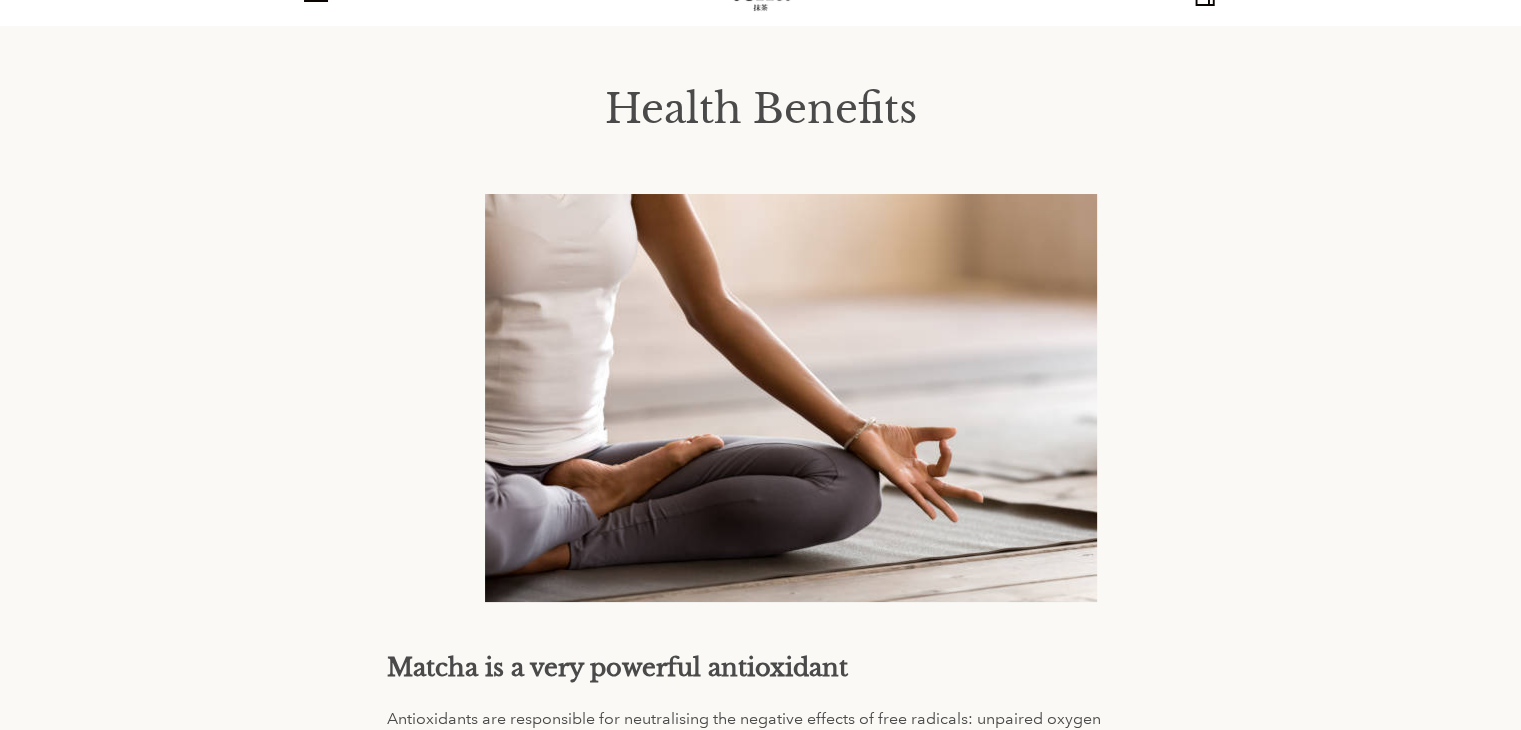 click on "Health Benefits" at bounding box center (761, 109) 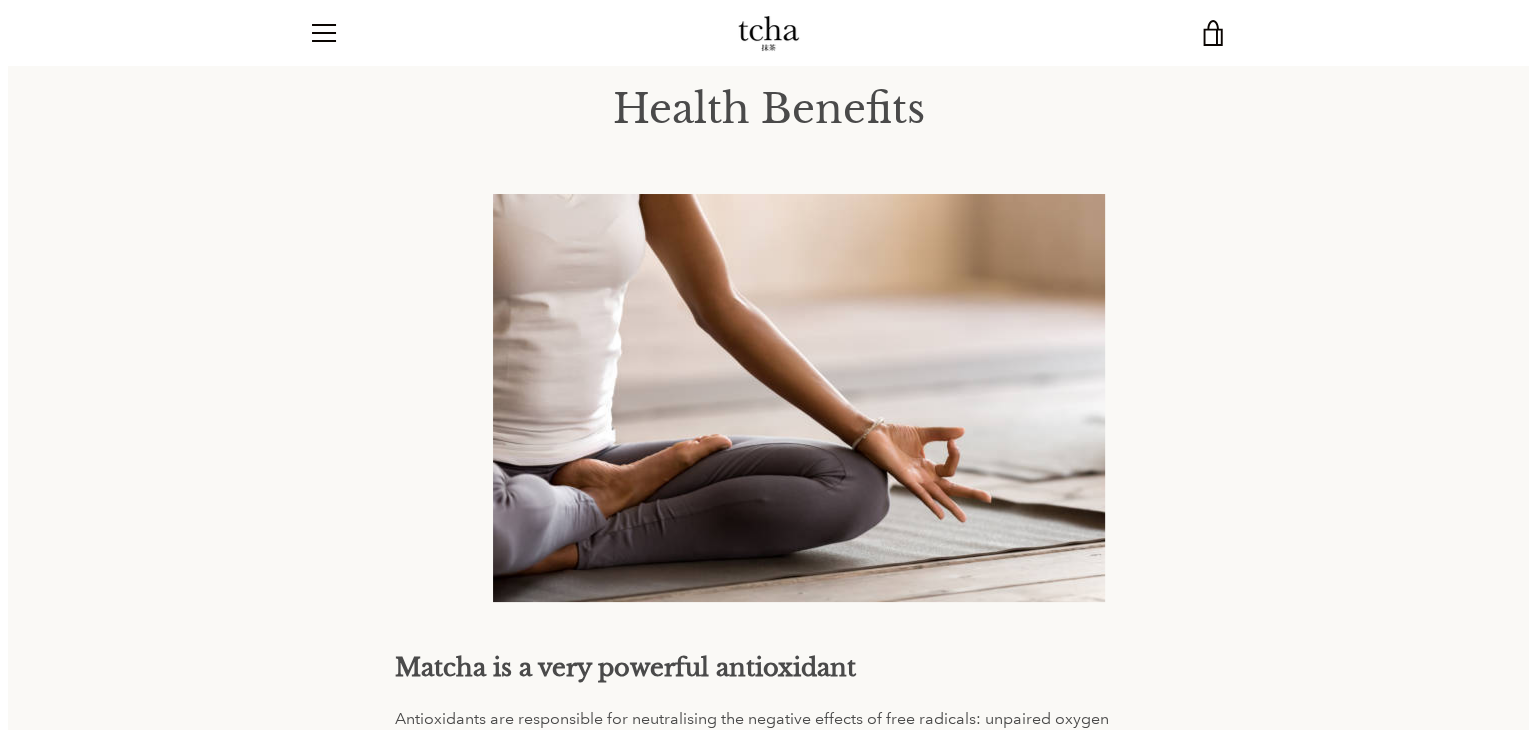 scroll, scrollTop: 0, scrollLeft: 0, axis: both 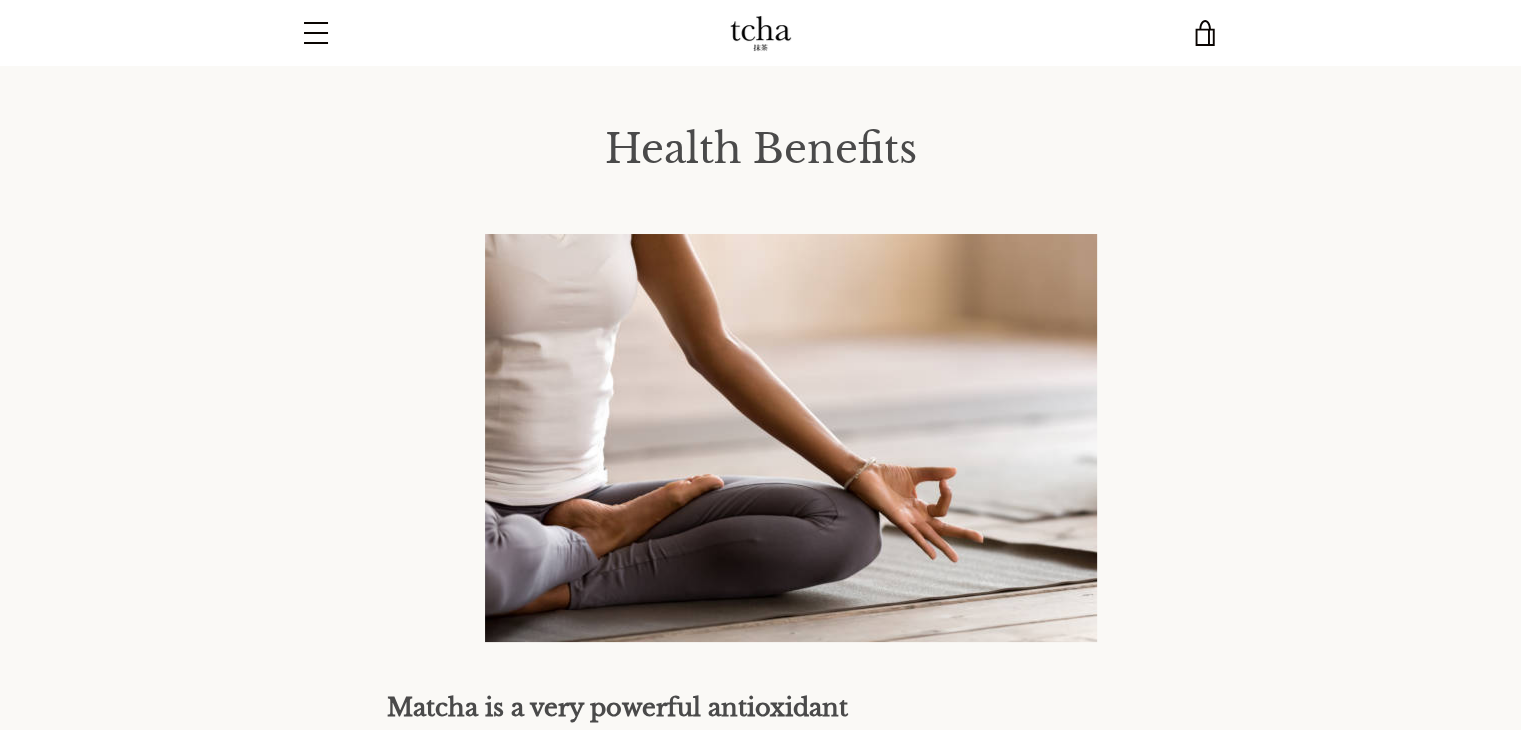 click on "Menu" at bounding box center [316, 33] 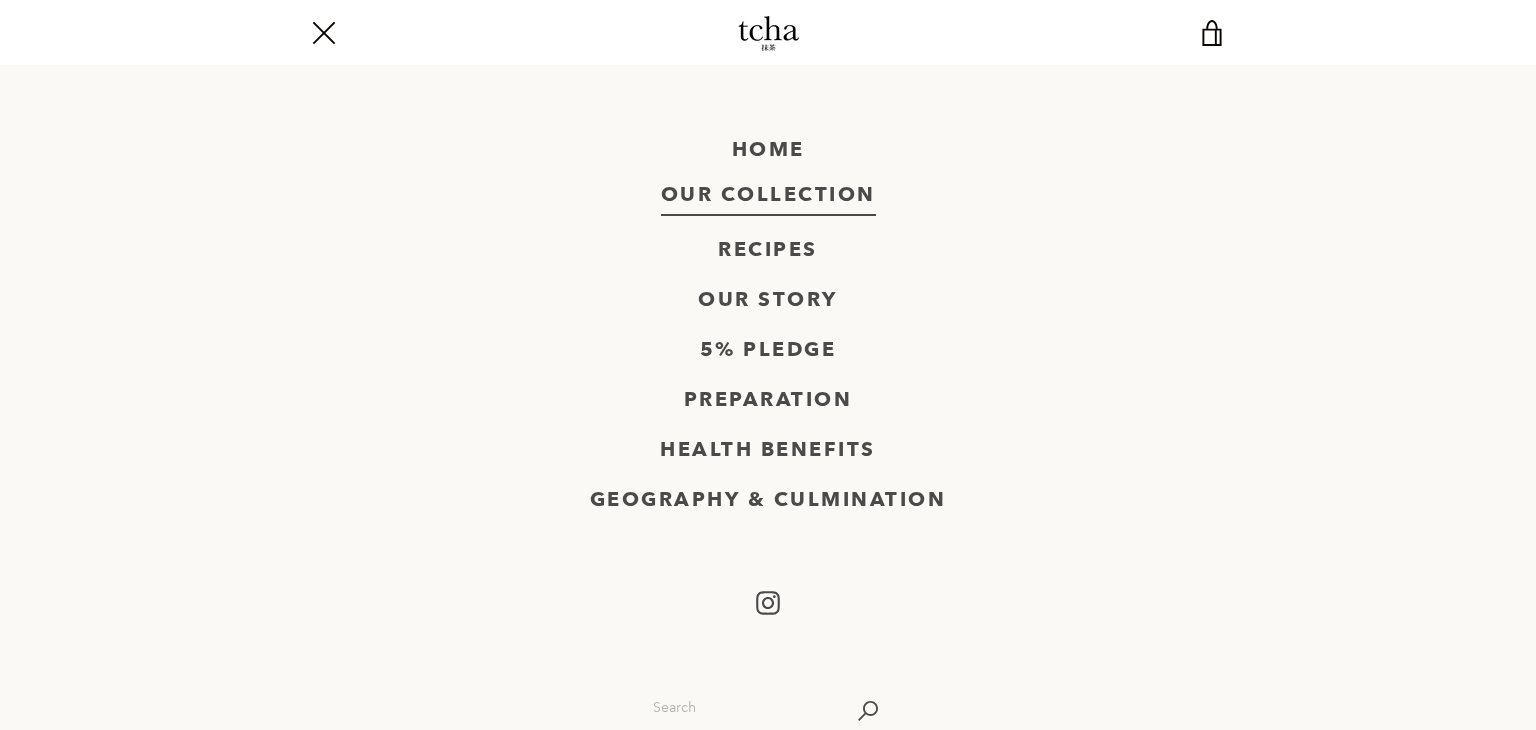 click on "Our Collection" at bounding box center (768, 195) 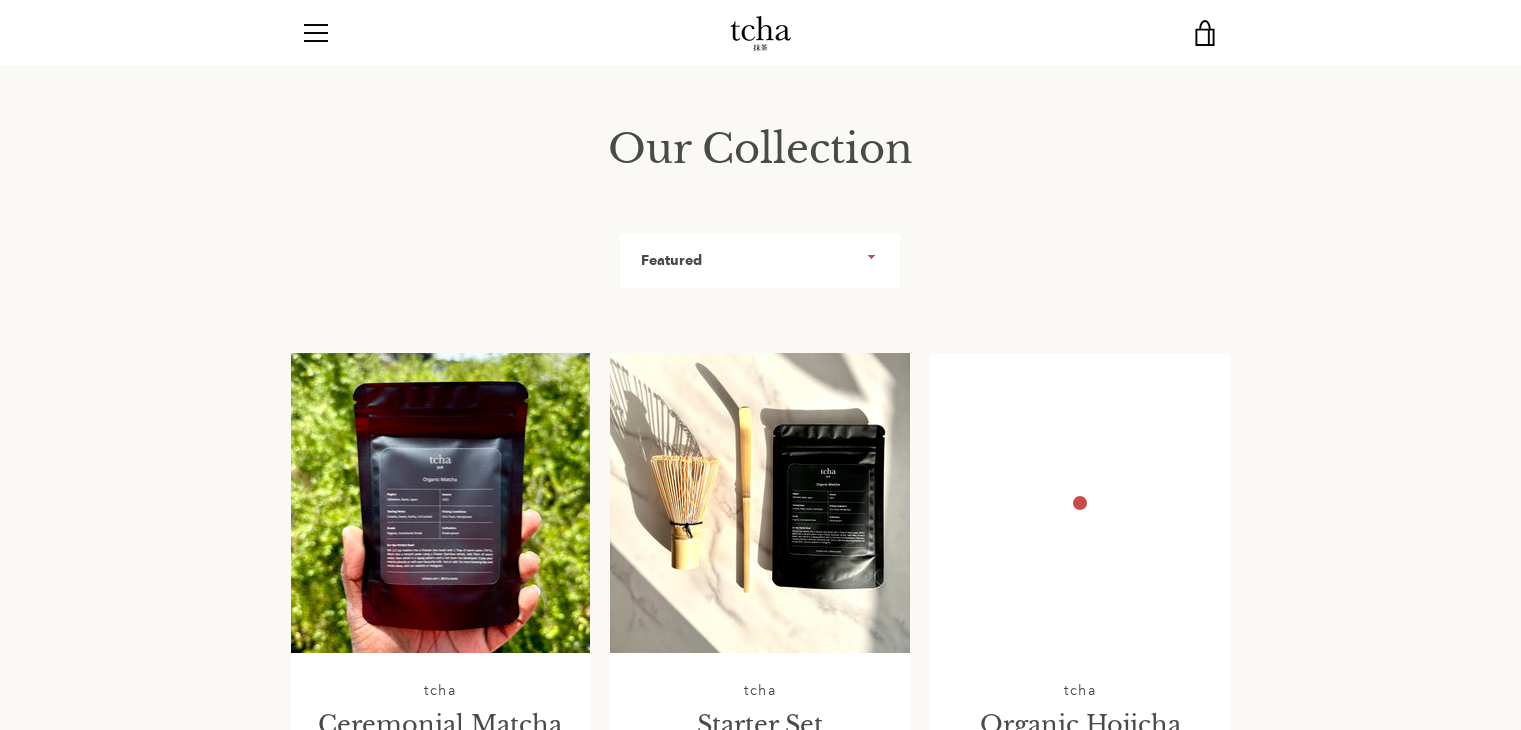 scroll, scrollTop: 0, scrollLeft: 0, axis: both 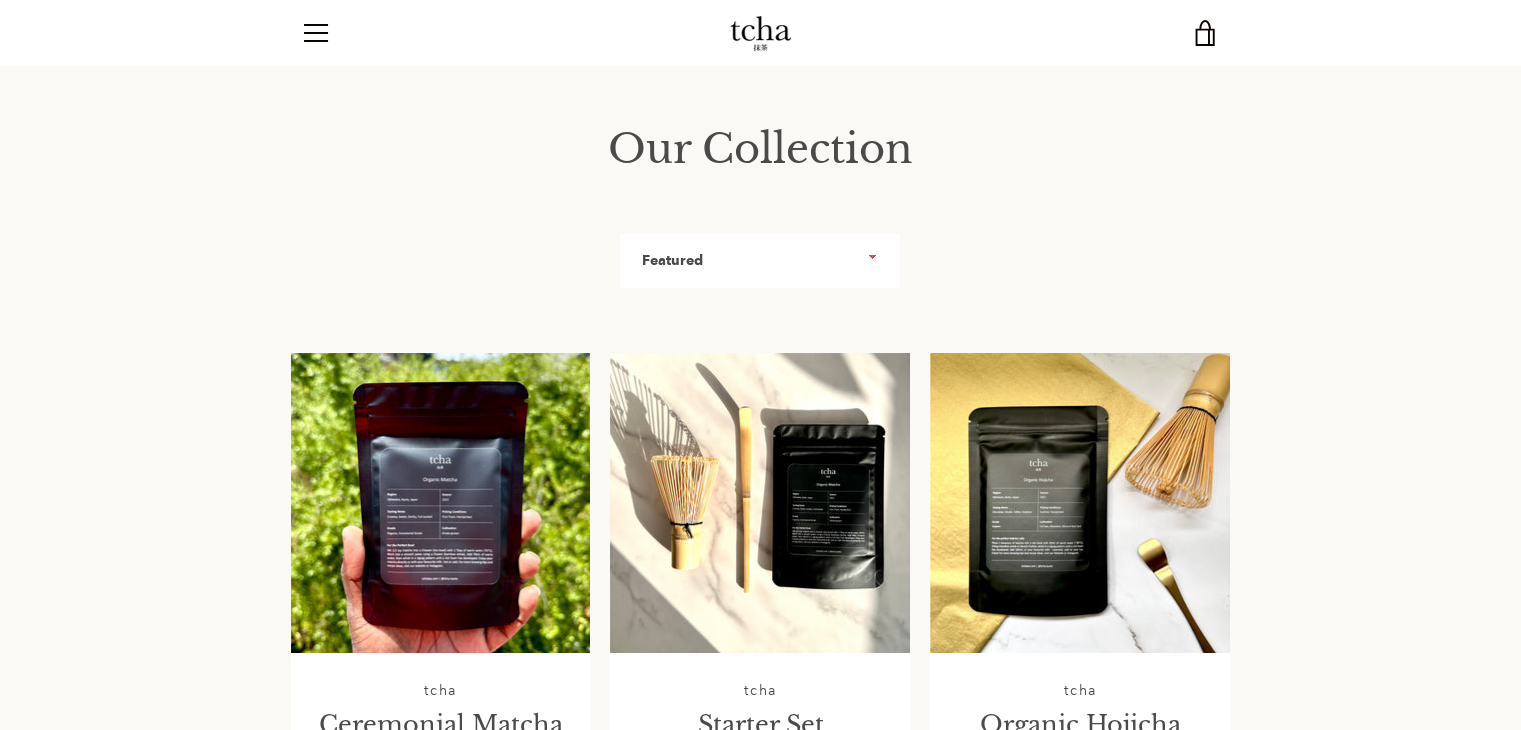 click on "Our Collection
Sort by
Featured Best selling Alphabetically, A-Z Alphabetically, Z-A Price, low to high Price, high to low Date, old to new Date, new to old" at bounding box center (760, 209) 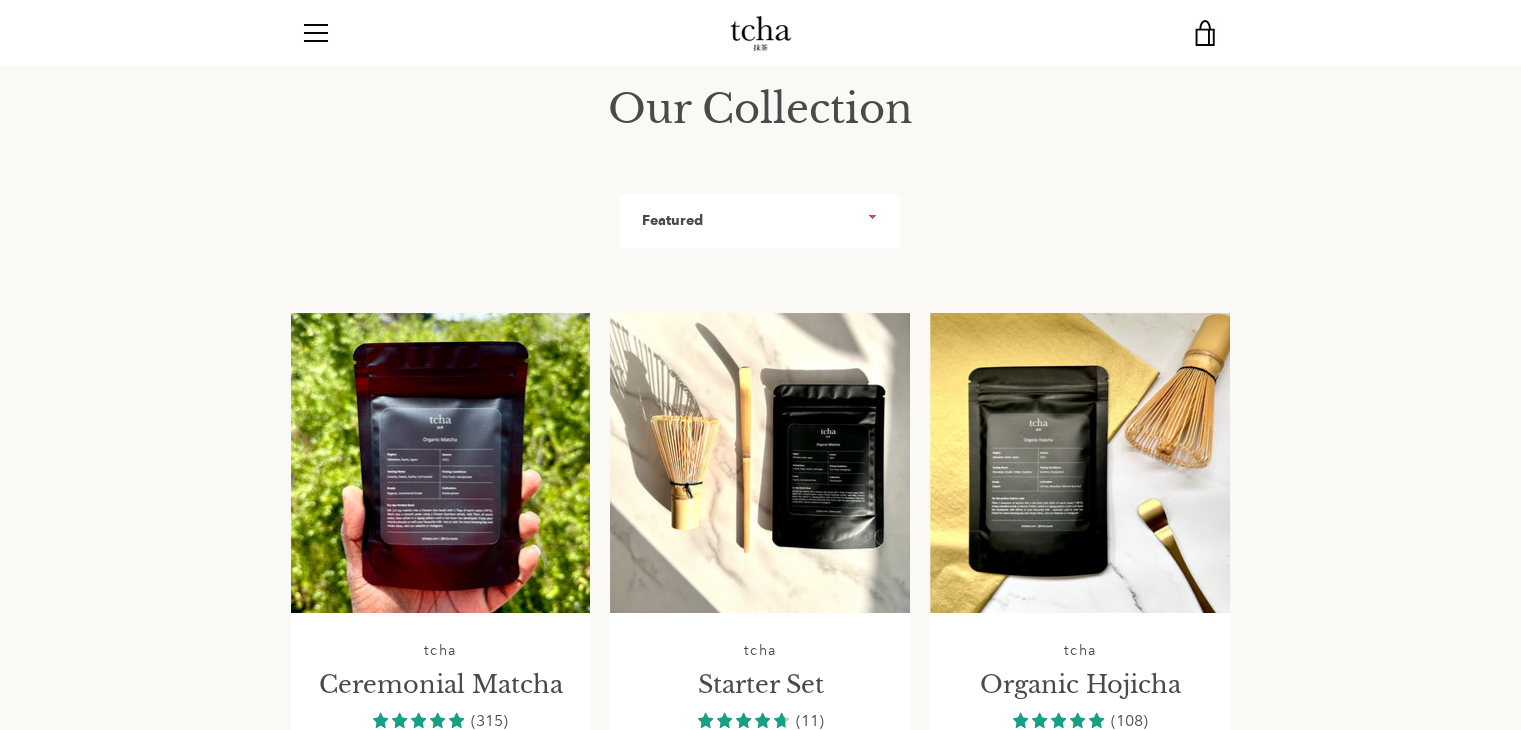 scroll, scrollTop: 80, scrollLeft: 0, axis: vertical 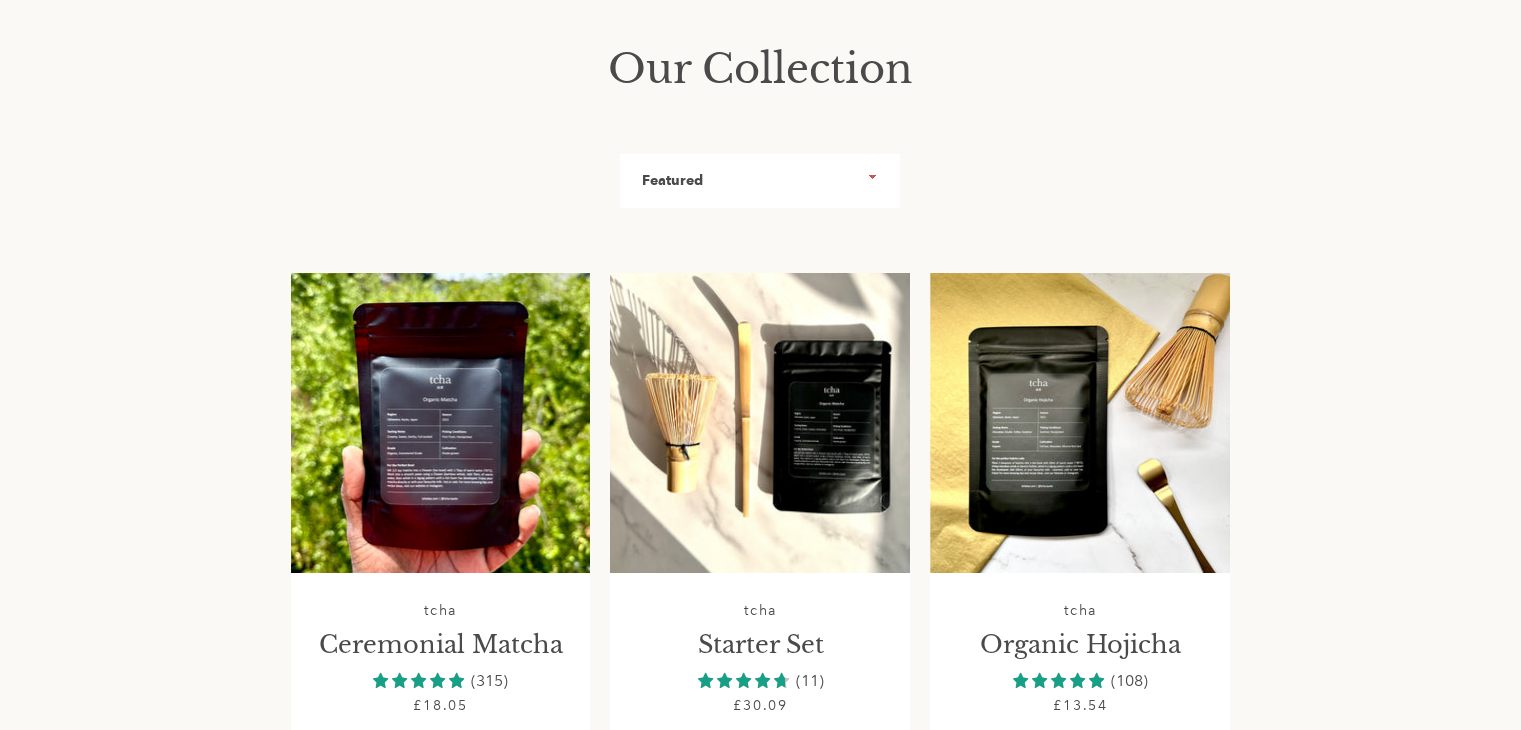 click at bounding box center [760, 423] 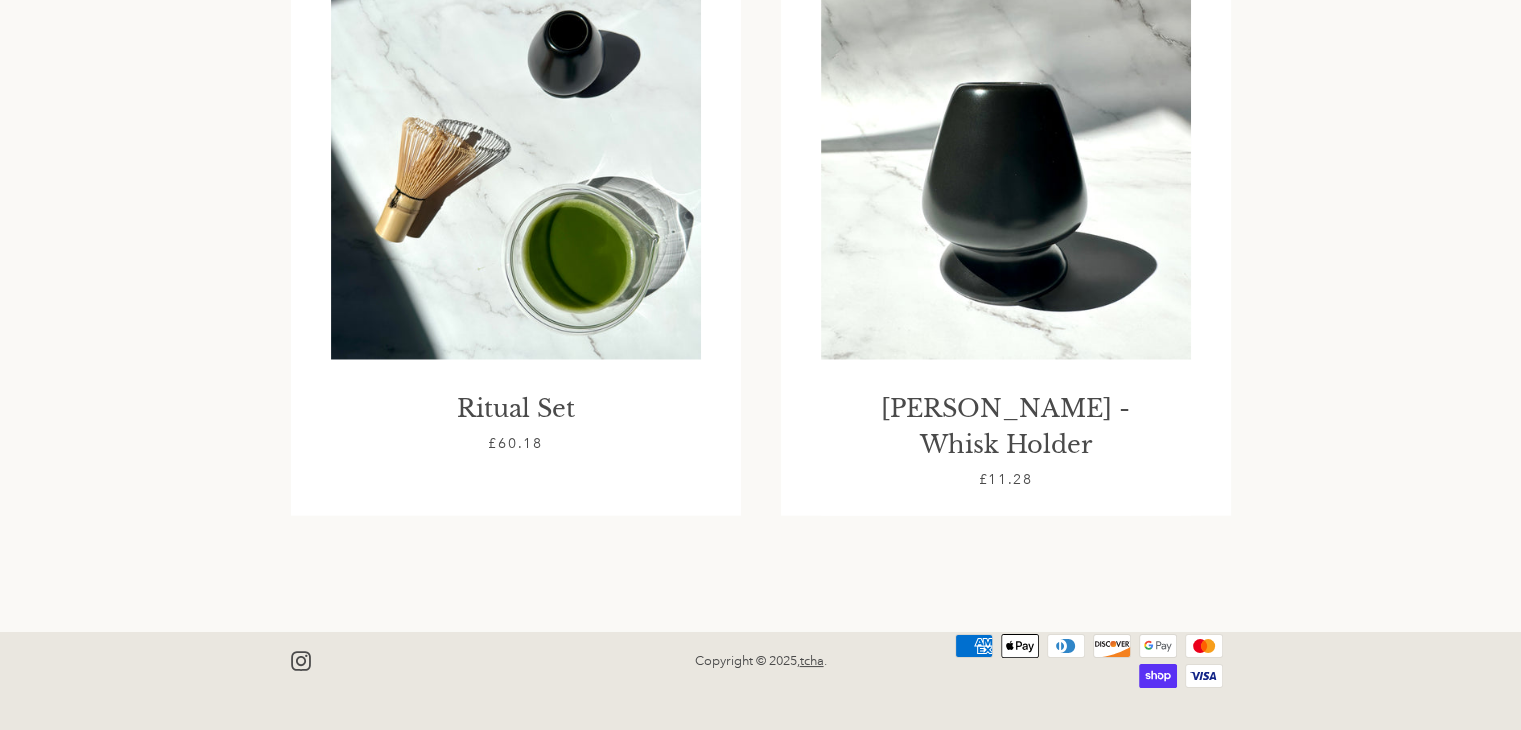 scroll, scrollTop: 4656, scrollLeft: 0, axis: vertical 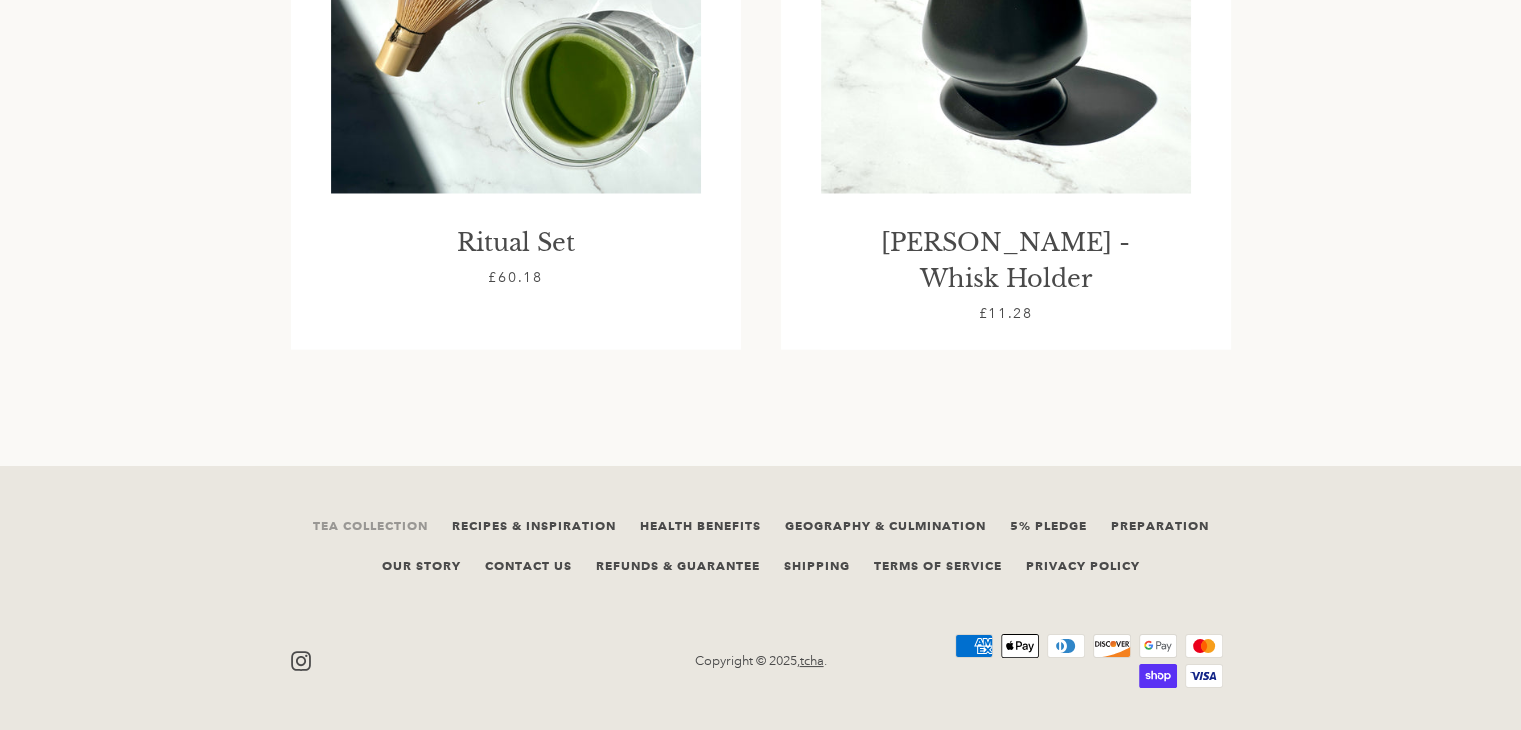 click on "Tea Collection" at bounding box center [370, 525] 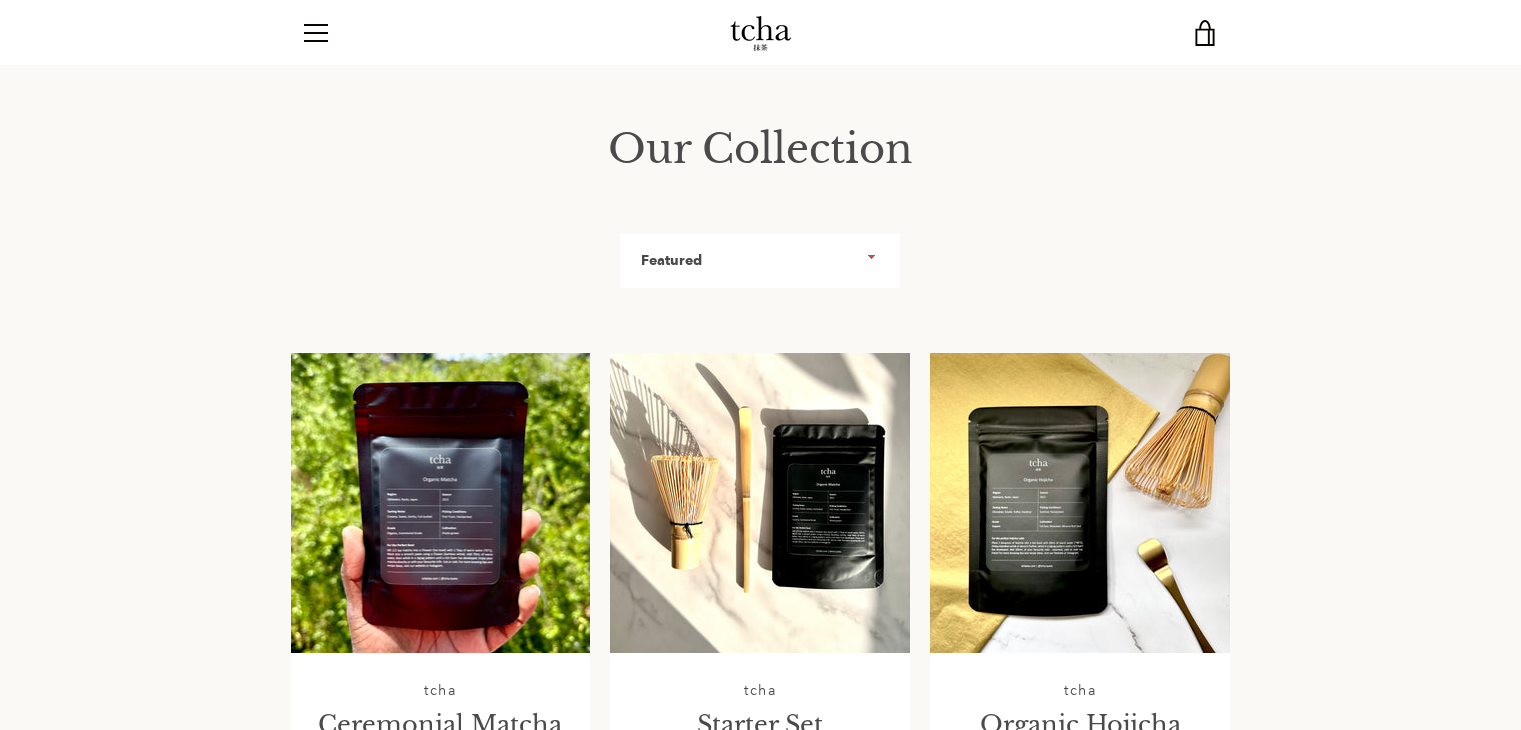 scroll, scrollTop: 0, scrollLeft: 0, axis: both 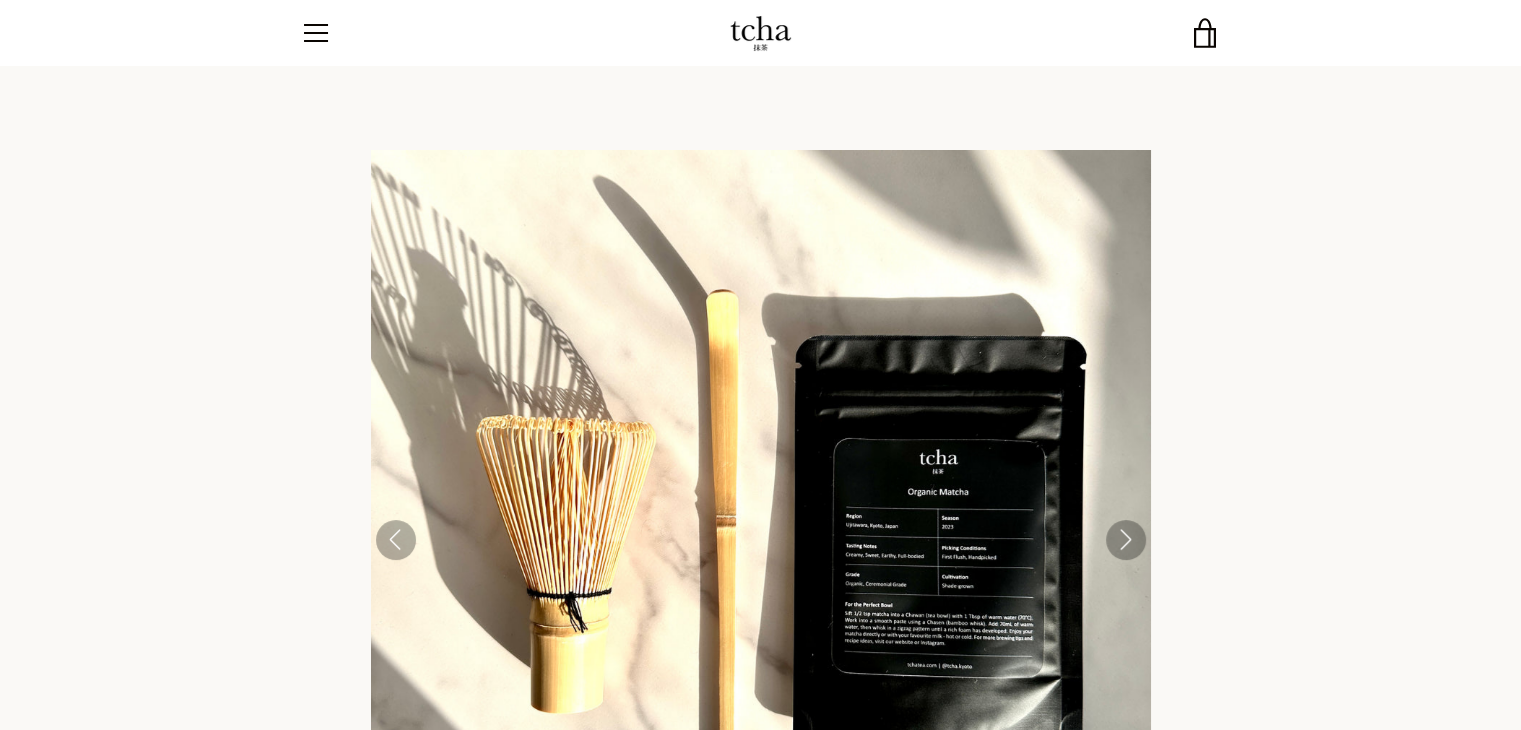click on "View cart" at bounding box center (1206, 33) 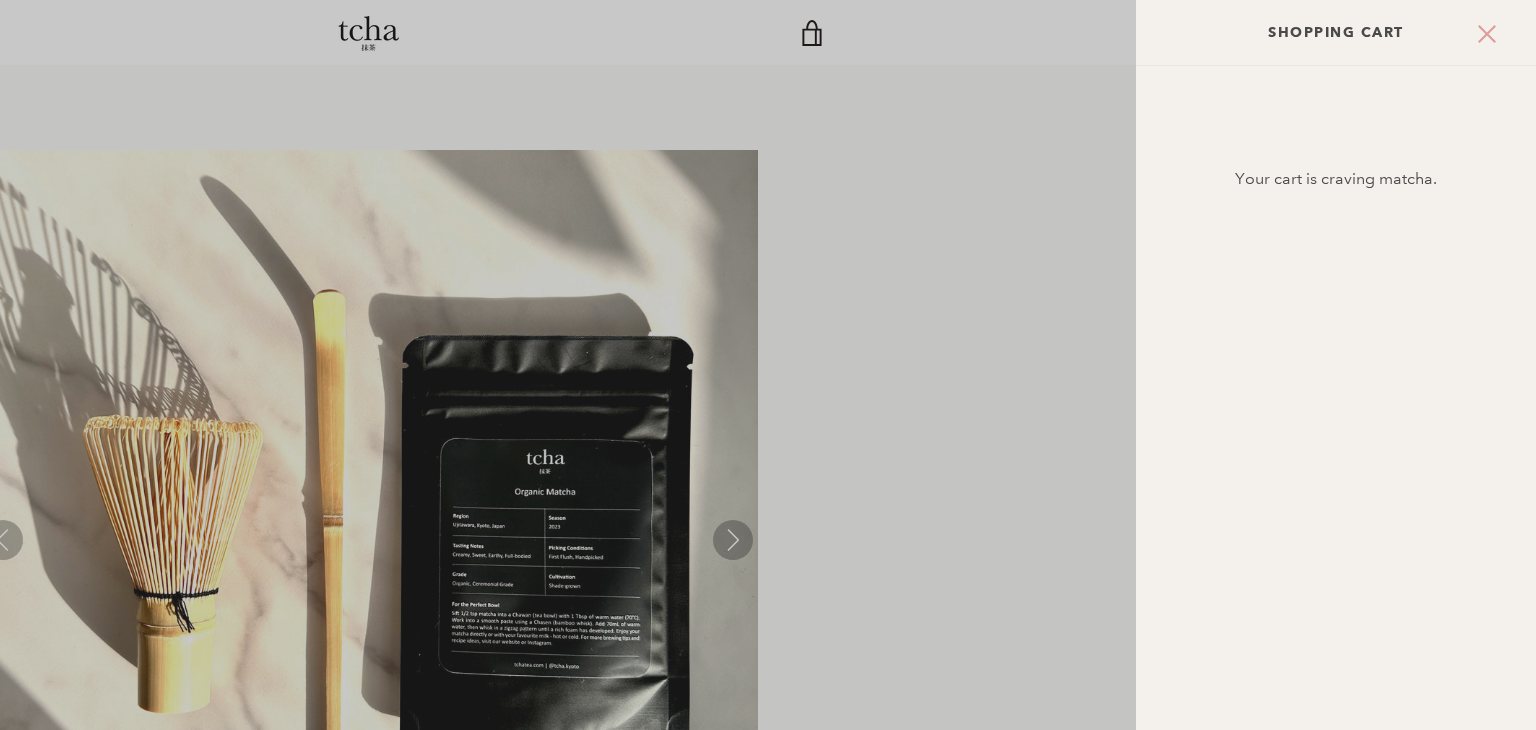 click on "Close Cart" at bounding box center (1487, 33) 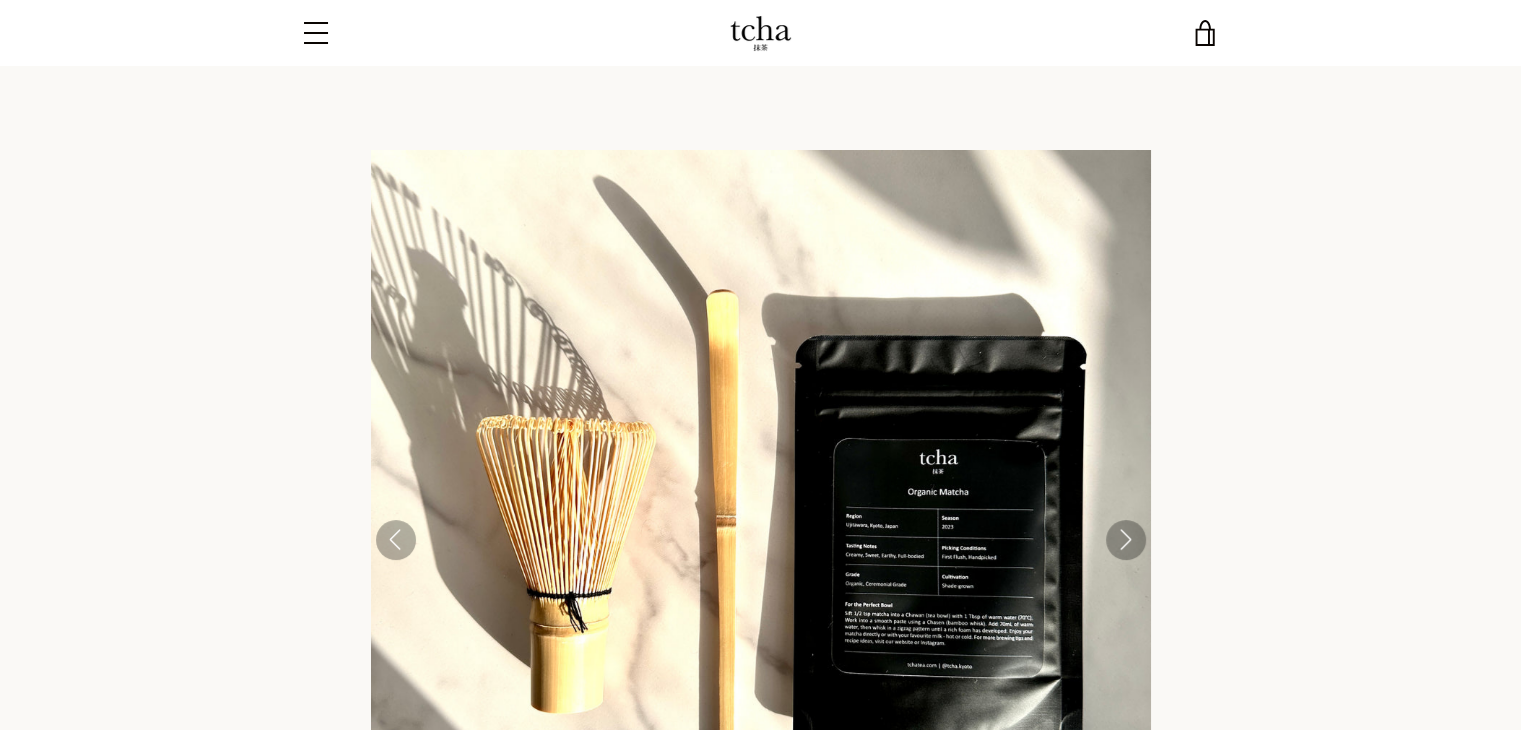 click on "Menu" at bounding box center (316, 33) 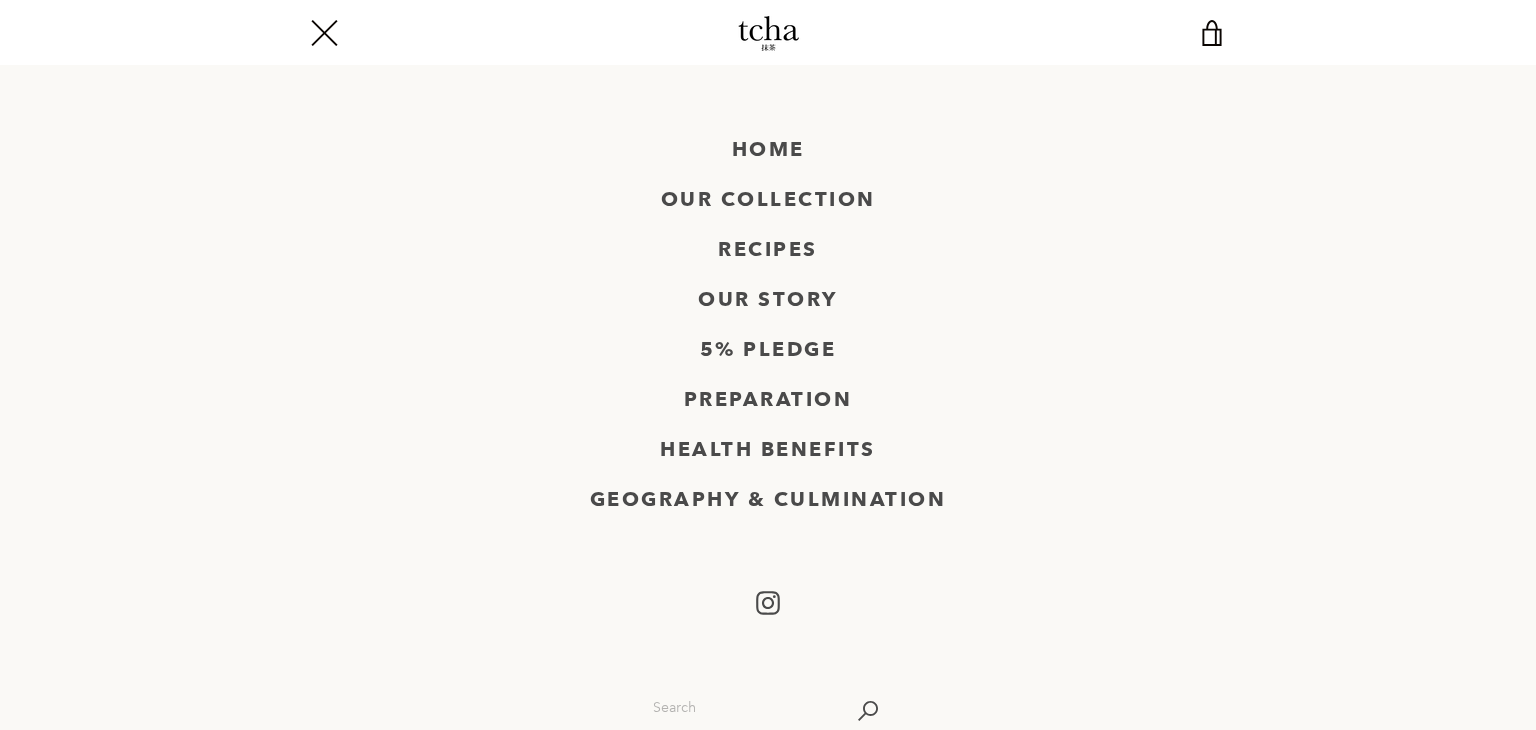 click on "Menu" at bounding box center [323, 33] 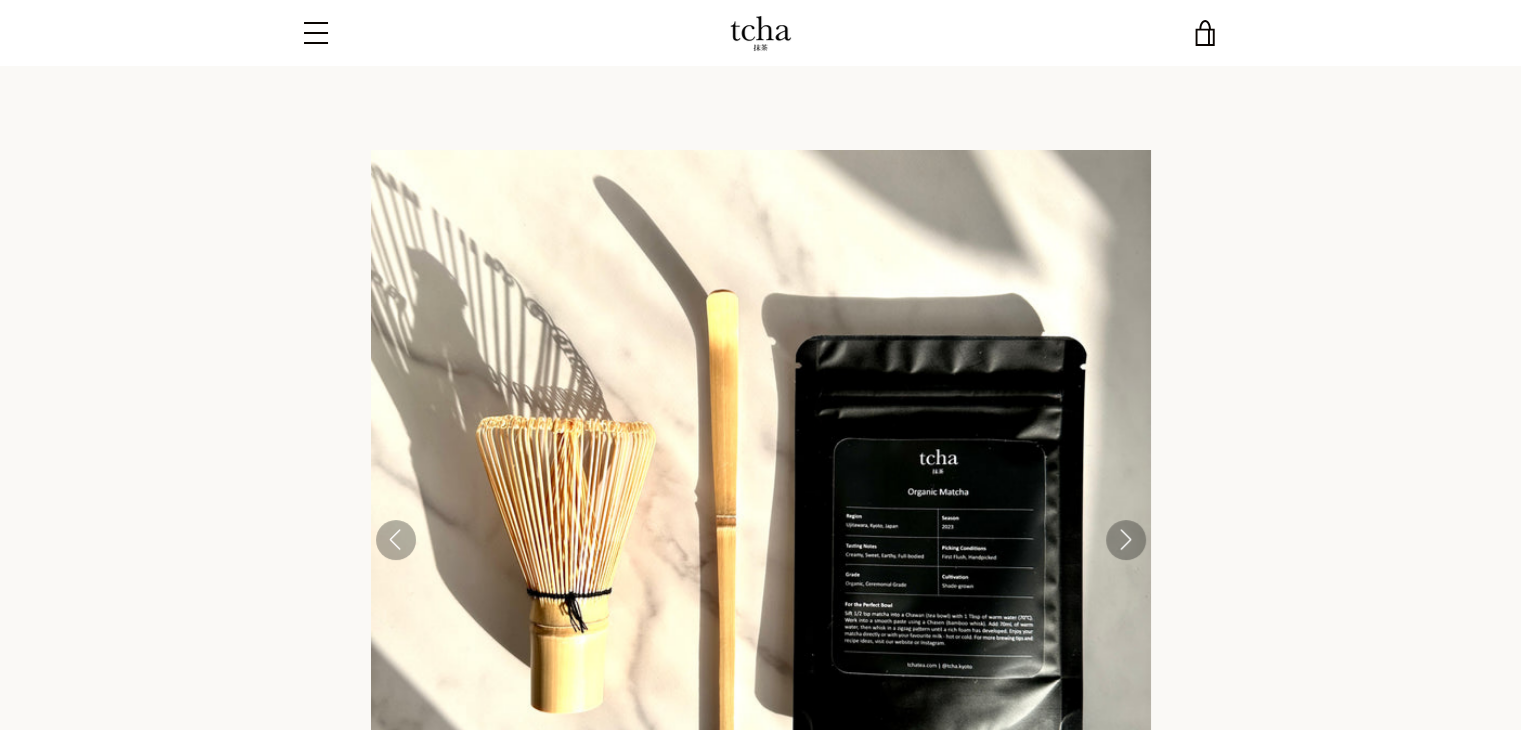 click on "Menu" at bounding box center (316, 33) 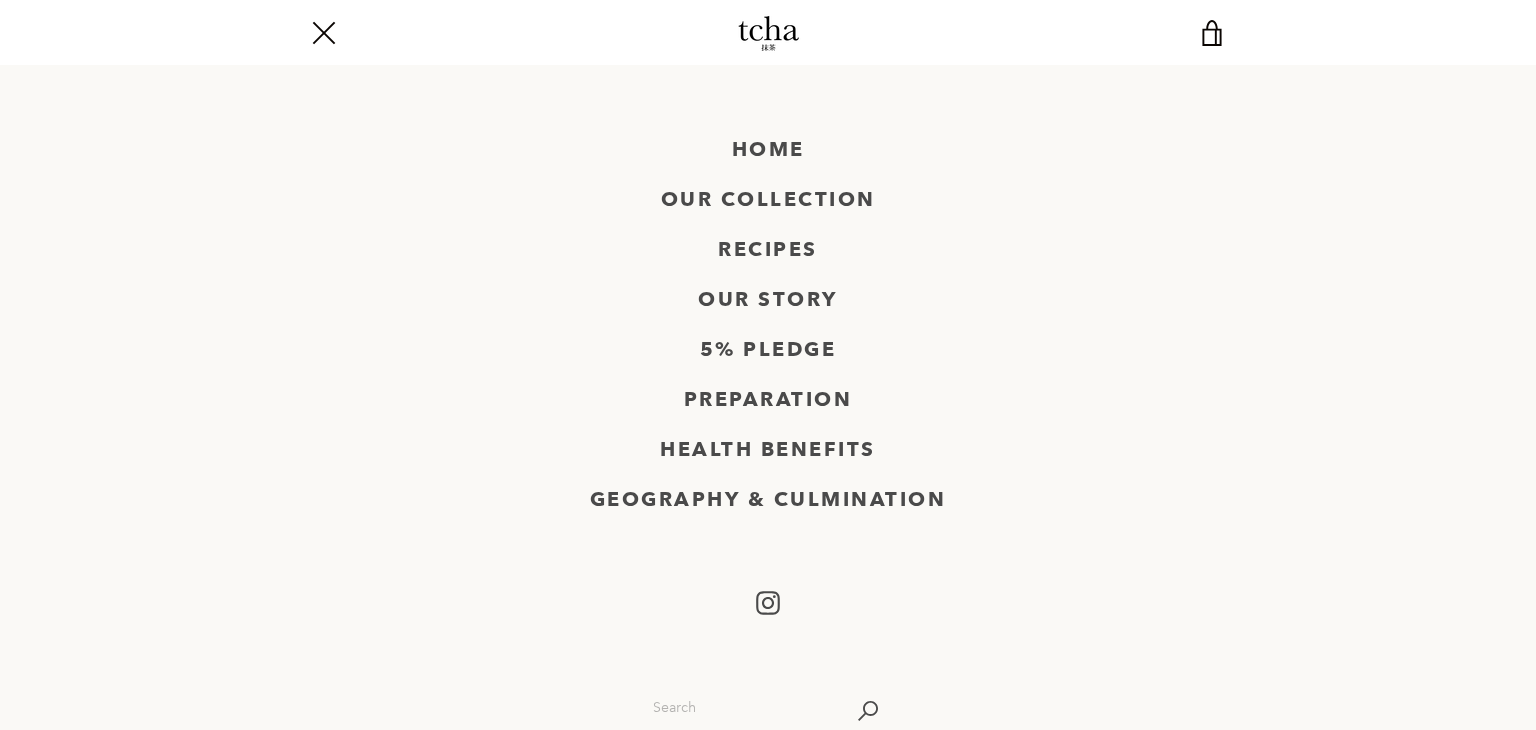 drag, startPoint x: 304, startPoint y: 56, endPoint x: 300, endPoint y: 69, distance: 13.601471 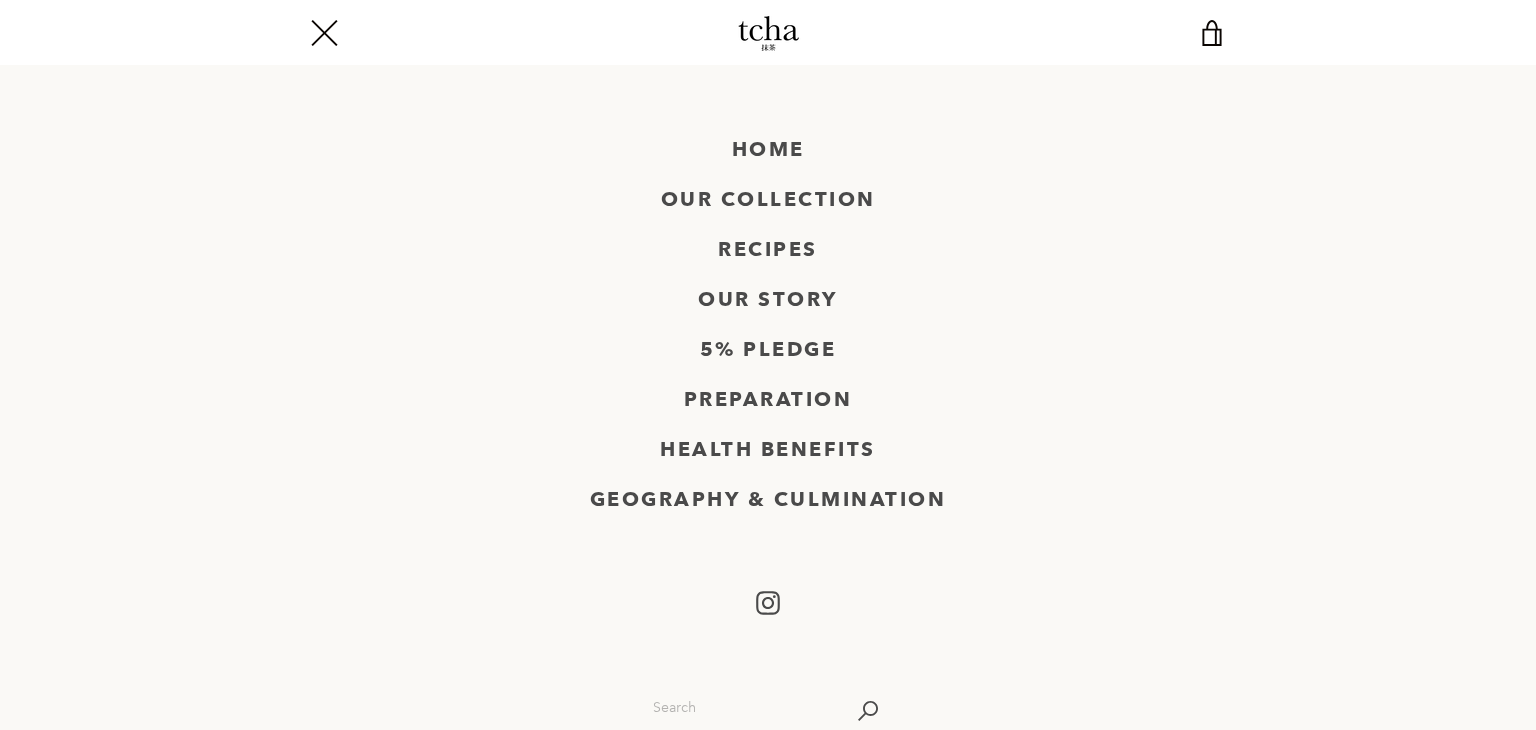 click on "Menu" at bounding box center (323, 33) 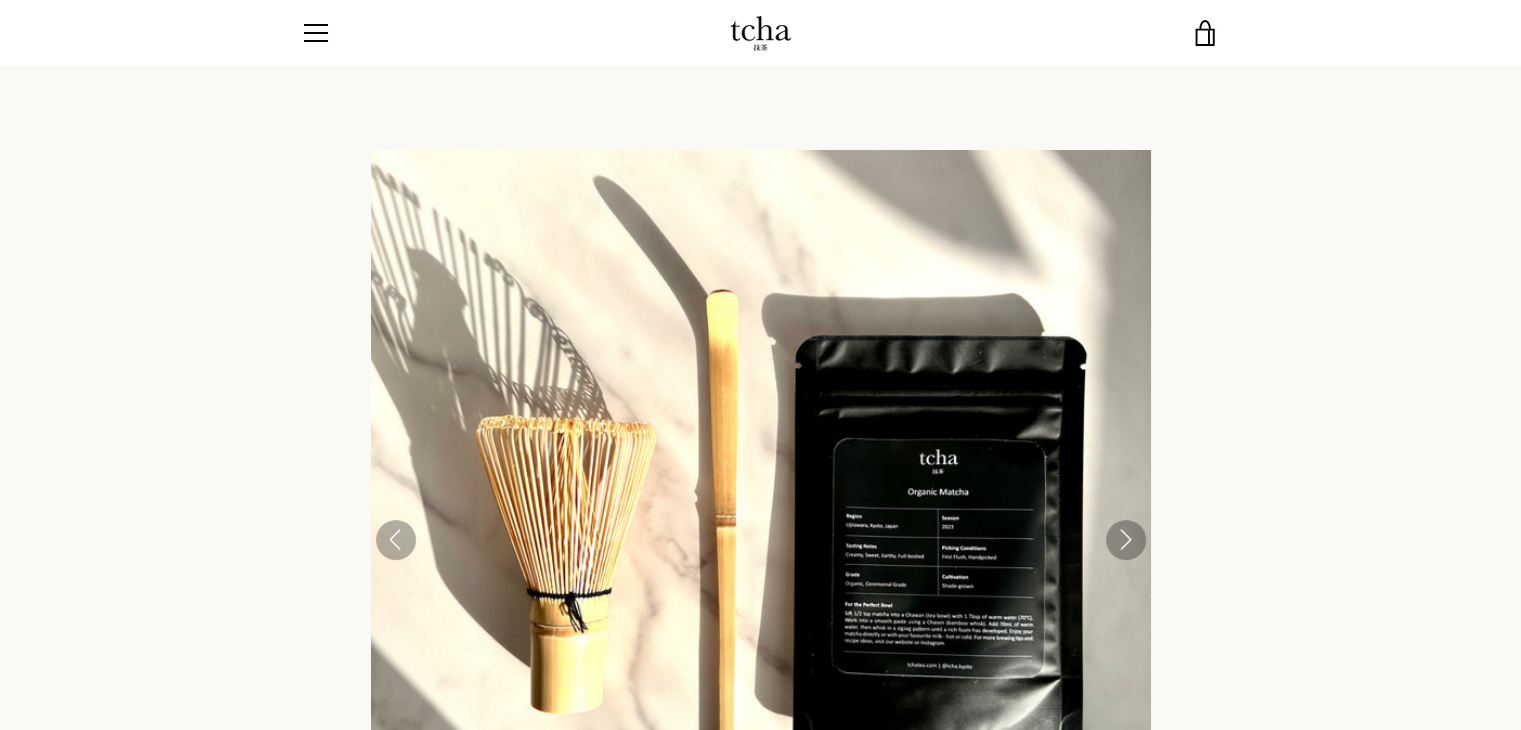 click at bounding box center [761, 656] 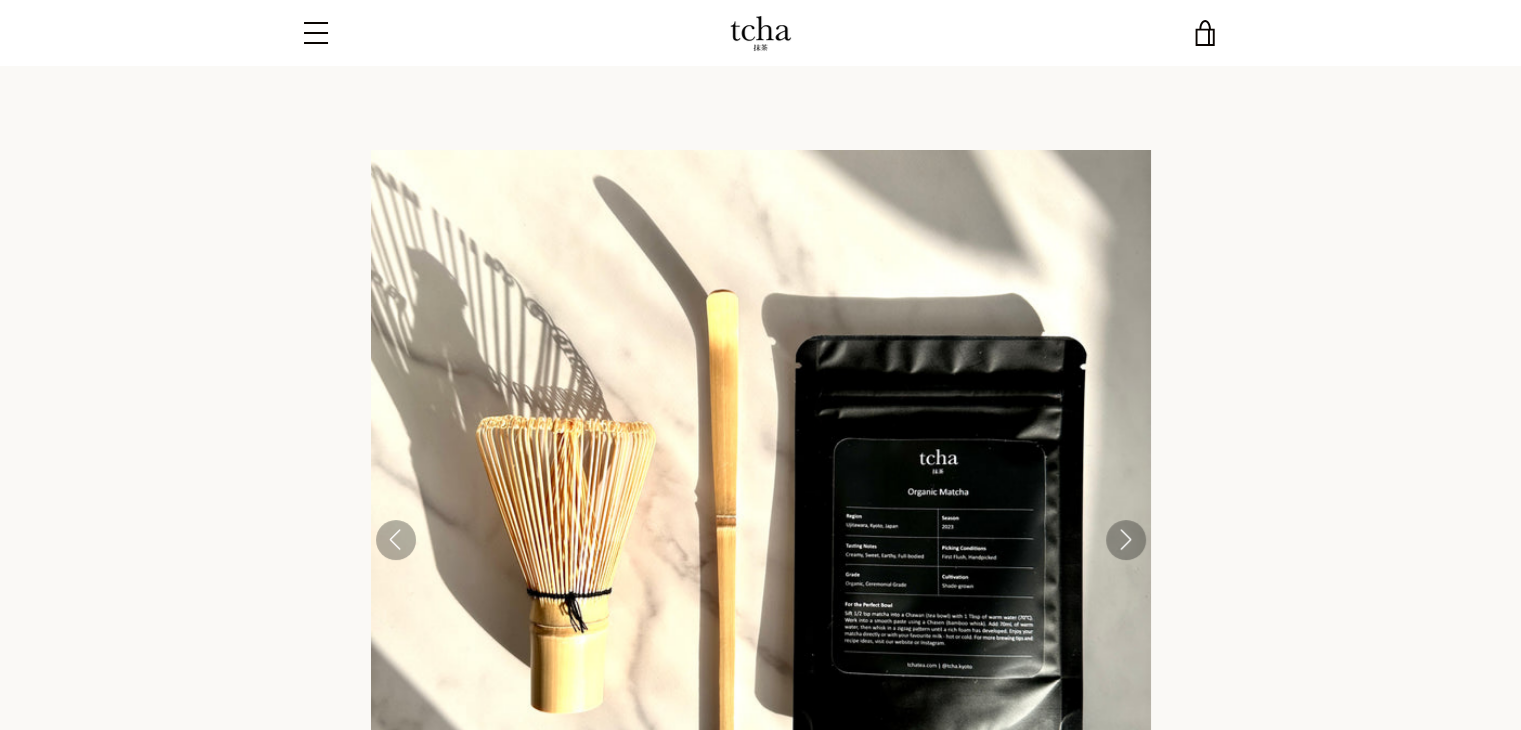 click on "Menu" at bounding box center (316, 33) 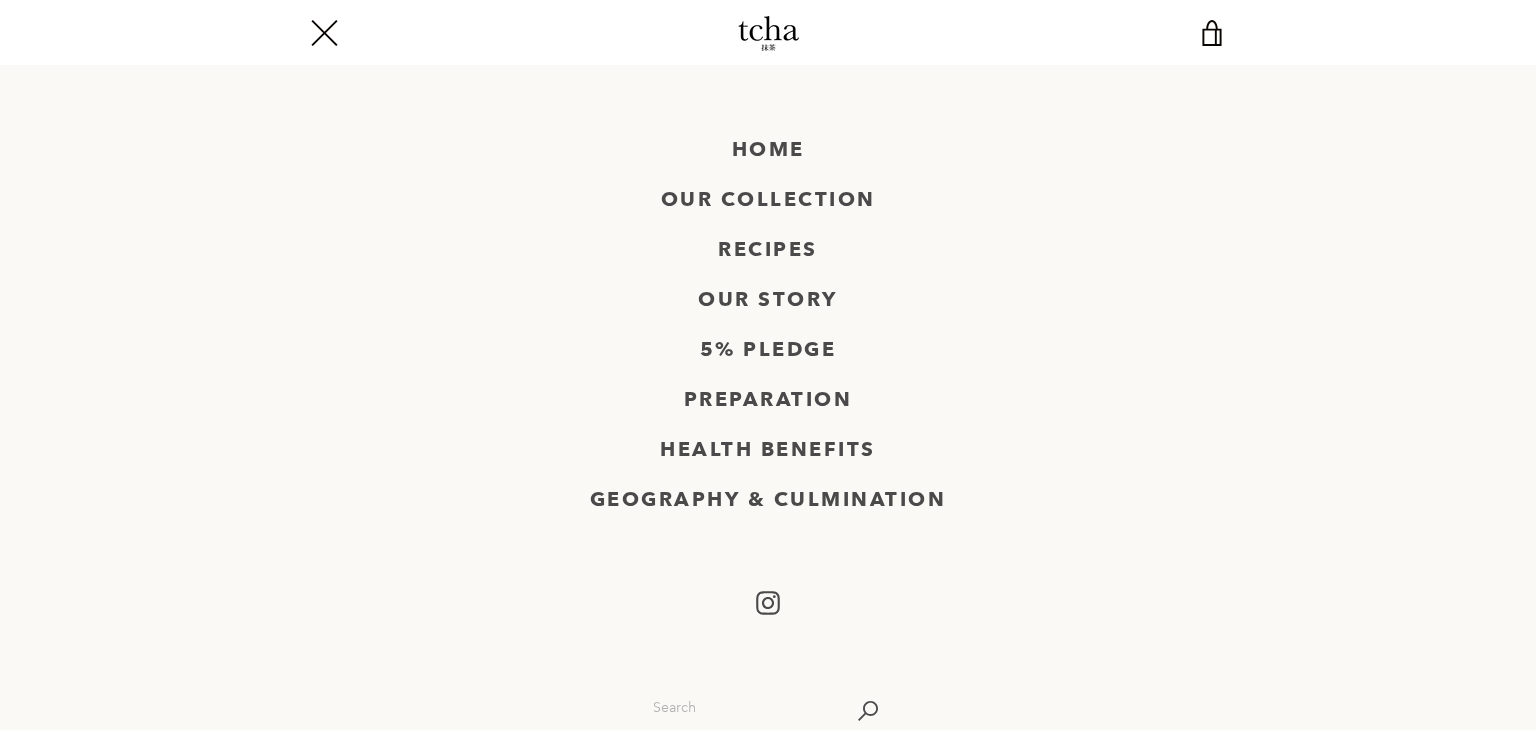 click on "Menu" at bounding box center [323, 33] 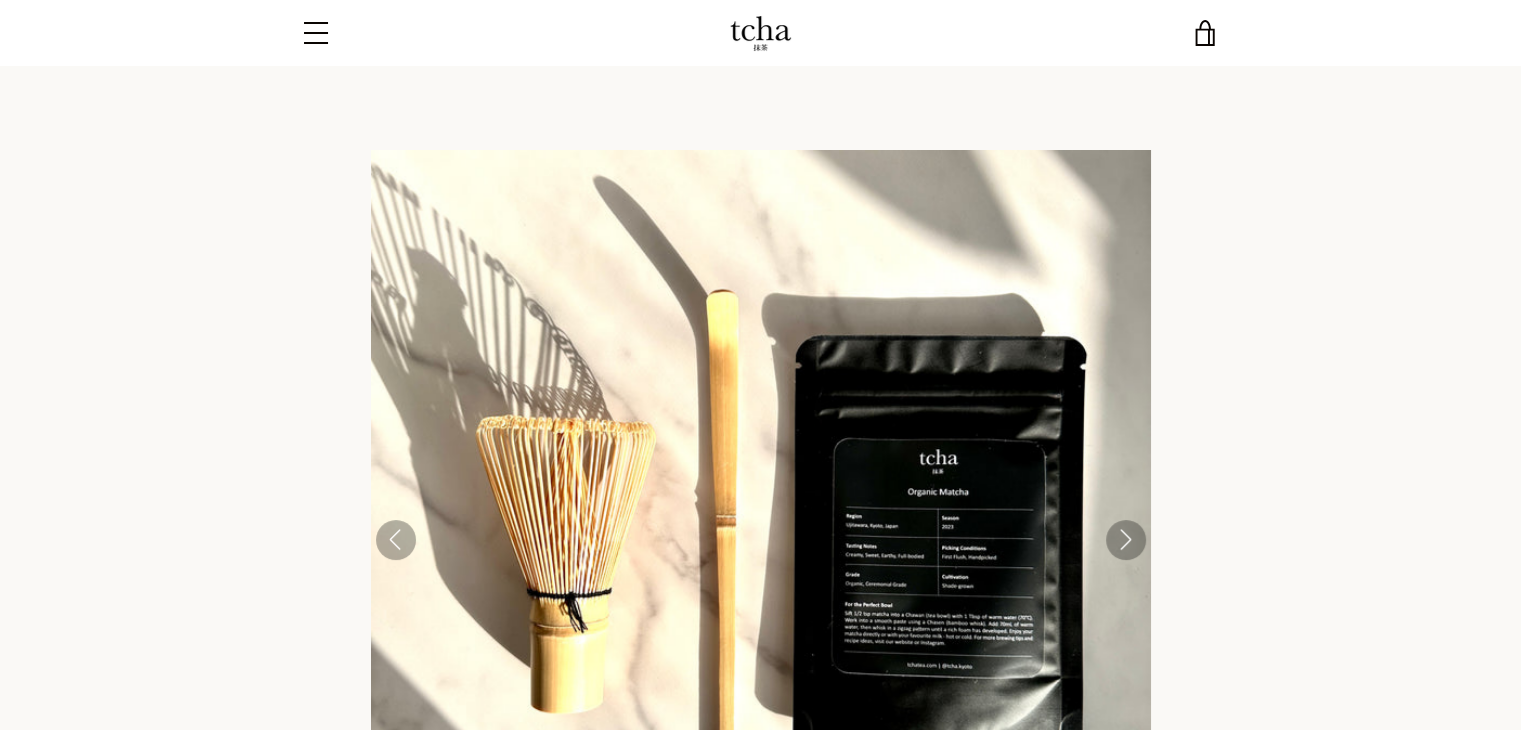 click on "Menu" at bounding box center (316, 33) 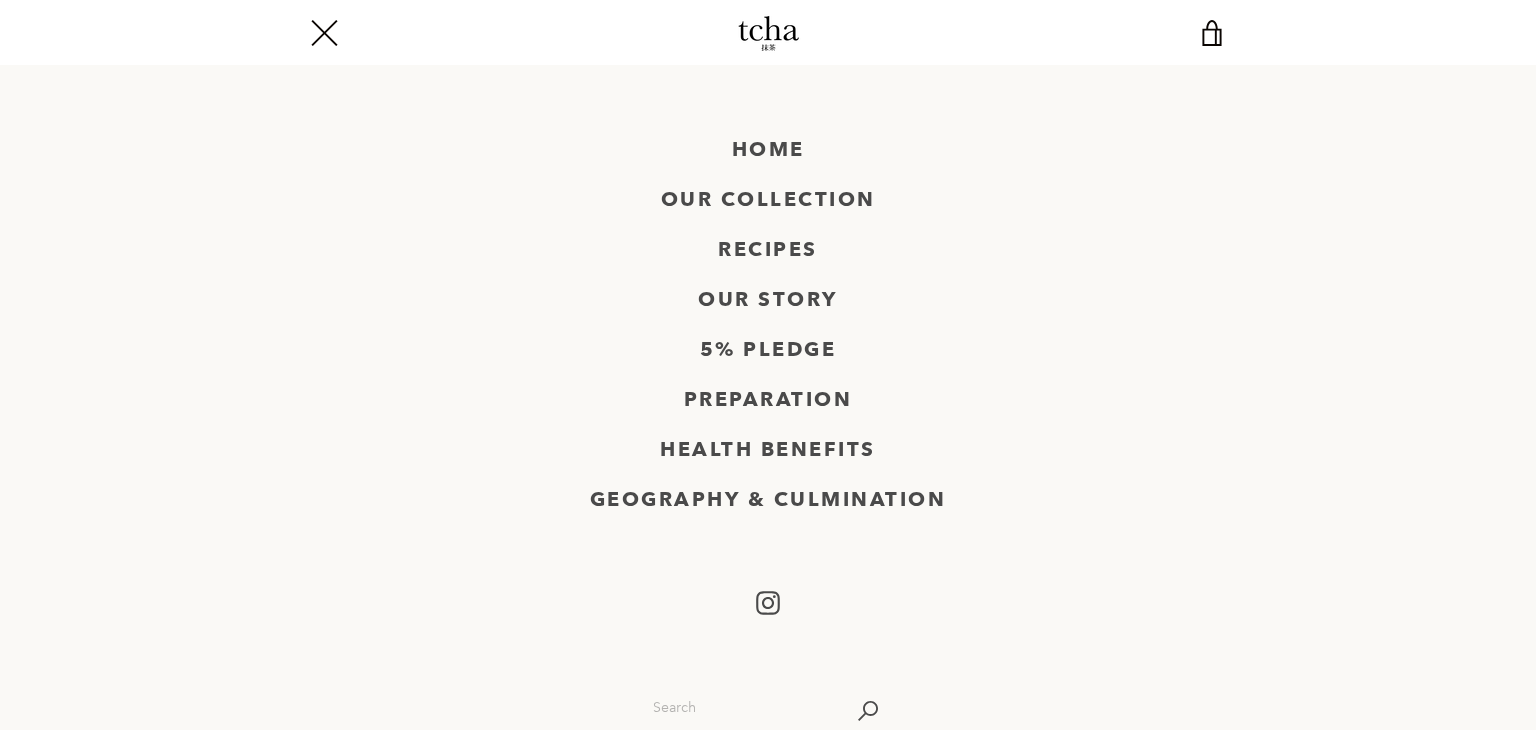 click on "Menu" at bounding box center [323, 33] 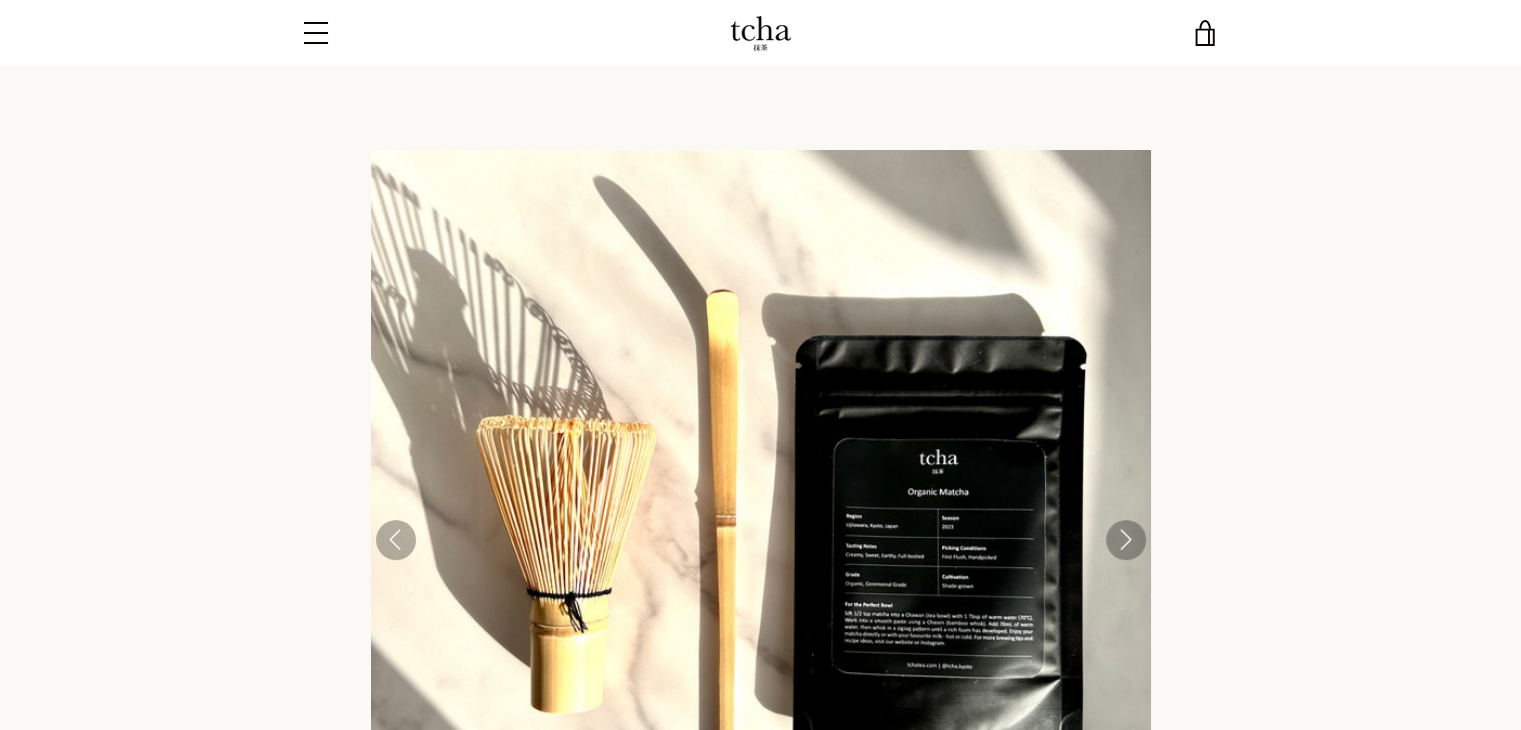 click on "Menu" at bounding box center [316, 33] 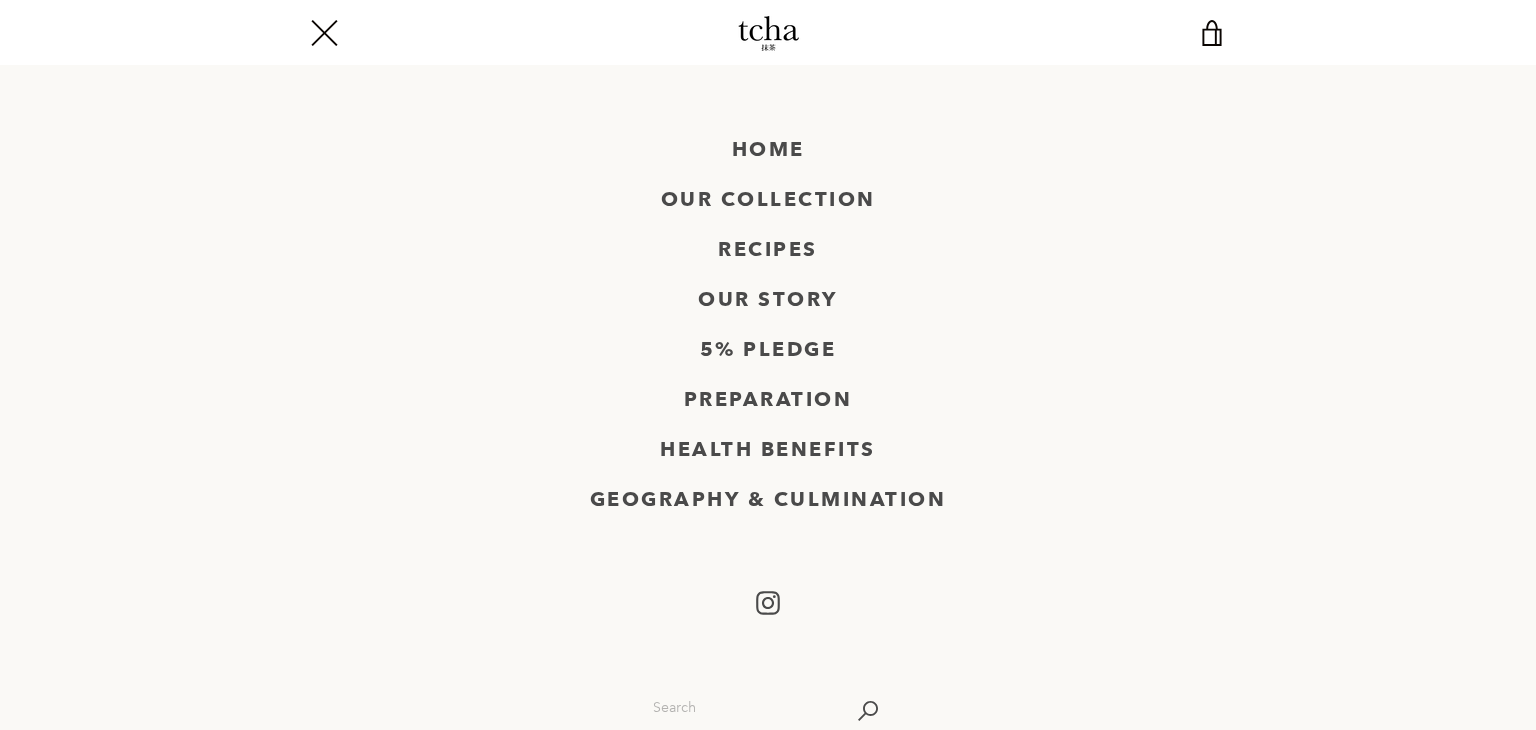 click on "Menu" at bounding box center (323, 33) 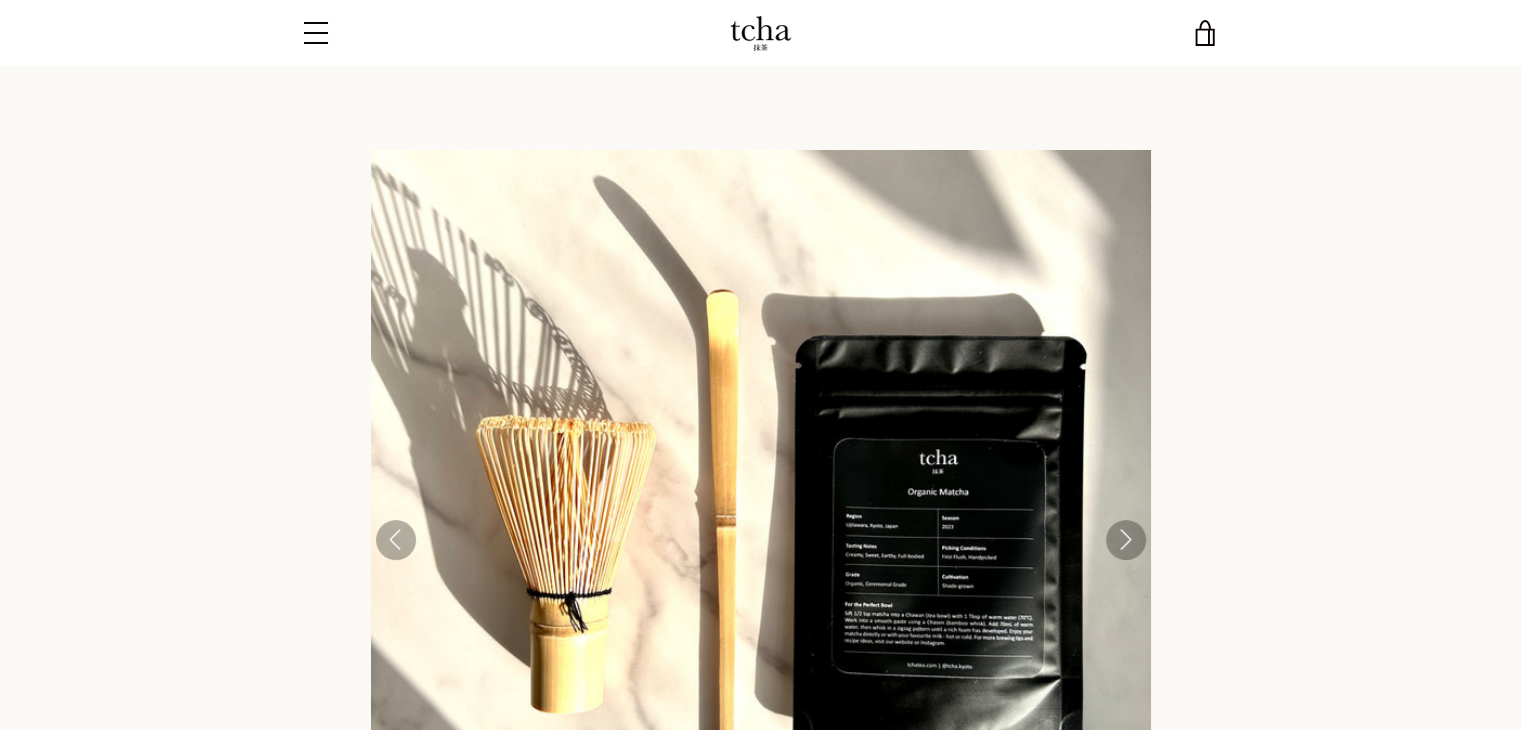 type 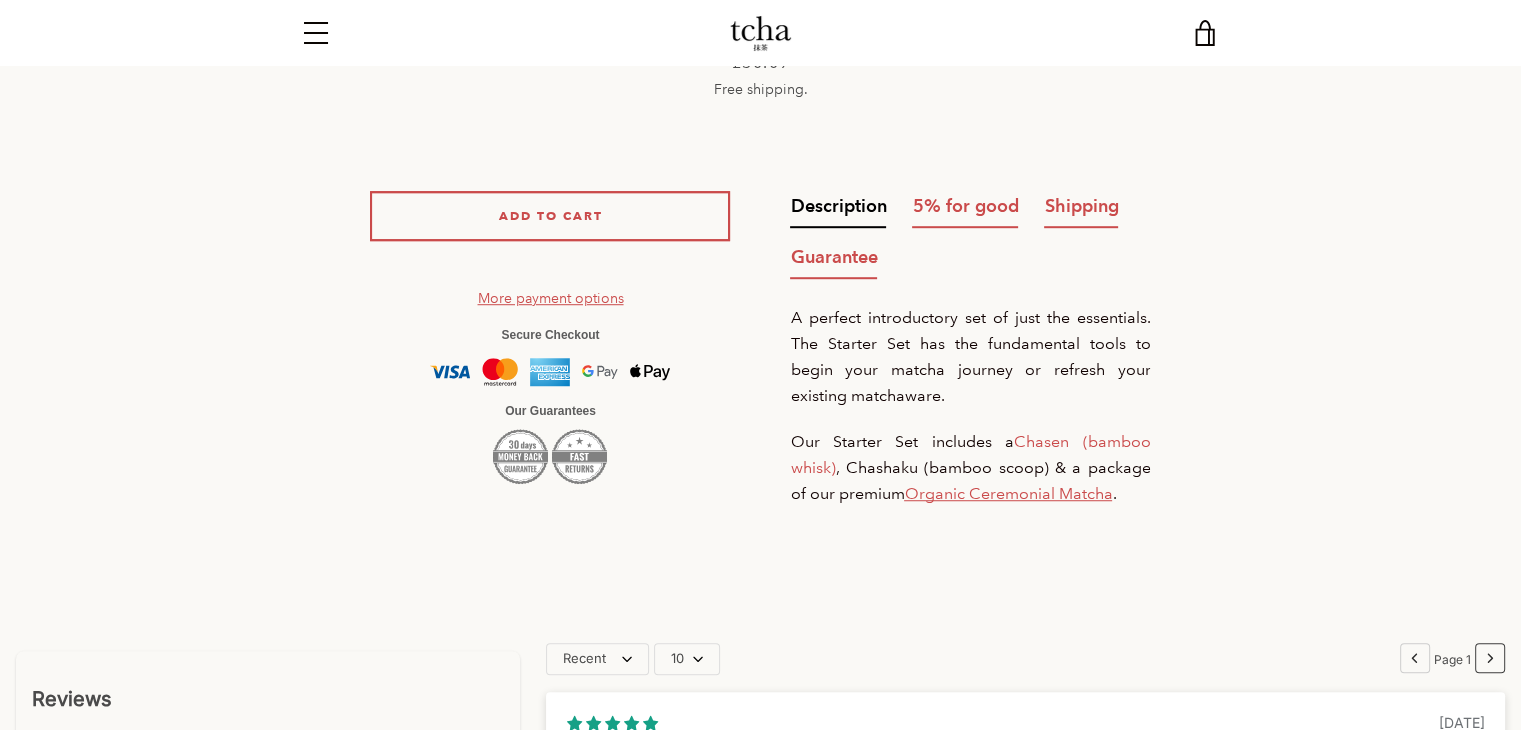 scroll, scrollTop: 1280, scrollLeft: 0, axis: vertical 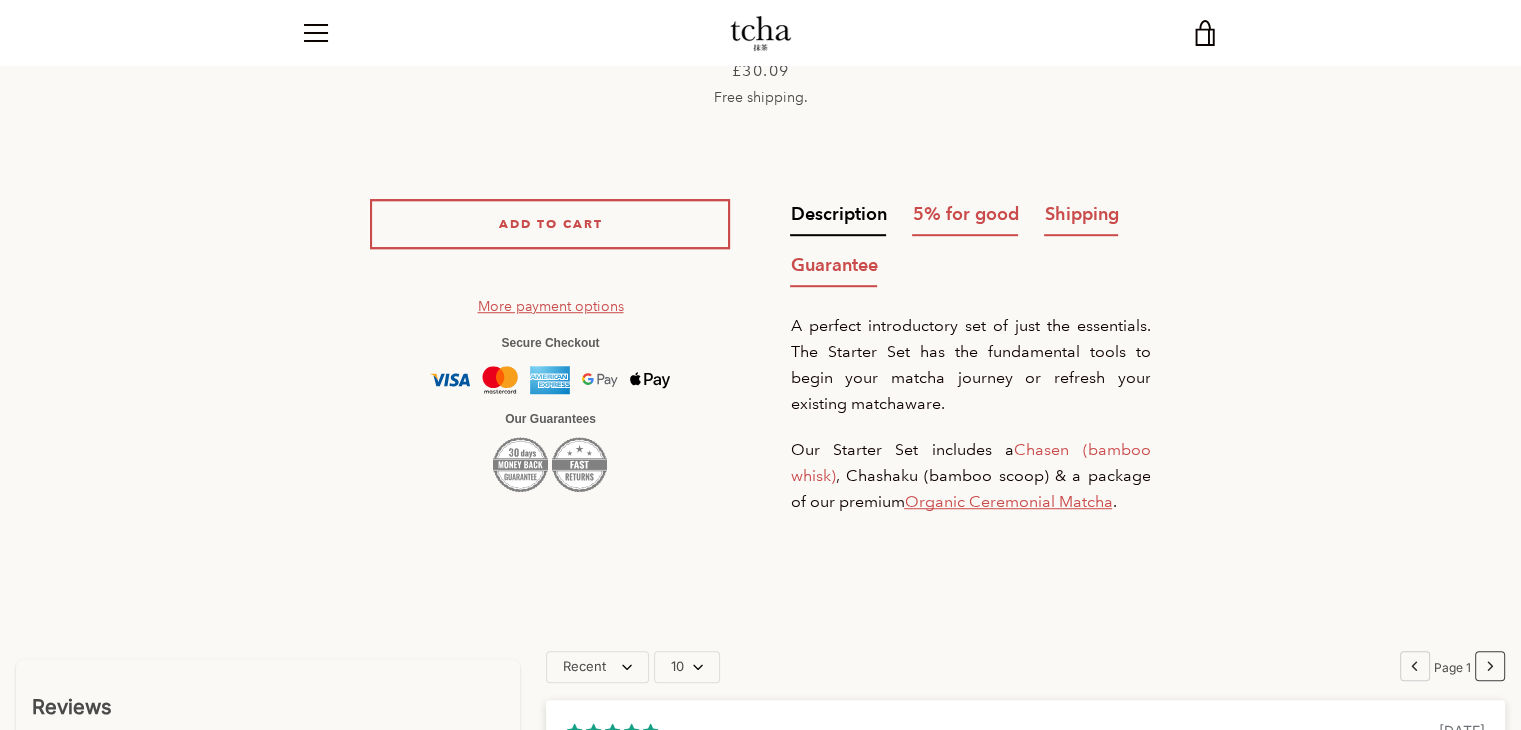 click on "5% for good" at bounding box center [965, 213] 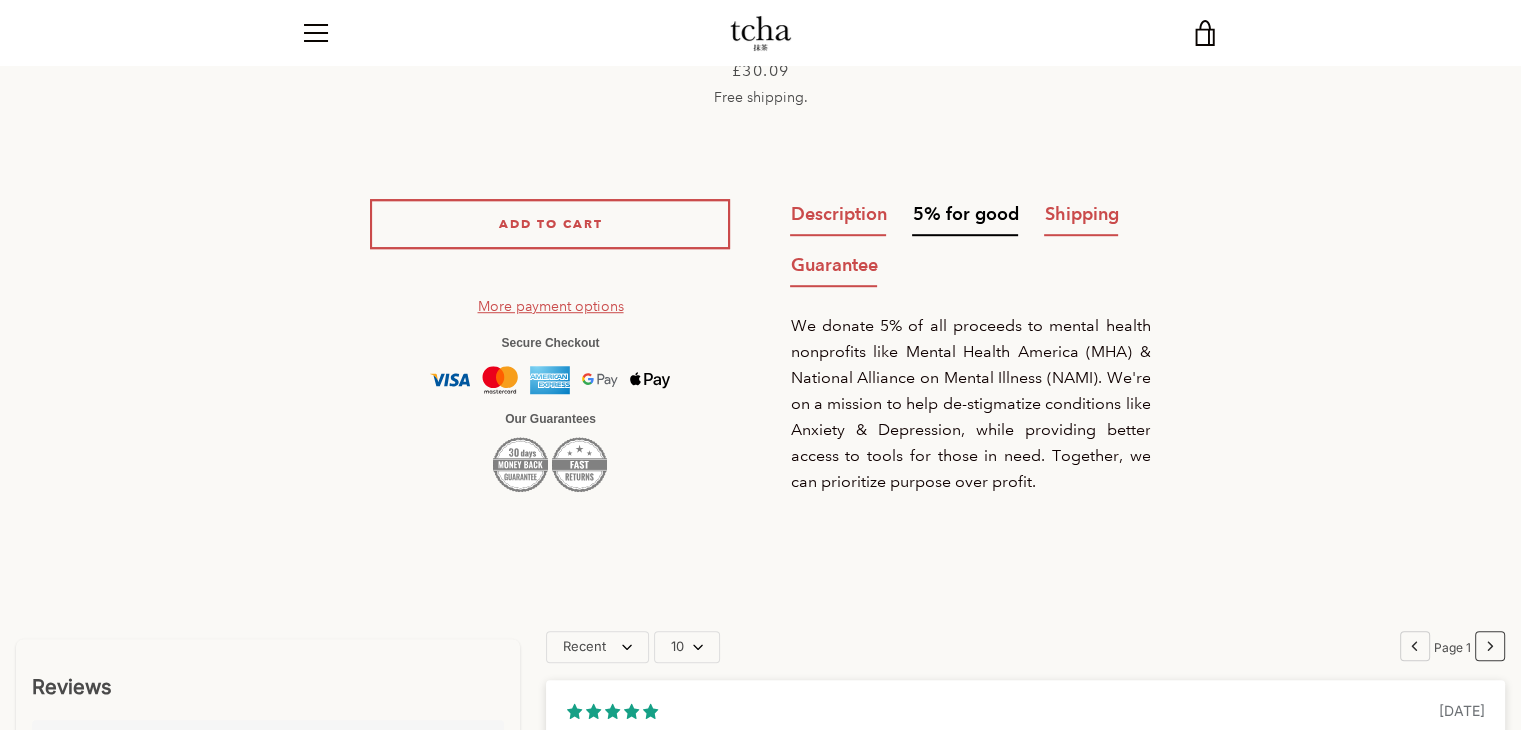 click on "Shipping" at bounding box center [1081, 213] 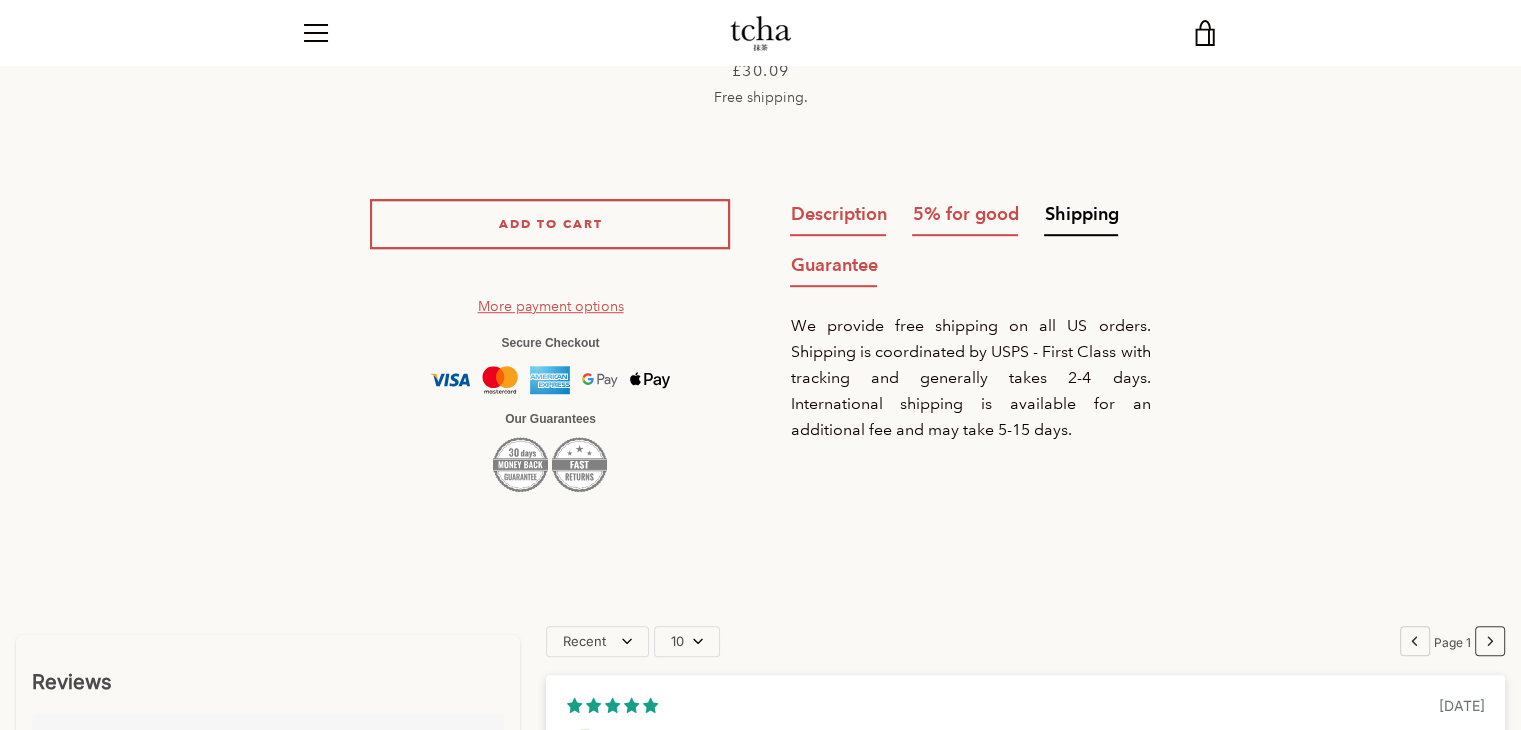 click on "Guarantee" at bounding box center (833, 264) 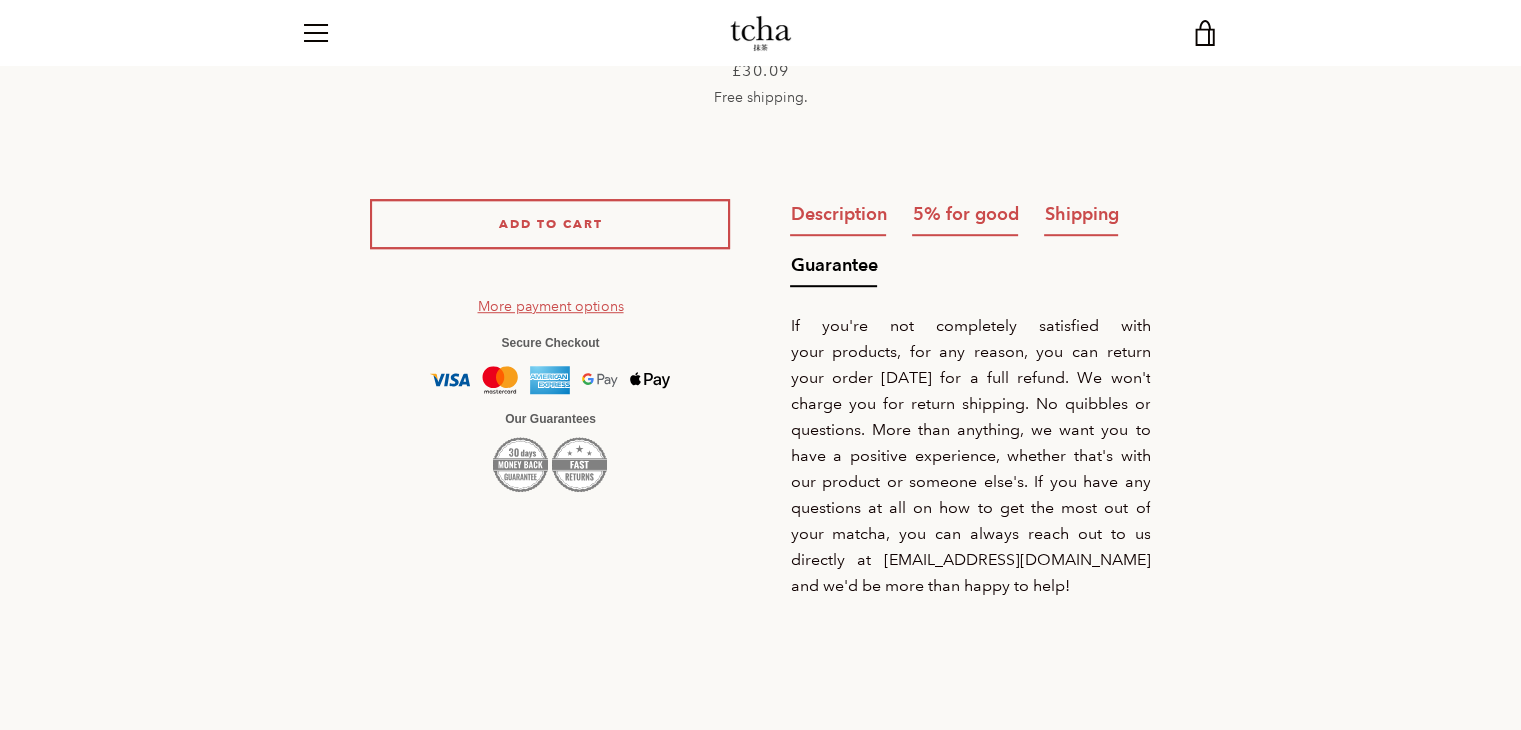 click on "tcha
Starter Set
Sale price
Price
£30.09
Regular price
Unit price
/  per
Free shipping.
Description A perfect introductory set of just the essentials. The Starter Set has the fundamental tools to begin your matcha journey or refresh your existing matchaware.
Our Starter Set includes a  Chasen (bamboo whisk) , Chashaku (bamboo scoop) & a package of our premium  Organic Ceremonial Matcha .
5% for good
Shipping
We provide free shipping on all US orders. Shipping is coordinated by USPS - First Class with tracking and generally takes 2-4 days. International shipping is available for an additional fee and may take 5-15 days.
Guarantee
If you're not completely satisfied with your" at bounding box center (760, 666) 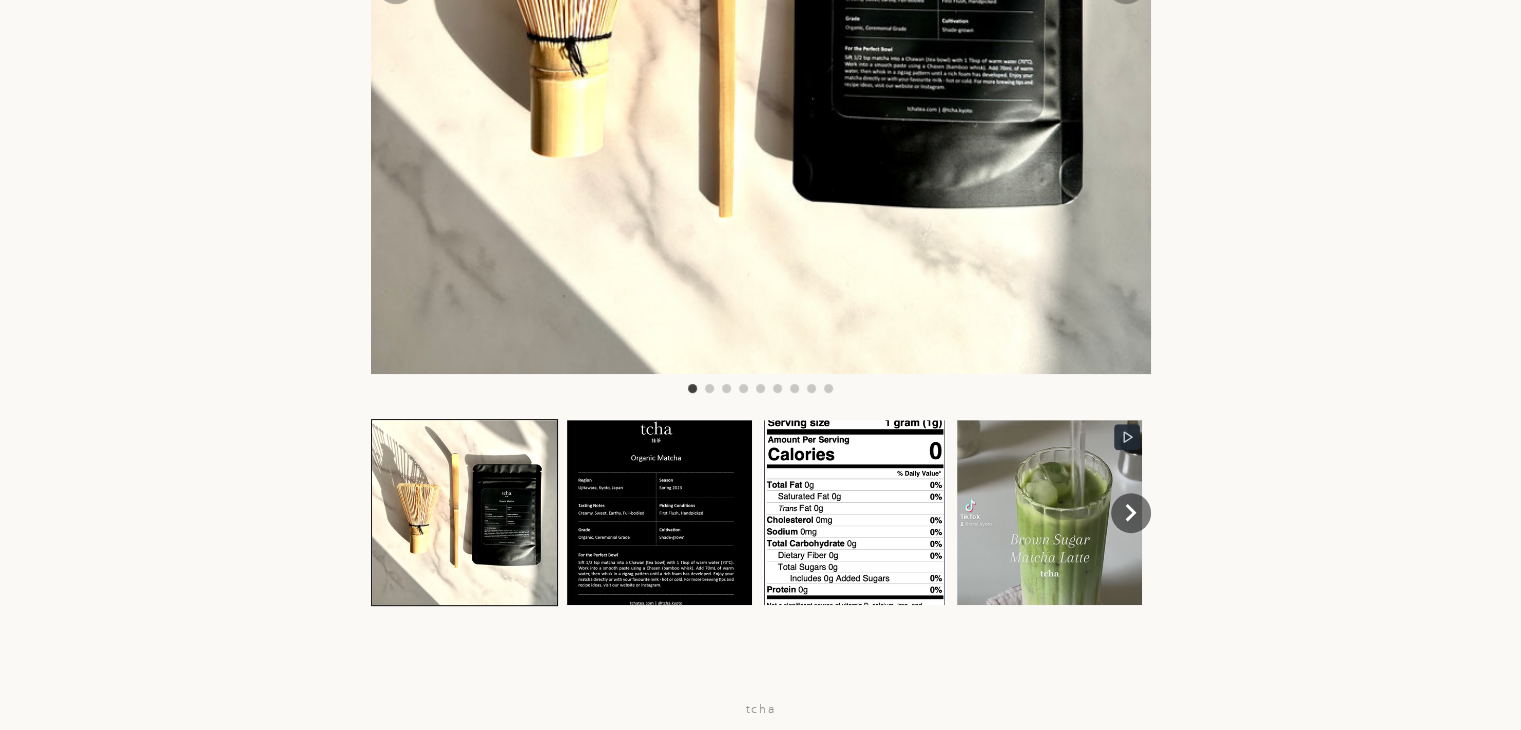 scroll, scrollTop: 560, scrollLeft: 0, axis: vertical 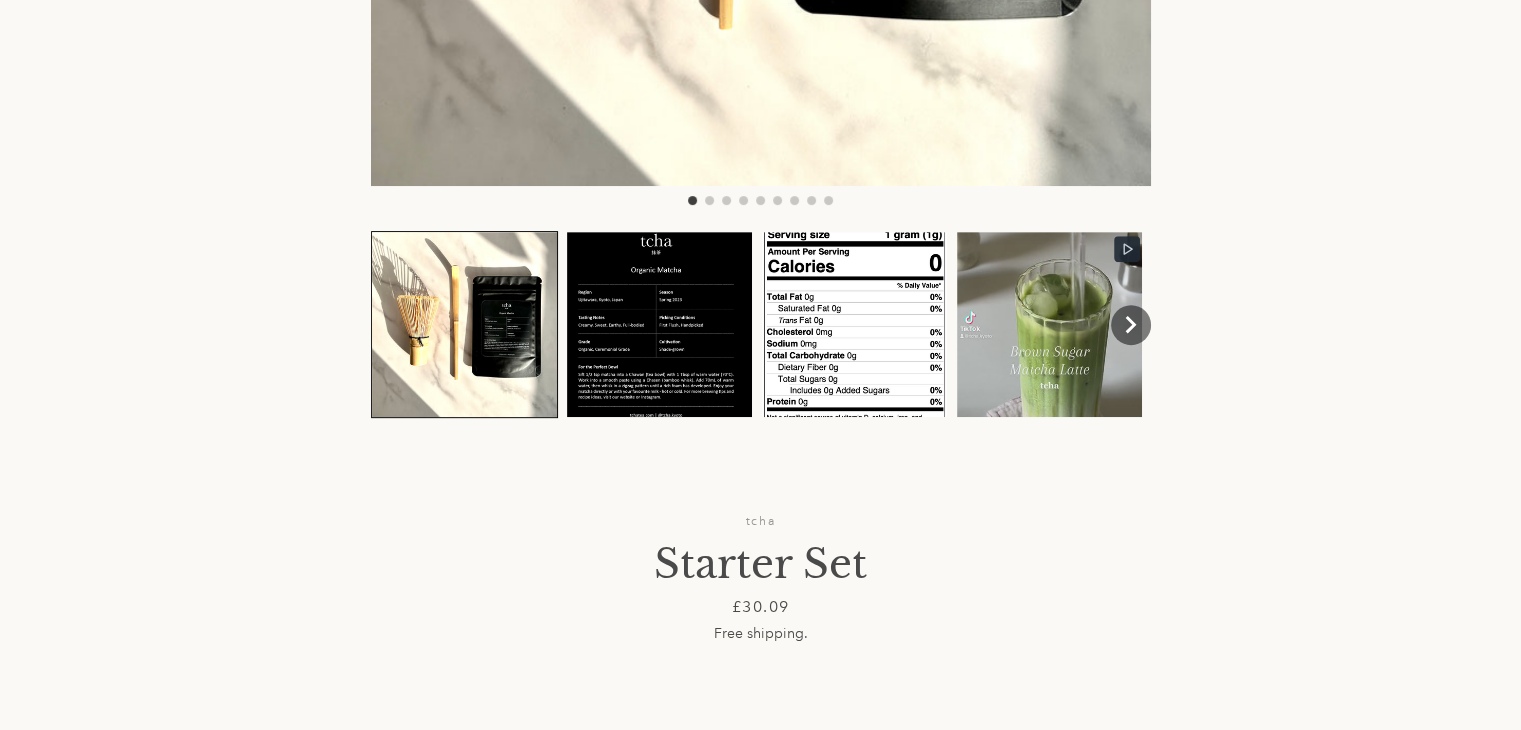 click on "tcha
Starter Set
Sale price
Price
£30.09
Regular price
Unit price
/  per
Free shipping.
Description A perfect introductory set of just the essentials. The Starter Set has the fundamental tools to begin your matcha journey or refresh your existing matchaware.
Our Starter Set includes a  Chasen (bamboo whisk) , Chashaku (bamboo scoop) & a package of our premium  Organic Ceremonial Matcha .
5% for good
Shipping
We provide free shipping on all US orders. Shipping is coordinated by USPS - First Class with tracking and generally takes 2-4 days. International shipping is available for an additional fee and may take 5-15 days.
Guarantee
If you're not completely satisfied with your" at bounding box center [760, 1202] 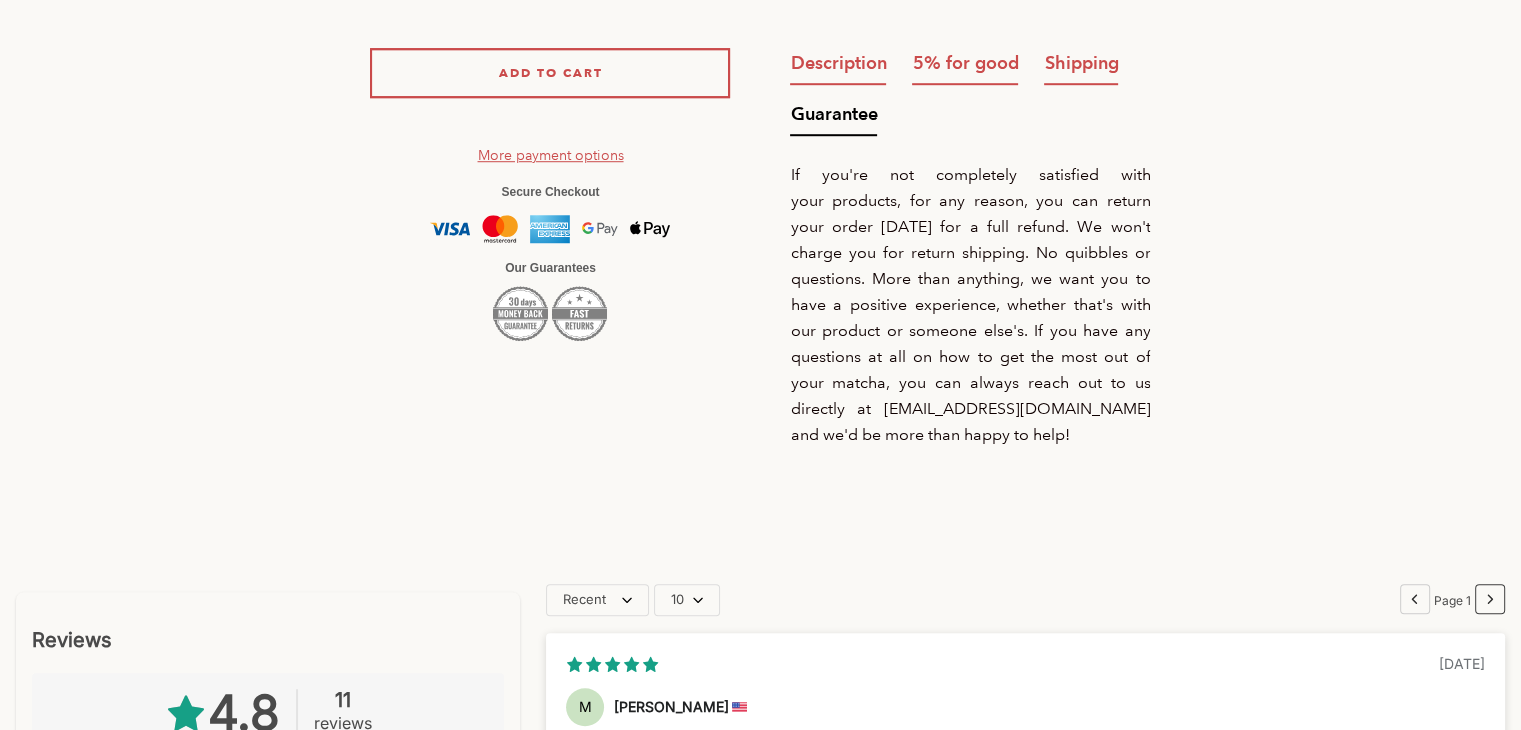 scroll, scrollTop: 1380, scrollLeft: 0, axis: vertical 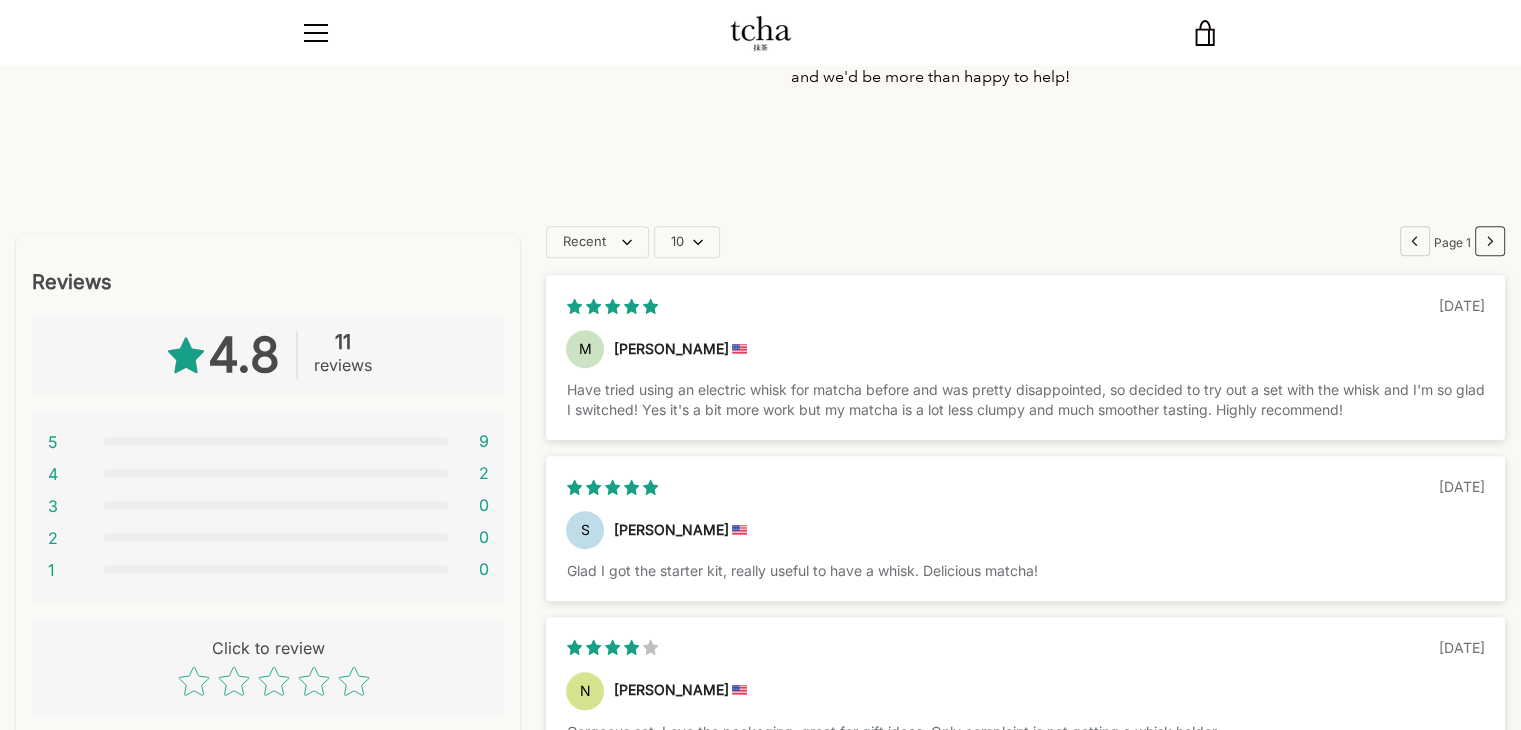 drag, startPoint x: 1512, startPoint y: 316, endPoint x: 1526, endPoint y: 103, distance: 213.4596 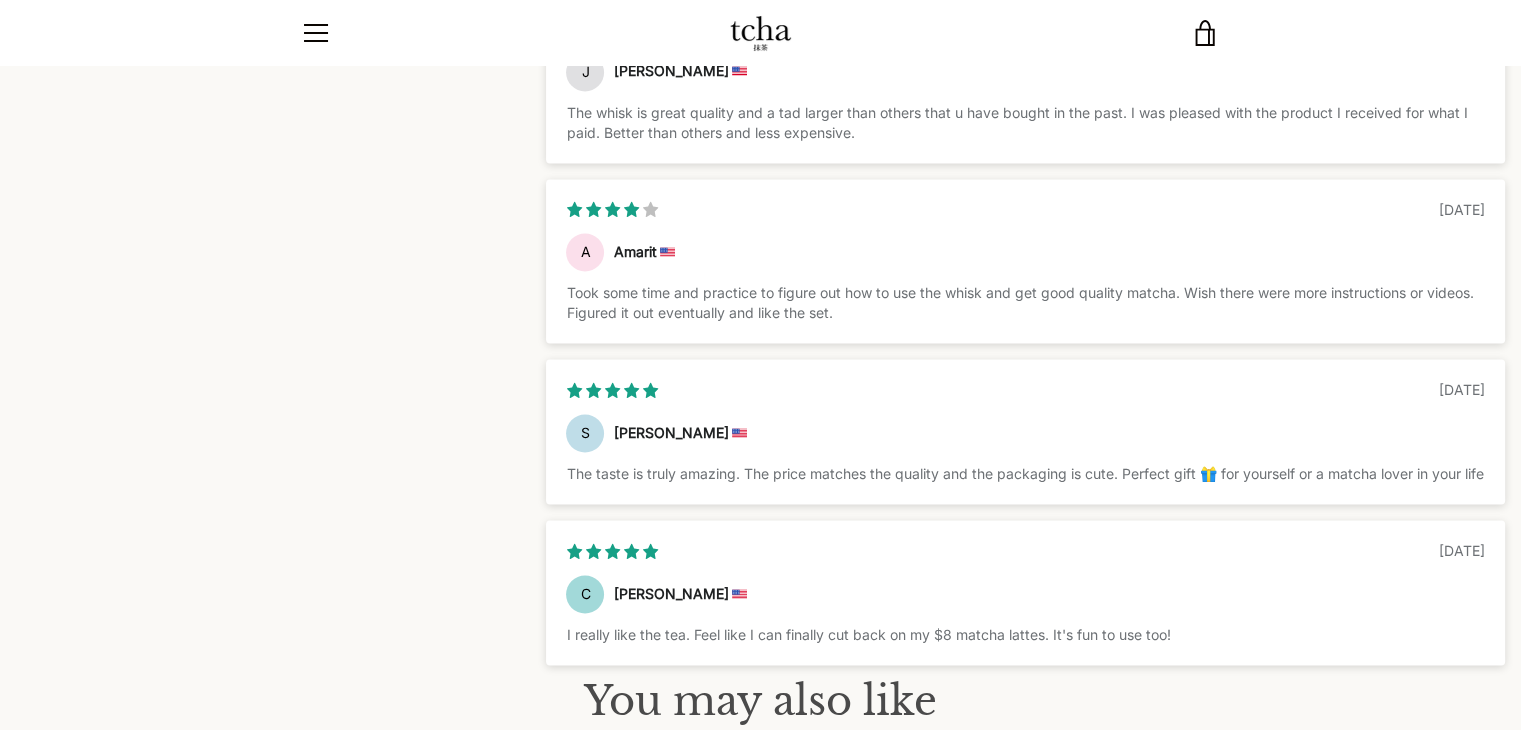 scroll, scrollTop: 0, scrollLeft: 0, axis: both 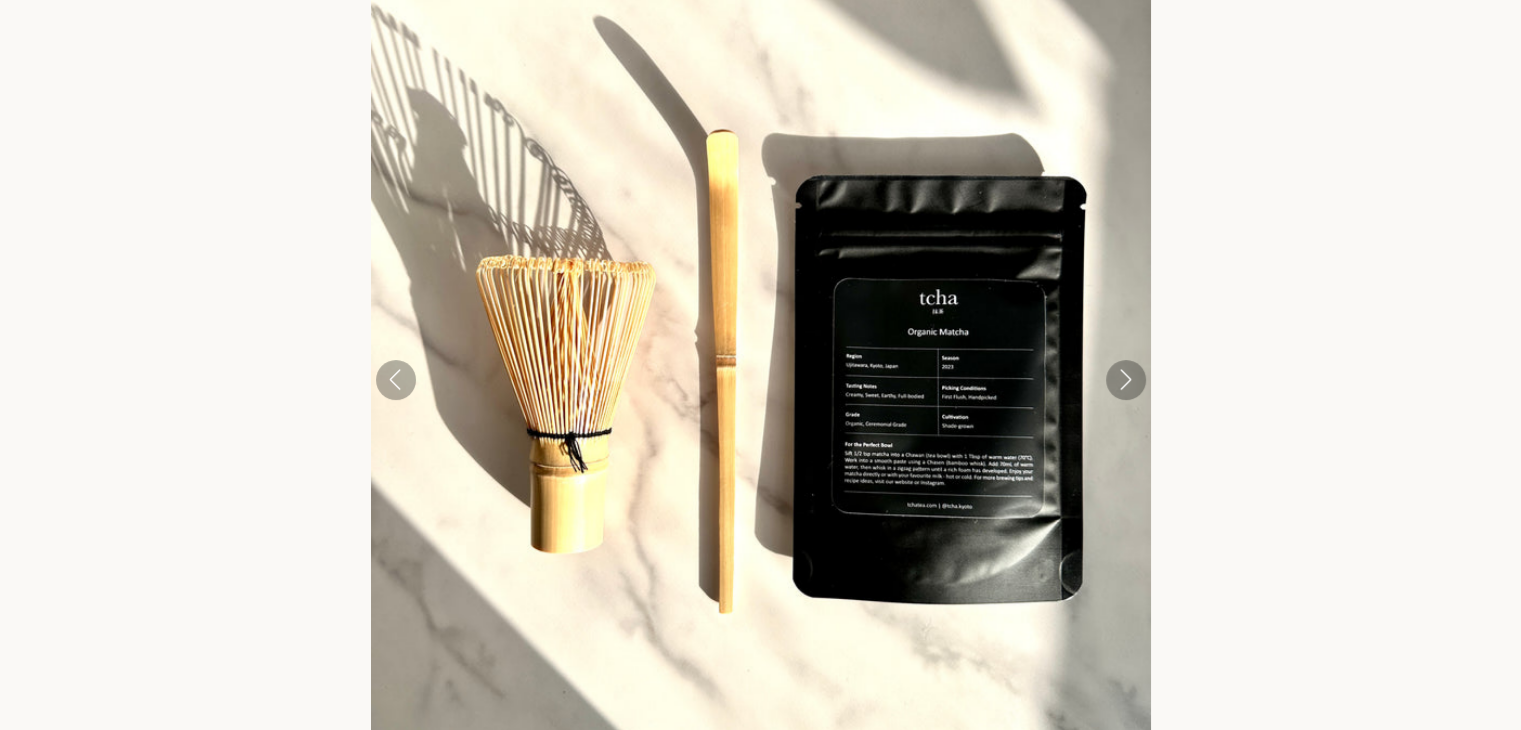 click 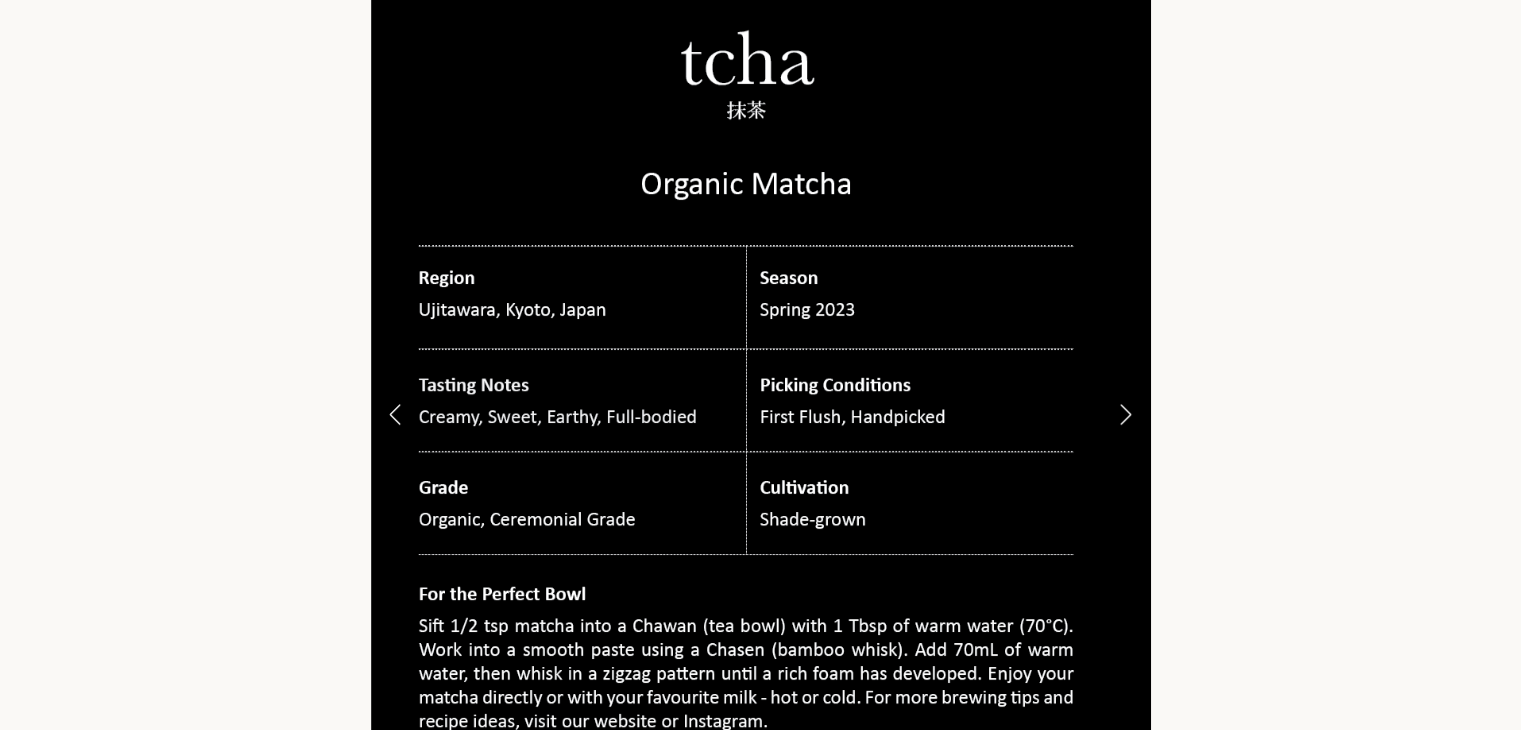 click 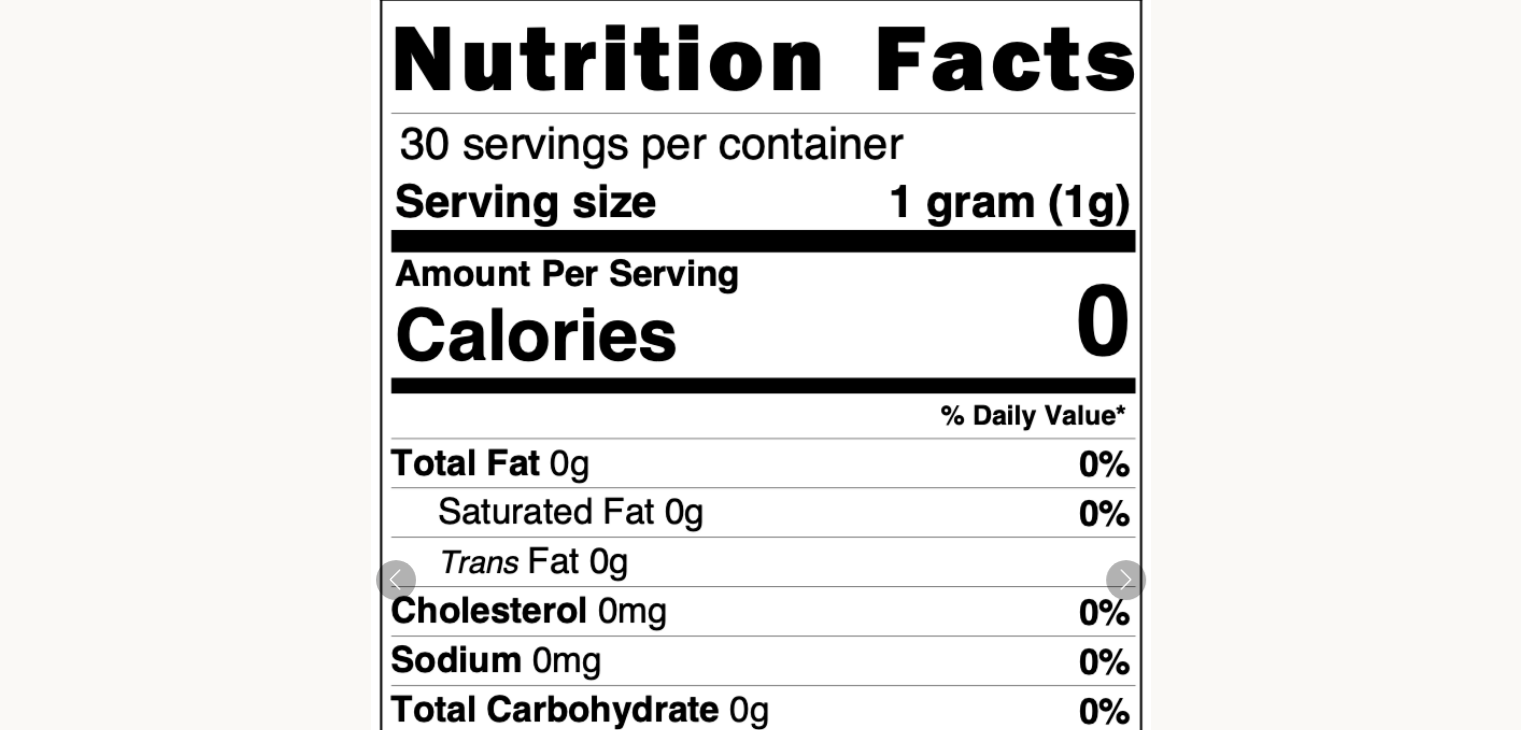 click at bounding box center [1126, 580] 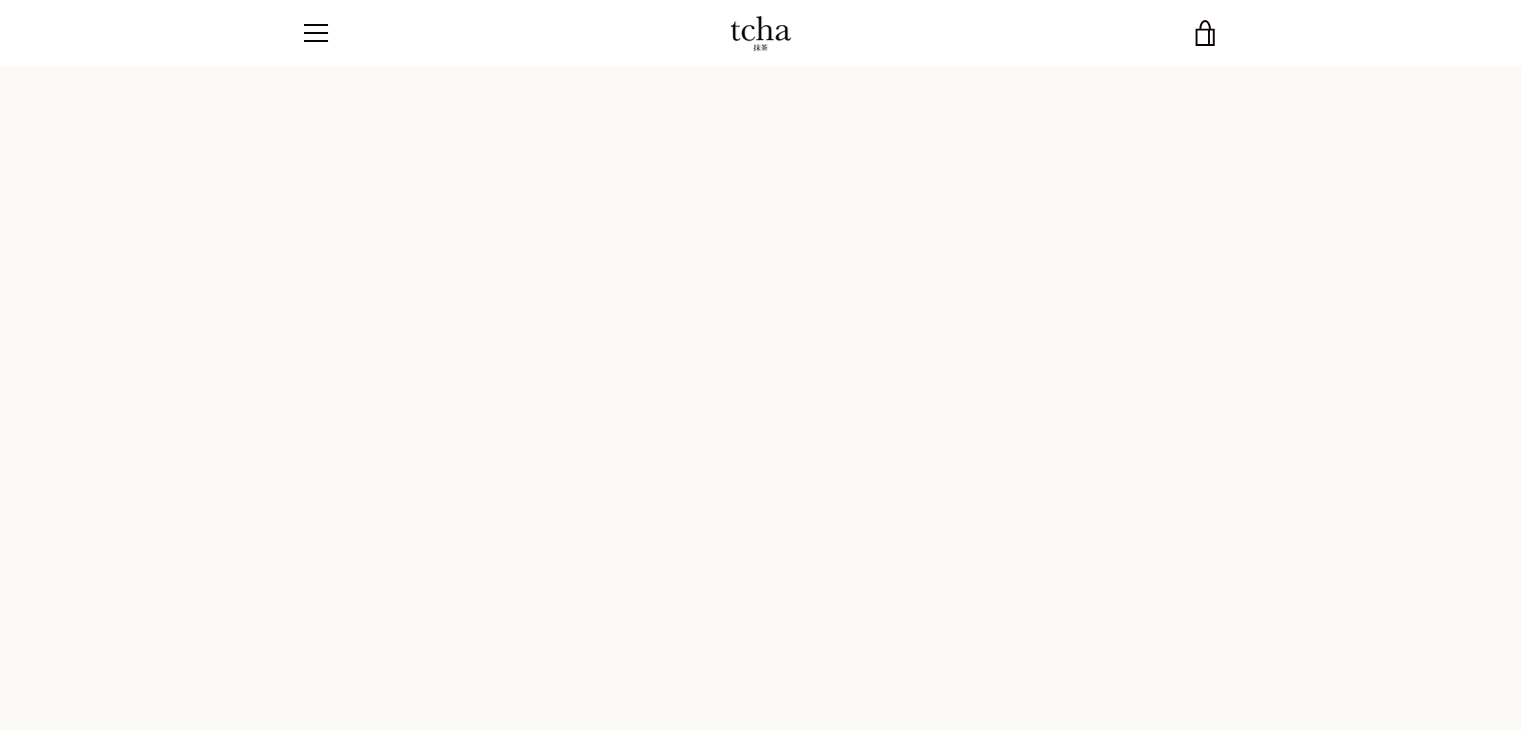 scroll, scrollTop: 160, scrollLeft: 0, axis: vertical 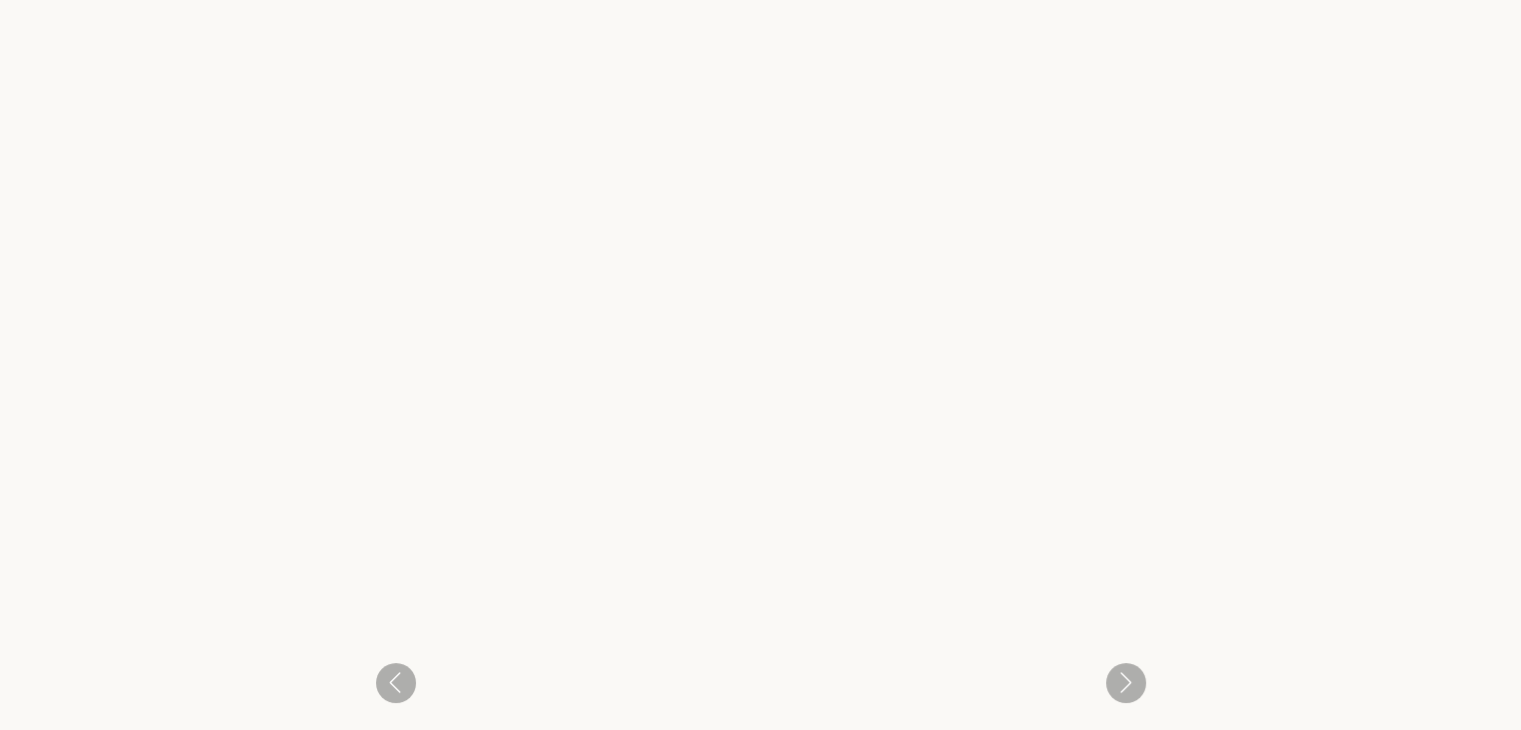click on "tcha
Starter Set
Sale price
Price
£30.09
Regular price
Unit price
/  per
Free shipping.
Description A perfect introductory set of just the essentials. The Starter Set has the fundamental tools to begin your matcha journey or refresh your existing matchaware.
Our Starter Set includes a  Chasen (bamboo whisk) , Chashaku (bamboo scoop) & a package of our premium  Organic Ceremonial Matcha .
5% for good
Shipping
We provide free shipping on all US orders. Shipping is coordinated by USPS - First Class with tracking and generally takes 2-4 days. International shipping is available for an additional fee and may take 5-15 days.
Guarantee
If you're not completely satisfied with your" at bounding box center [760, 2089] 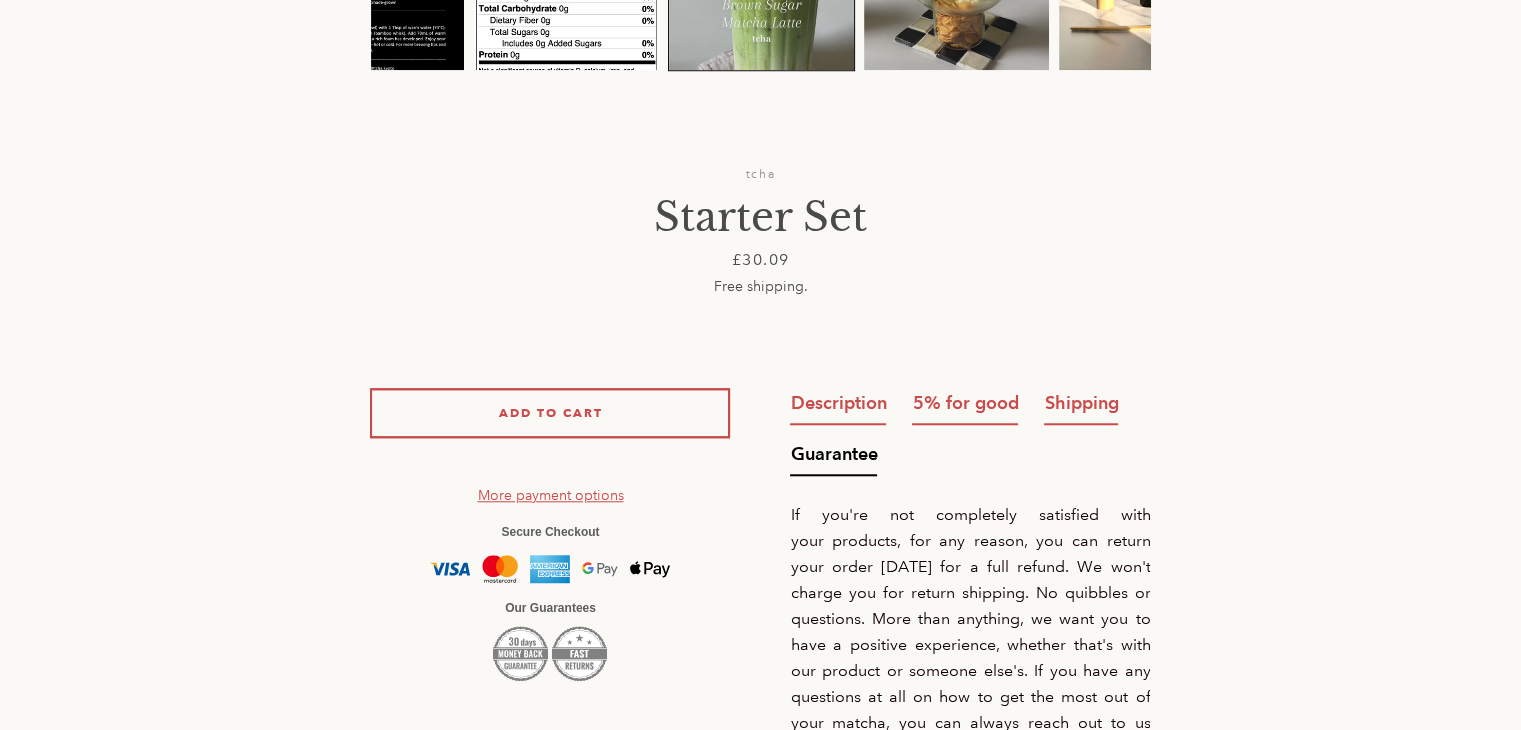 scroll, scrollTop: 1840, scrollLeft: 0, axis: vertical 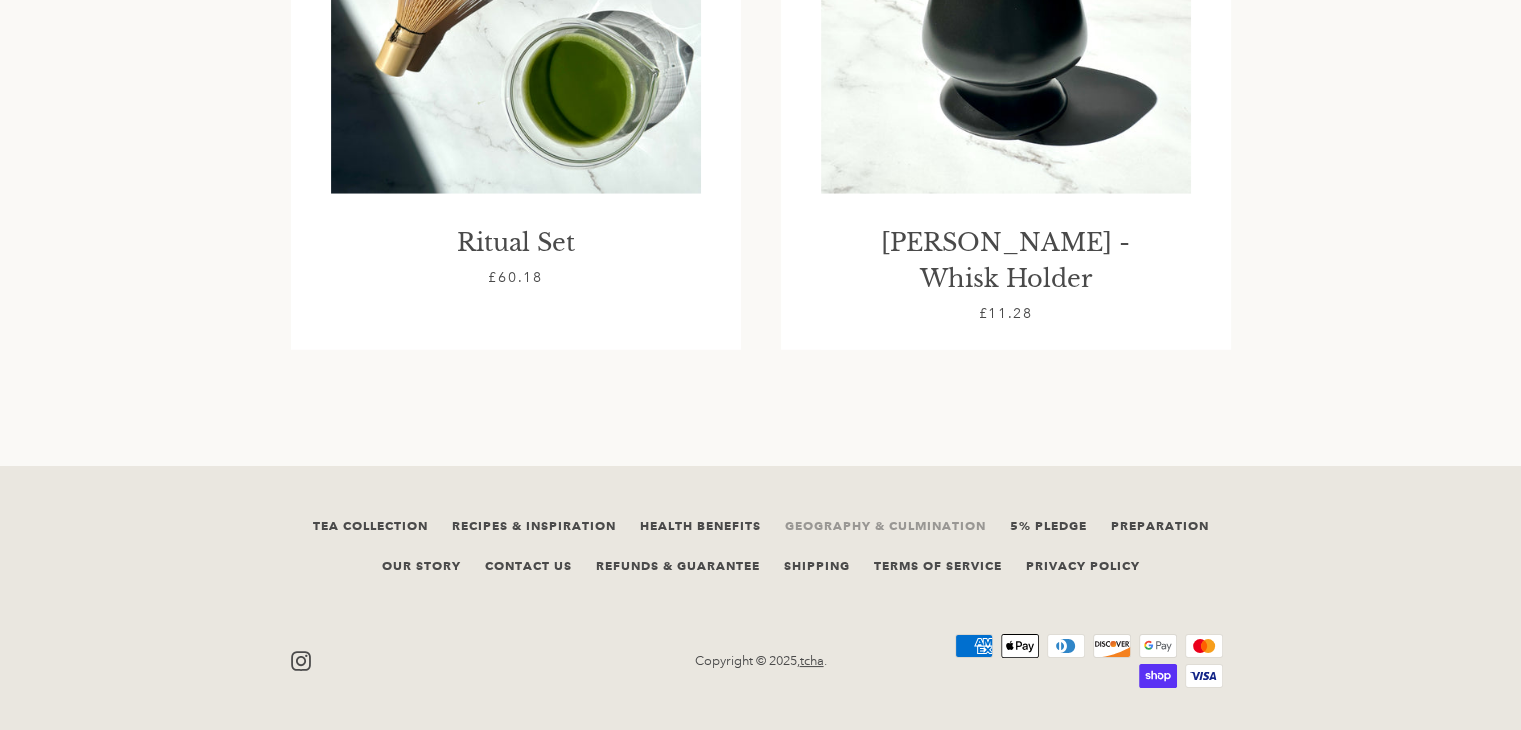 click on "Geography & Culmination" at bounding box center (885, 525) 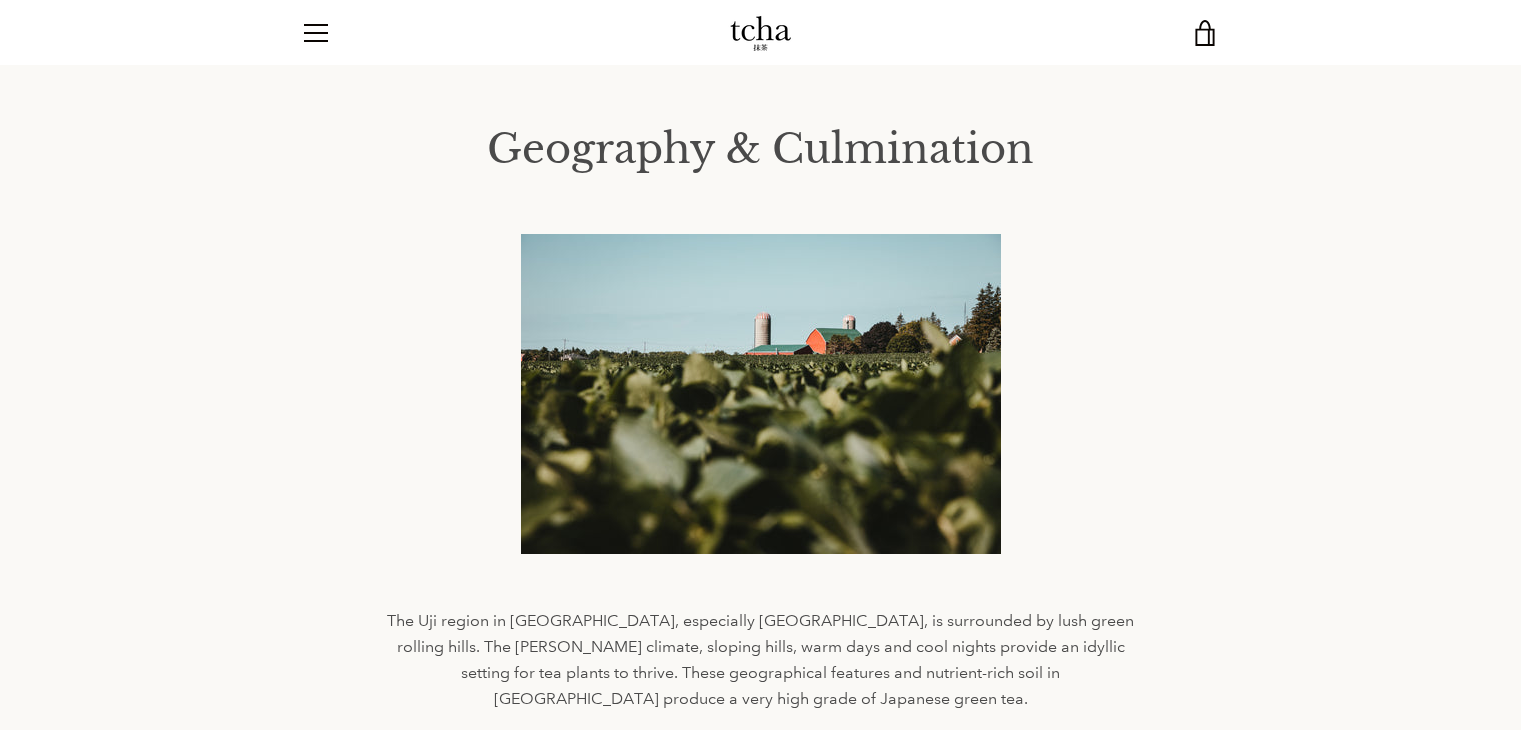 scroll, scrollTop: 0, scrollLeft: 0, axis: both 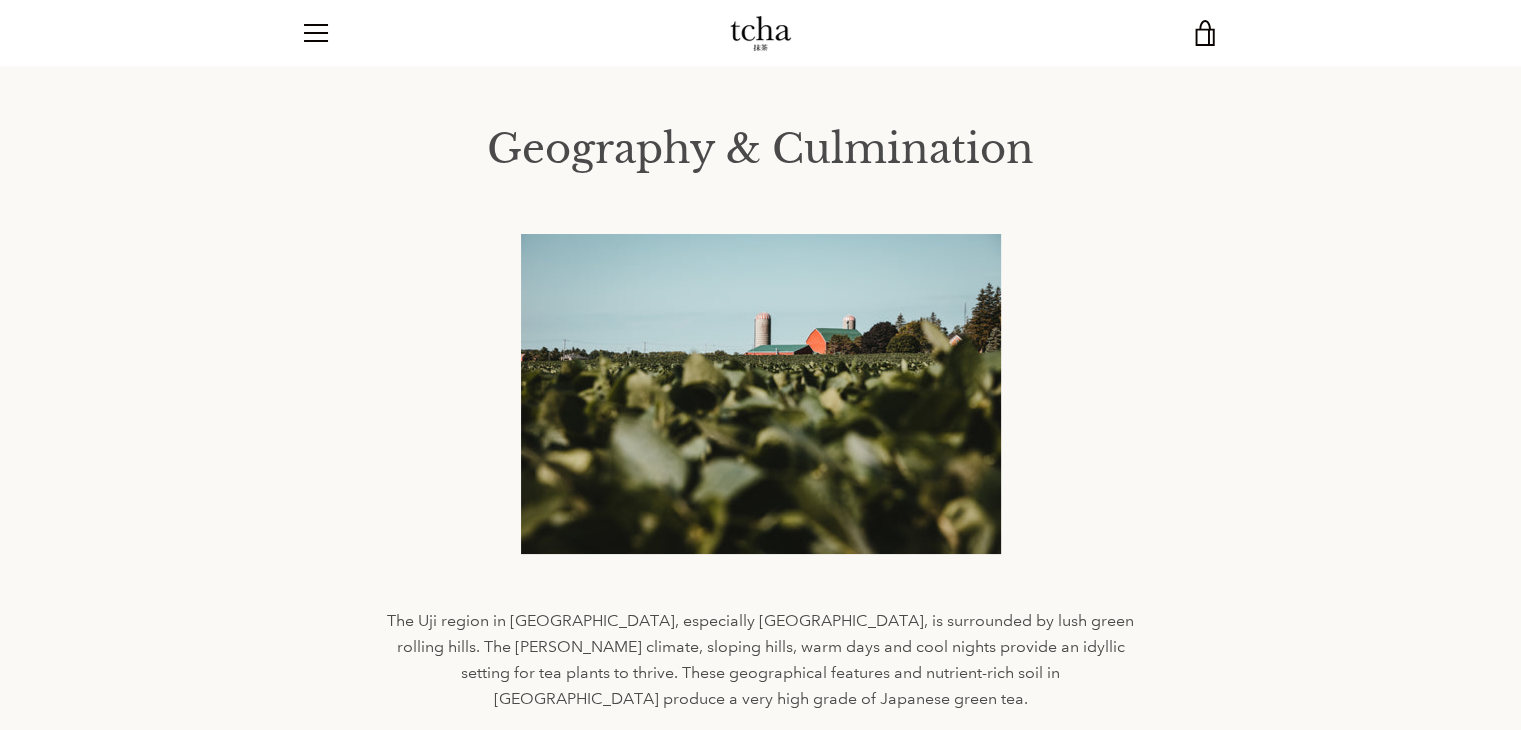 click on "Geography & Culmination
The Uji region in Kyoto, especially Ujitawara, is surrounded by lush green rolling hills. The misty climate, sloping hills, warm days and cool nights provide an idyllic setting for tea plants to thrive. These geographical features and nutrient-rich soil in Uji produce a very high grade of Japanese green tea.
For many generations, Uji has been the only region in Japan where high grade tea including Matcha, Gyokuro, and Sencha have been produced. Throughout history, farmers in this region have grown fine tea with careful attention, so the methods, soil quality, and breeds of tea have been perfected over time.
Enjoy matcha from Ujitawara" at bounding box center [760, 561] 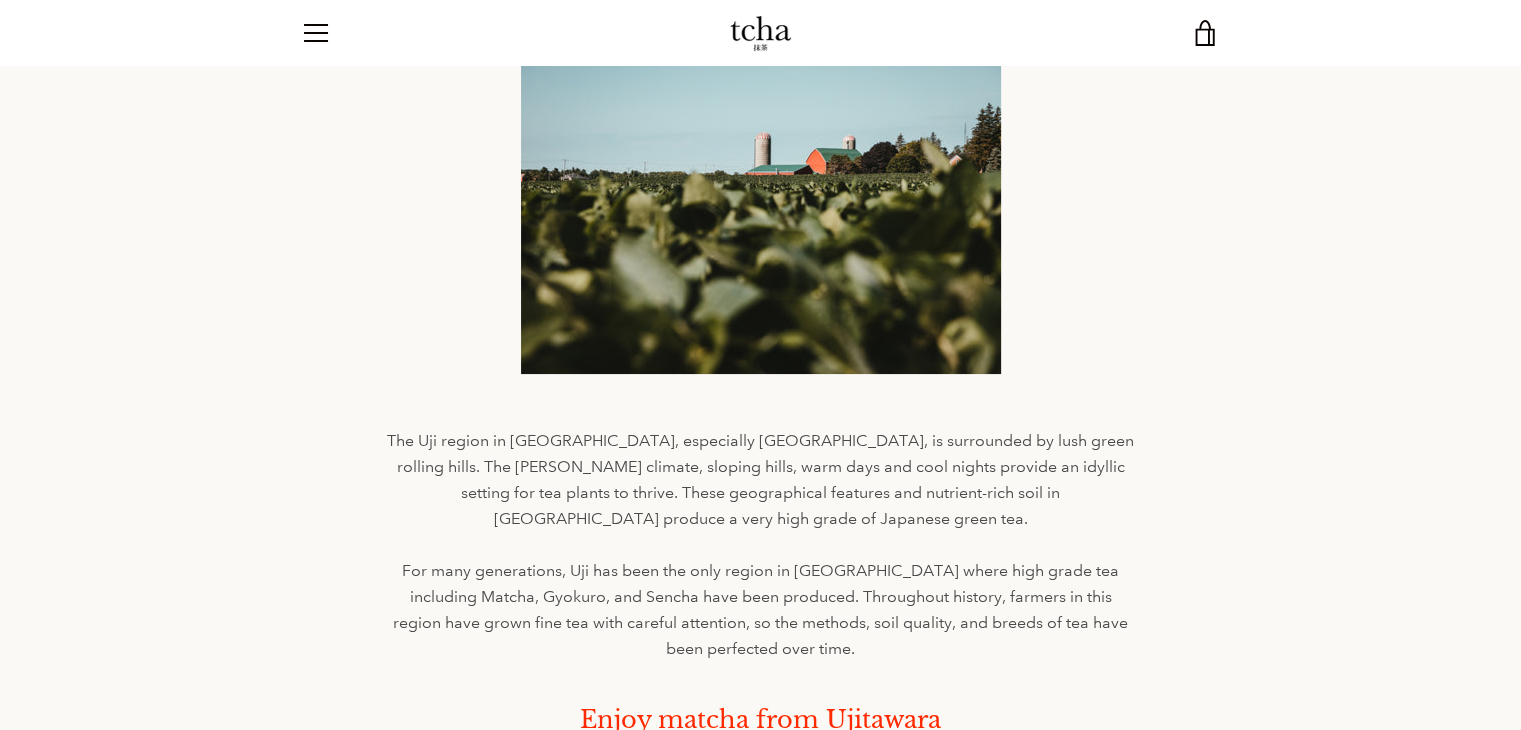 scroll, scrollTop: 17, scrollLeft: 0, axis: vertical 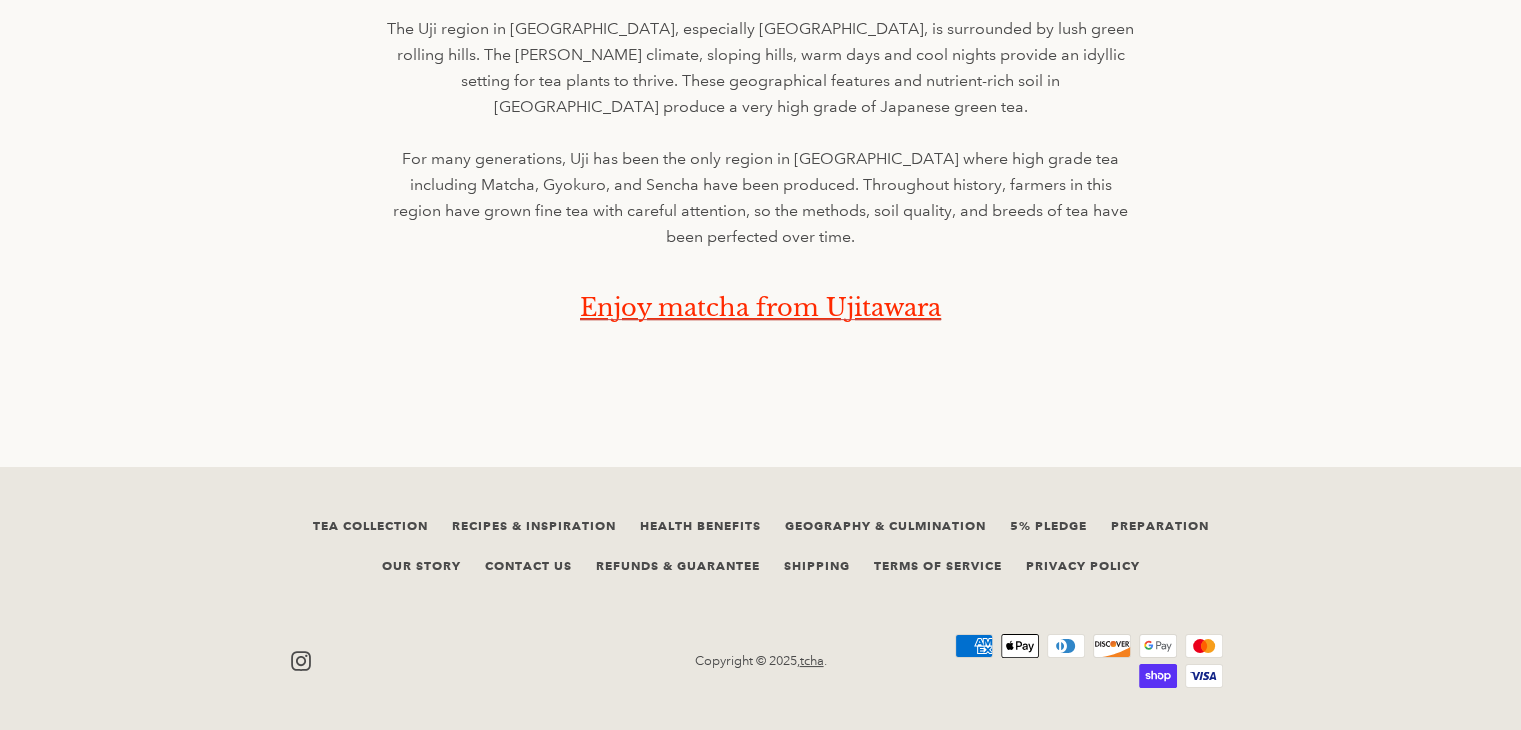 click on "Geography & Culmination
The Uji region in Kyoto, especially Ujitawara, is surrounded by lush green rolling hills. The misty climate, sloping hills, warm days and cool nights provide an idyllic setting for tea plants to thrive. These geographical features and nutrient-rich soil in Uji produce a very high grade of Japanese green tea.
For many generations, Uji has been the only region in Japan where high grade tea including Matcha, Gyokuro, and Sencha have been produced. Throughout history, farmers in this region have grown fine tea with careful attention, so the methods, soil quality, and breeds of tea have been perfected over time.
Enjoy matcha from Ujitawara" at bounding box center (760, -31) 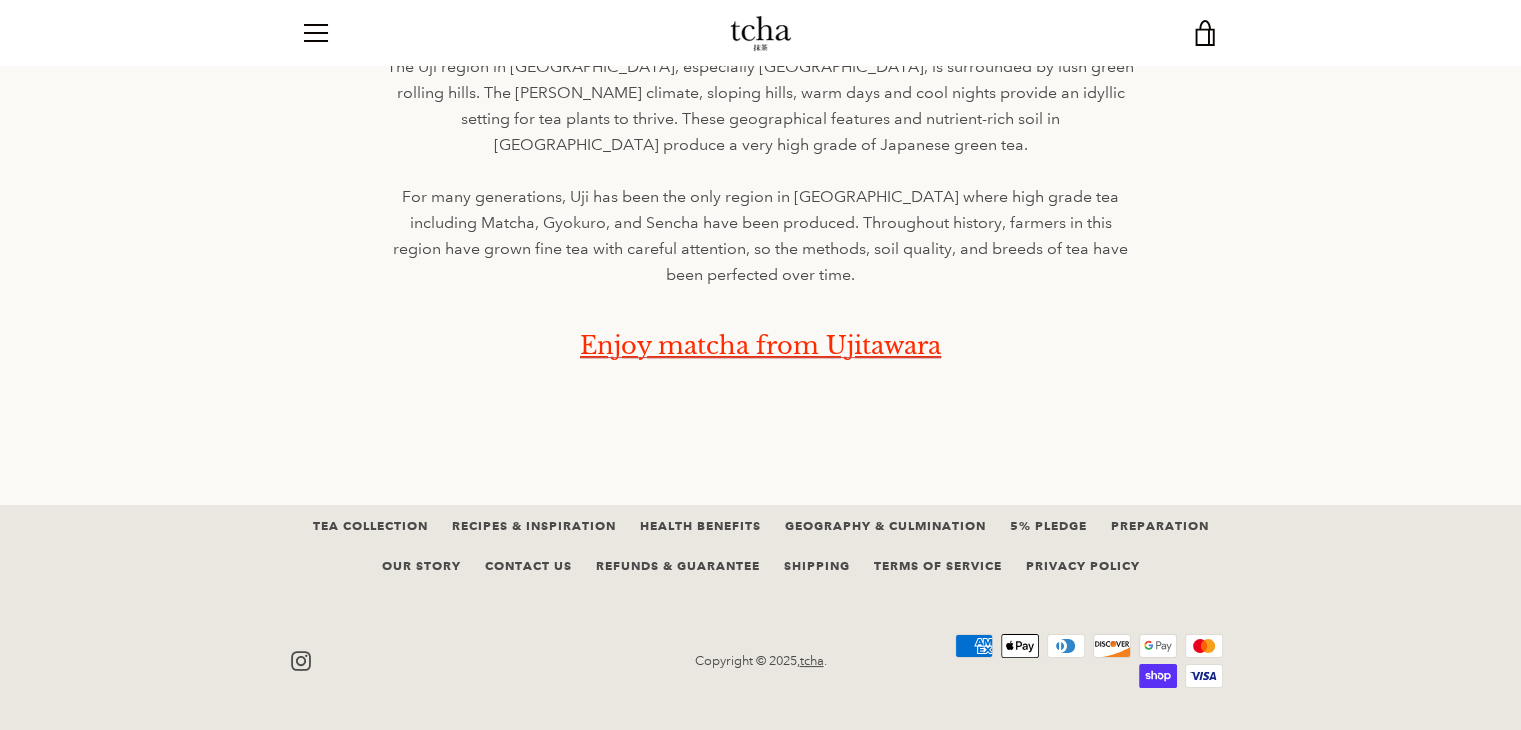 scroll, scrollTop: 552, scrollLeft: 0, axis: vertical 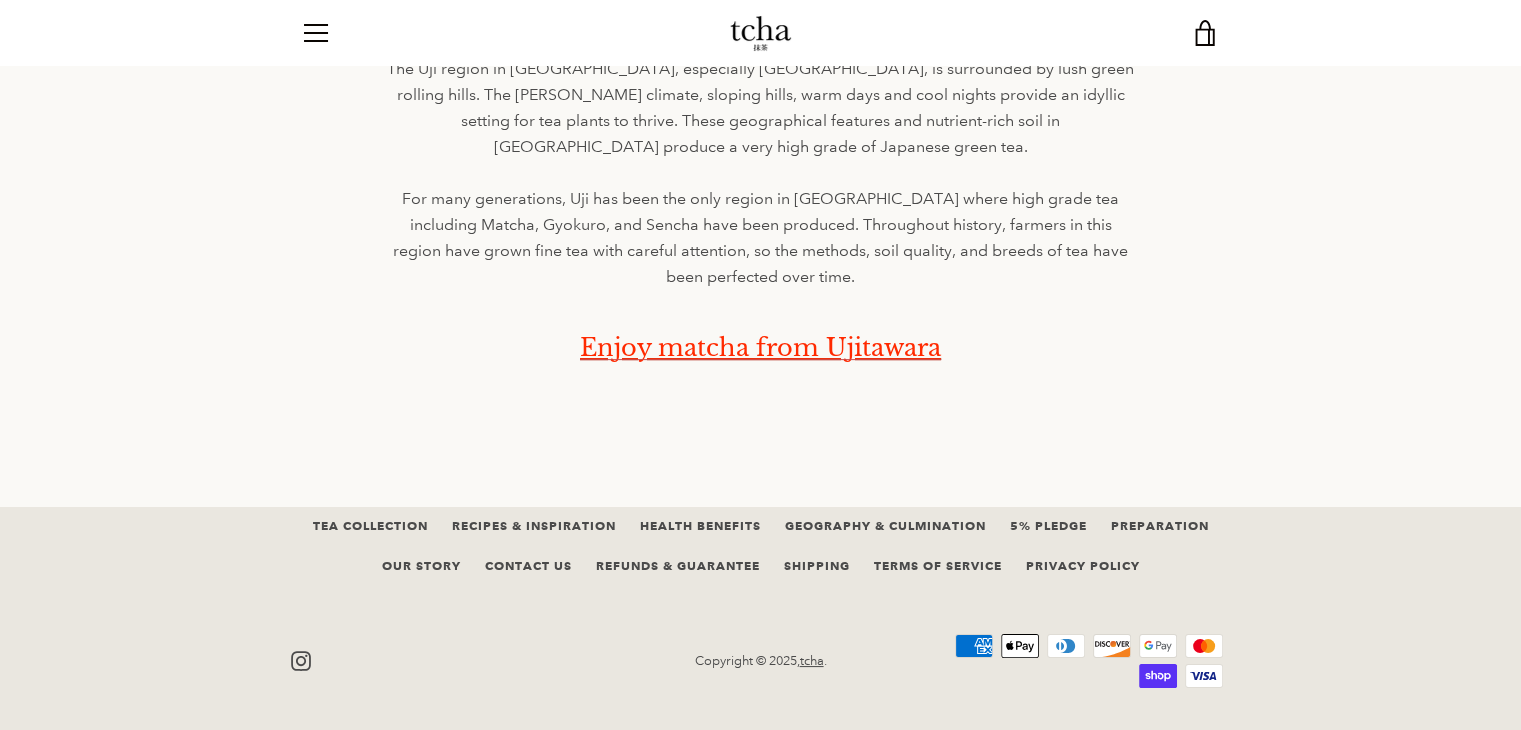 click on "Tea Collection" at bounding box center [370, 526] 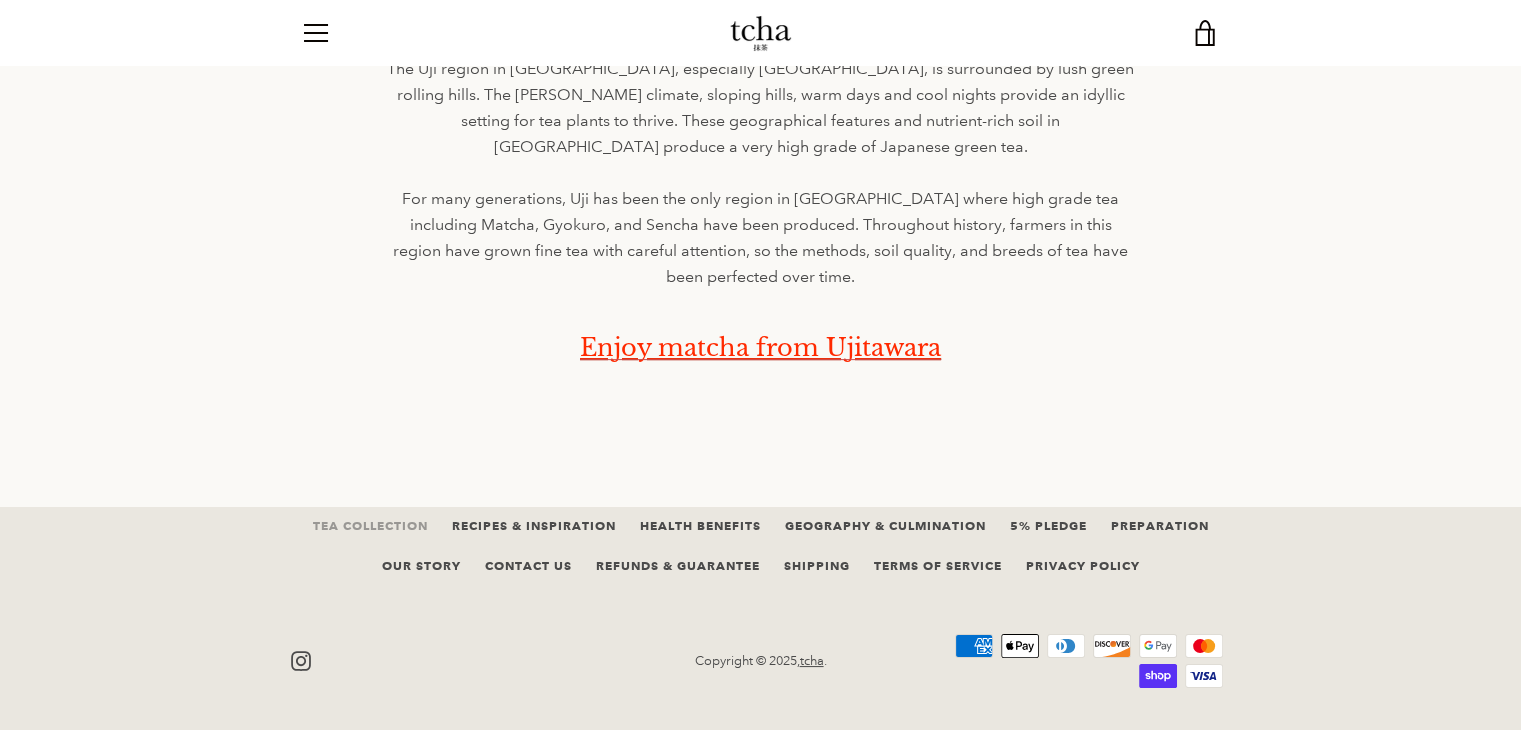 click on "Tea Collection" at bounding box center (370, 525) 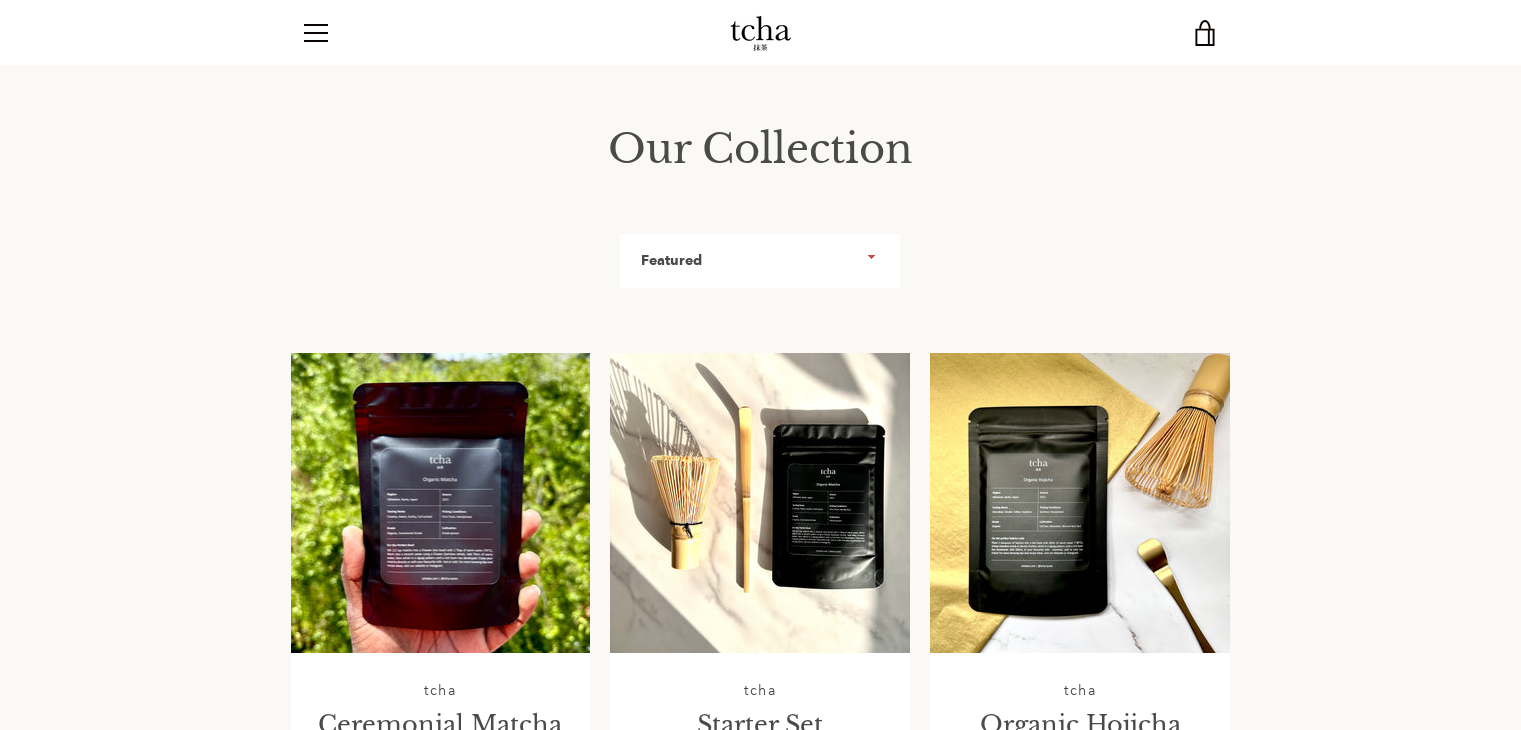 scroll, scrollTop: 0, scrollLeft: 0, axis: both 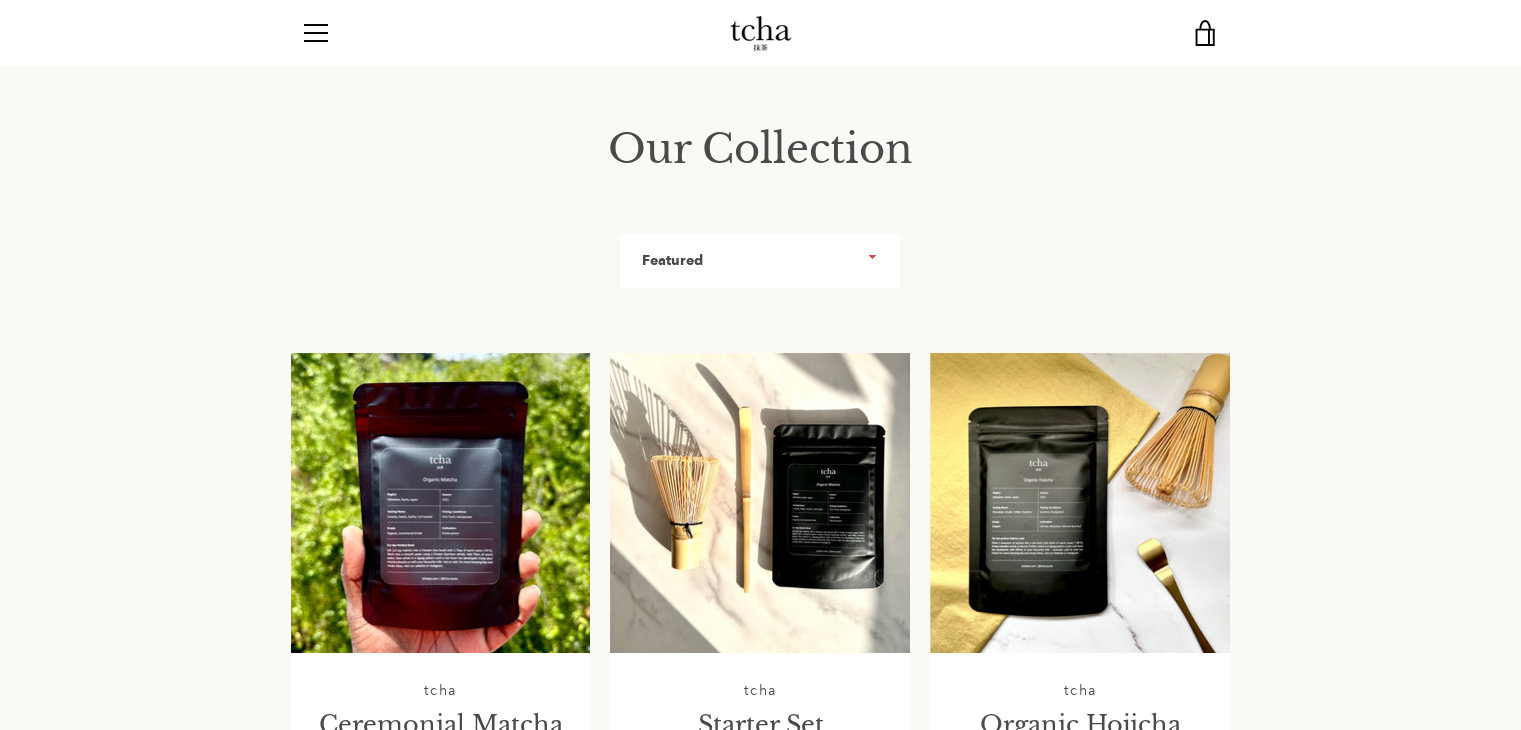 click on "tcha
Starter Set
( 11 )
£30.09
tcha
Chasen - Matcha Whisk
£13.54
tcha
Chawan - Grey Ceramic Bowl
£30.09
tcha
[PERSON_NAME] - Whisk Holder" at bounding box center (750, 1577) 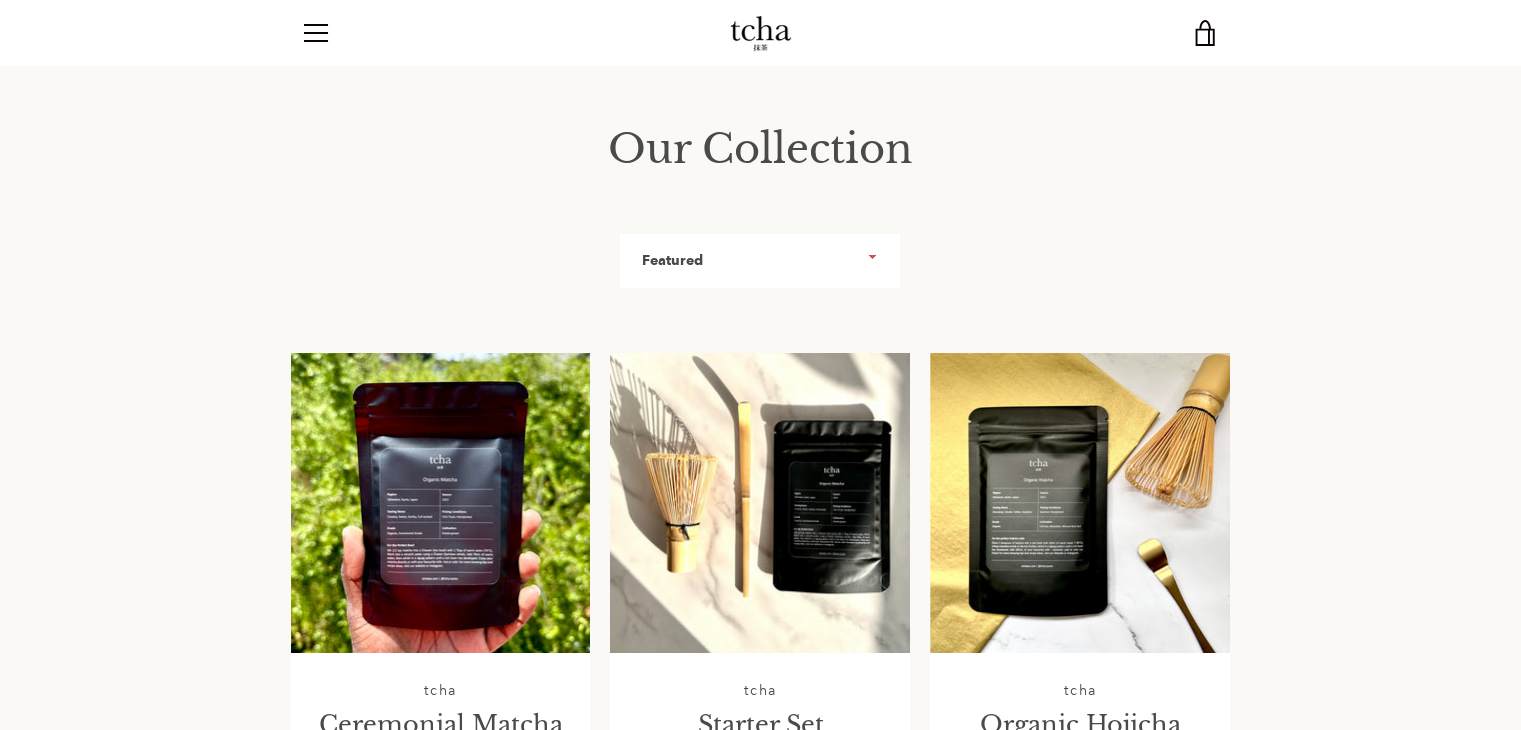 click at bounding box center [760, 503] 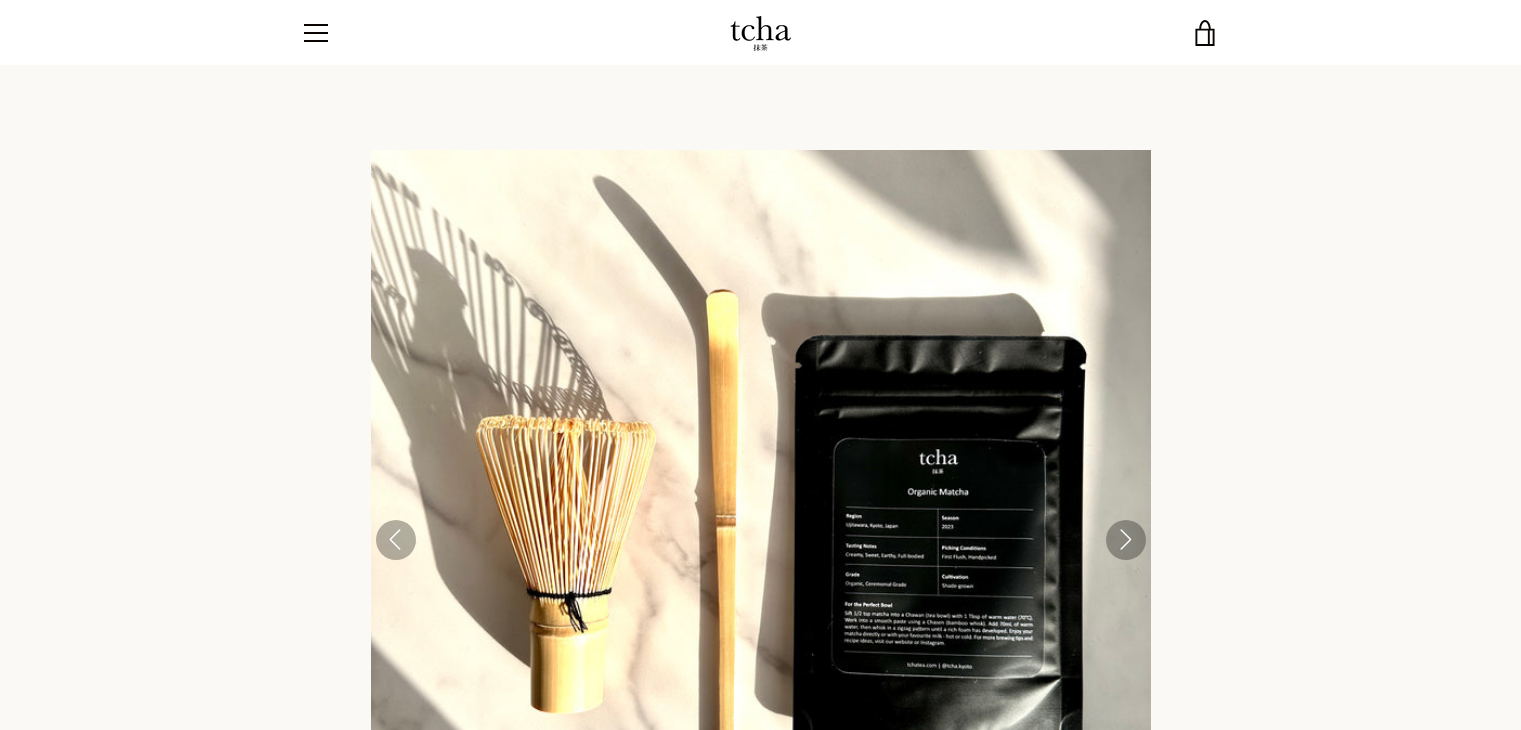 click on "Add to Cart
View cart" at bounding box center [550, 1504] 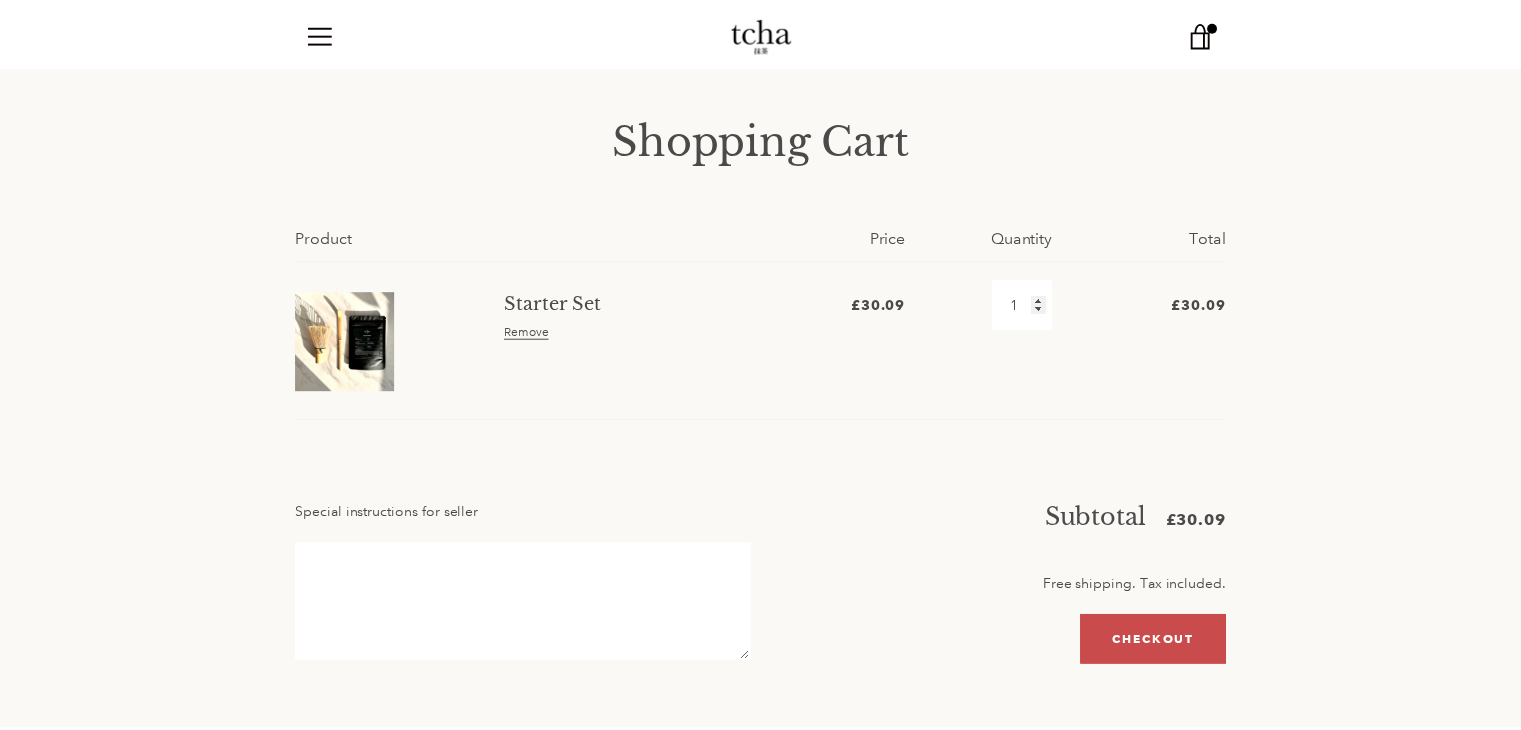 scroll, scrollTop: 0, scrollLeft: 0, axis: both 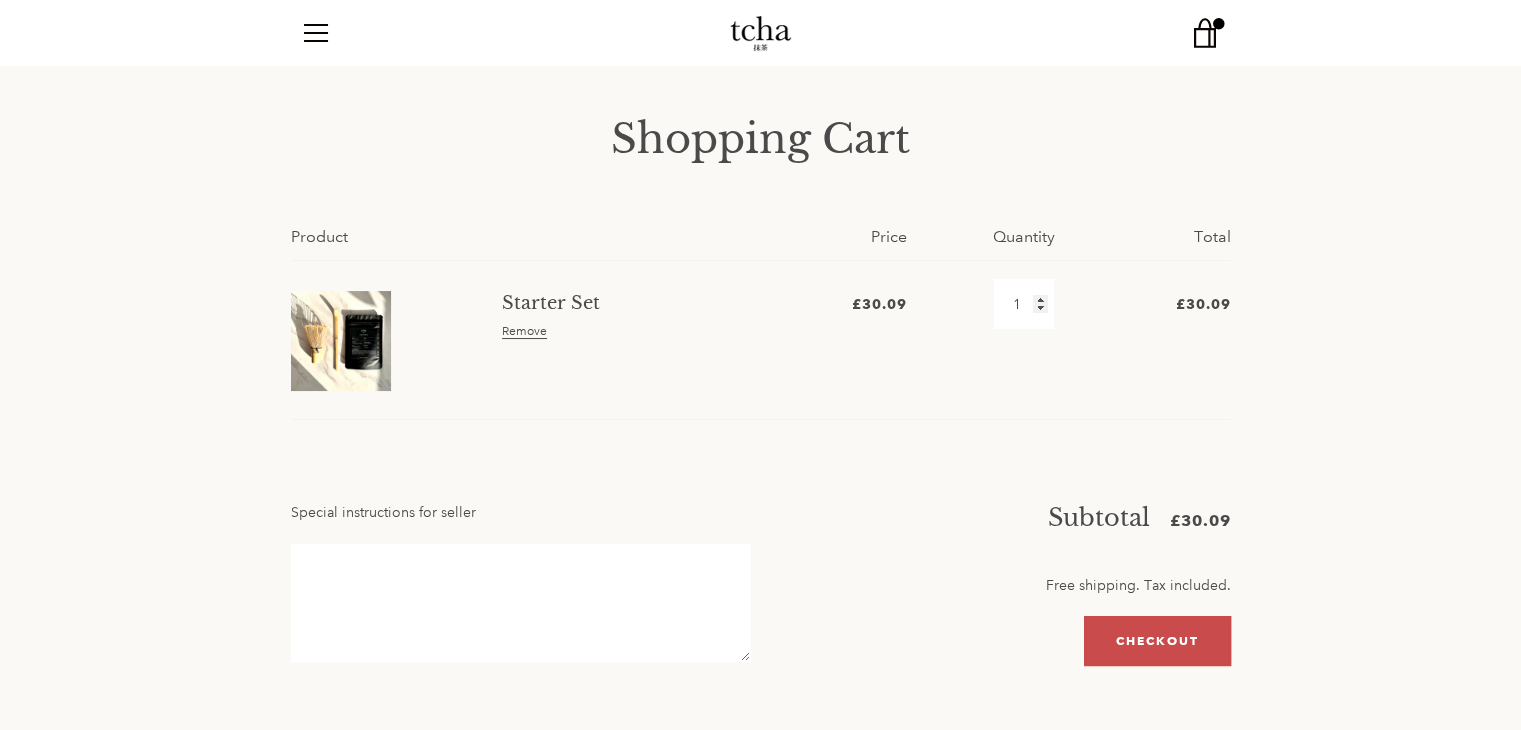 click on "View cart" at bounding box center (1206, 33) 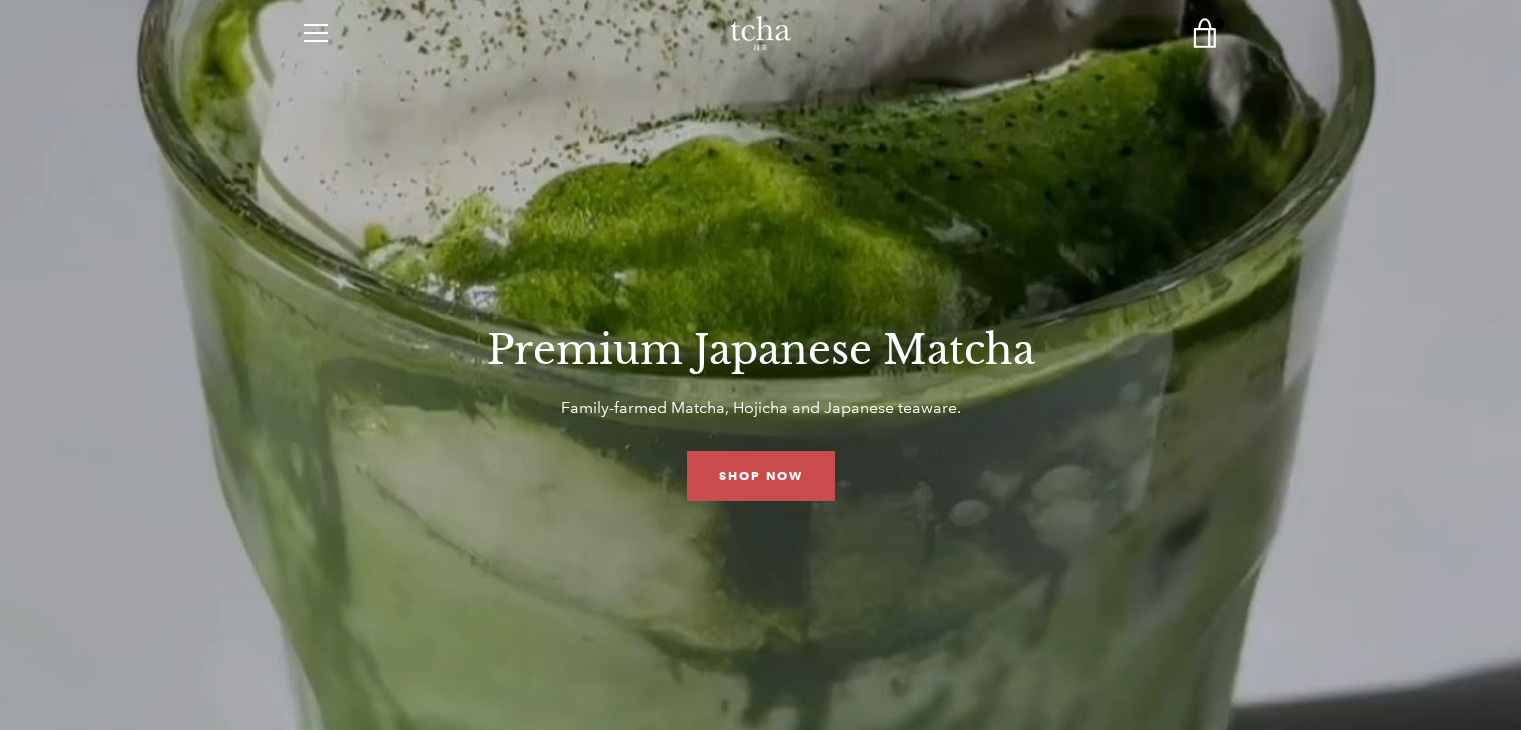 scroll, scrollTop: 0, scrollLeft: 0, axis: both 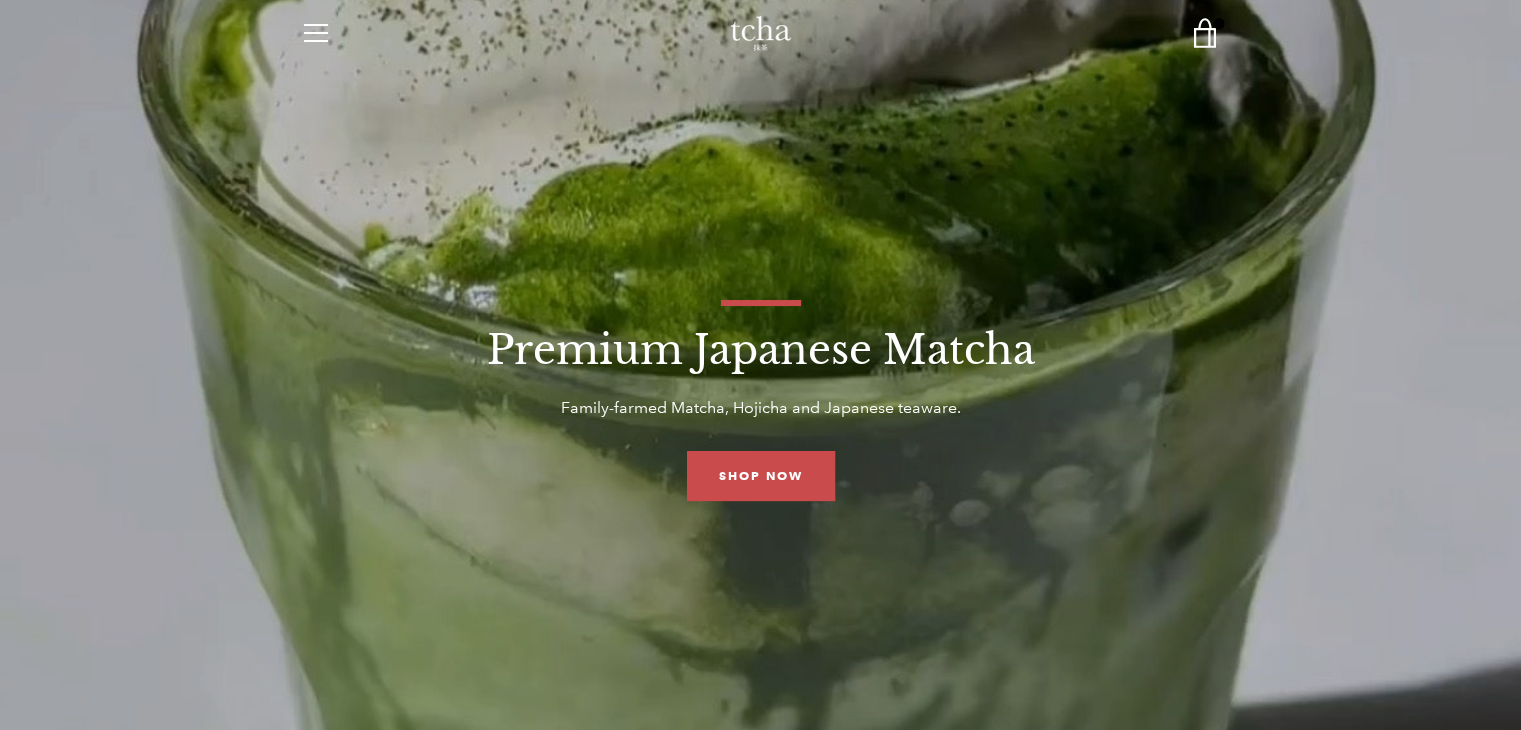 click on "View cart" at bounding box center [1206, 33] 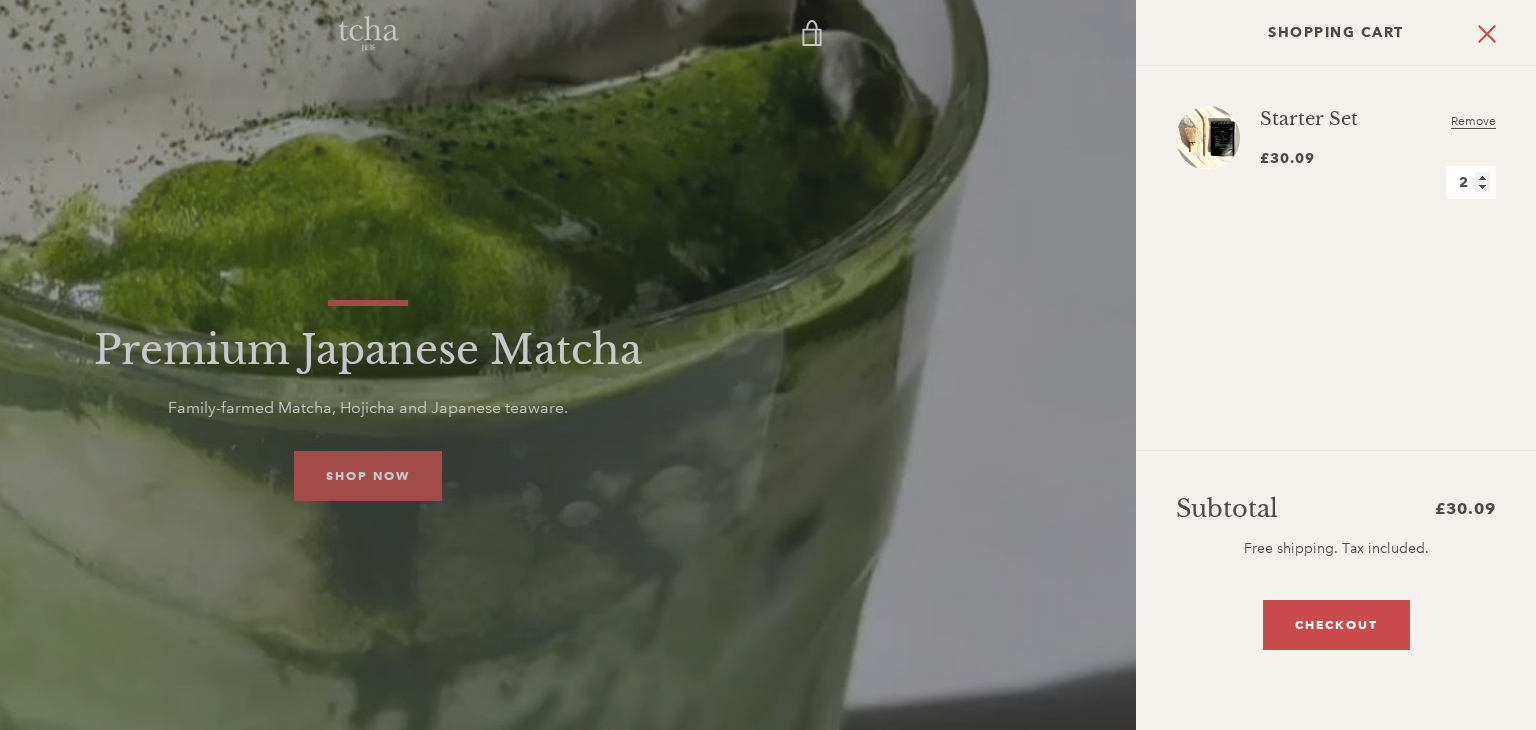 click on "2" at bounding box center (1471, 182) 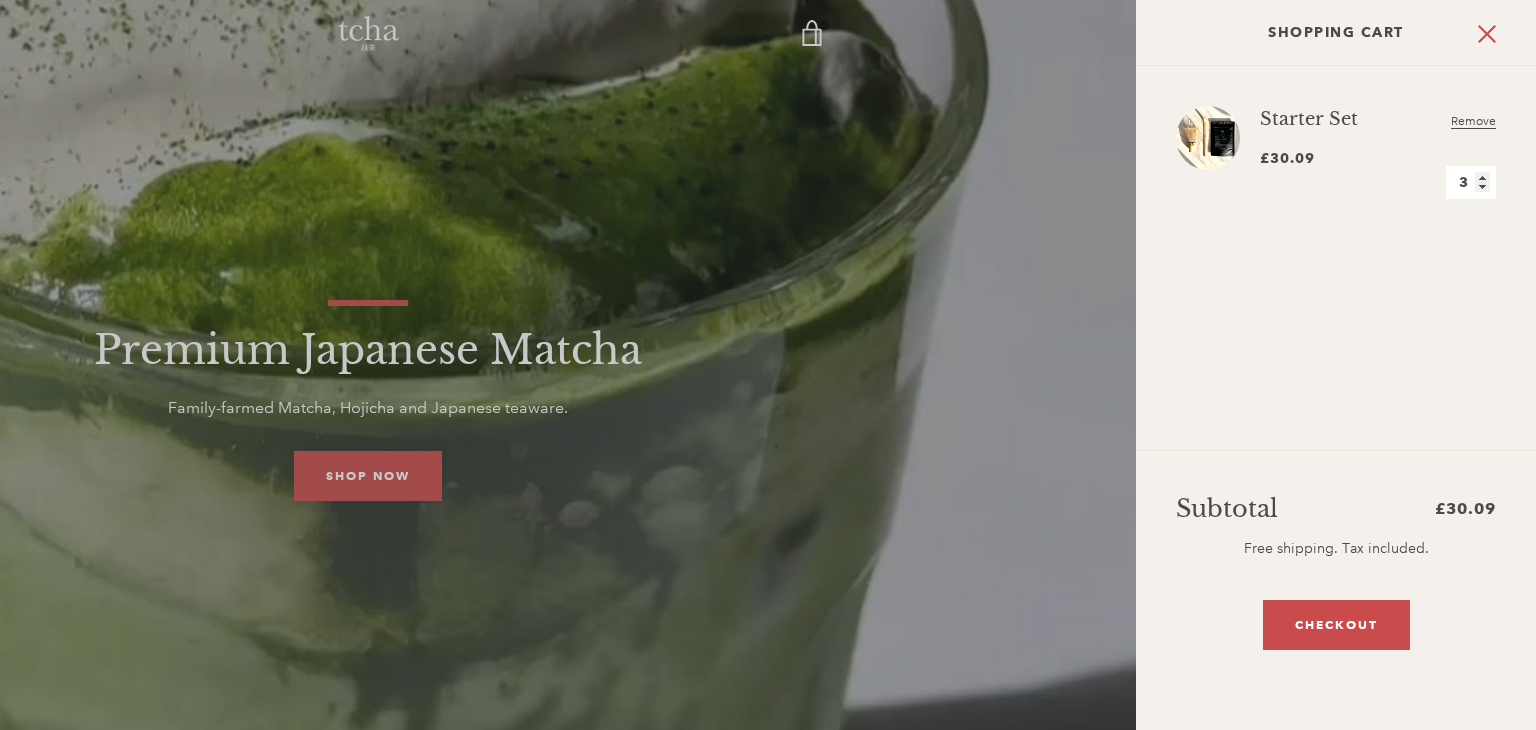 click on "3" at bounding box center [1471, 182] 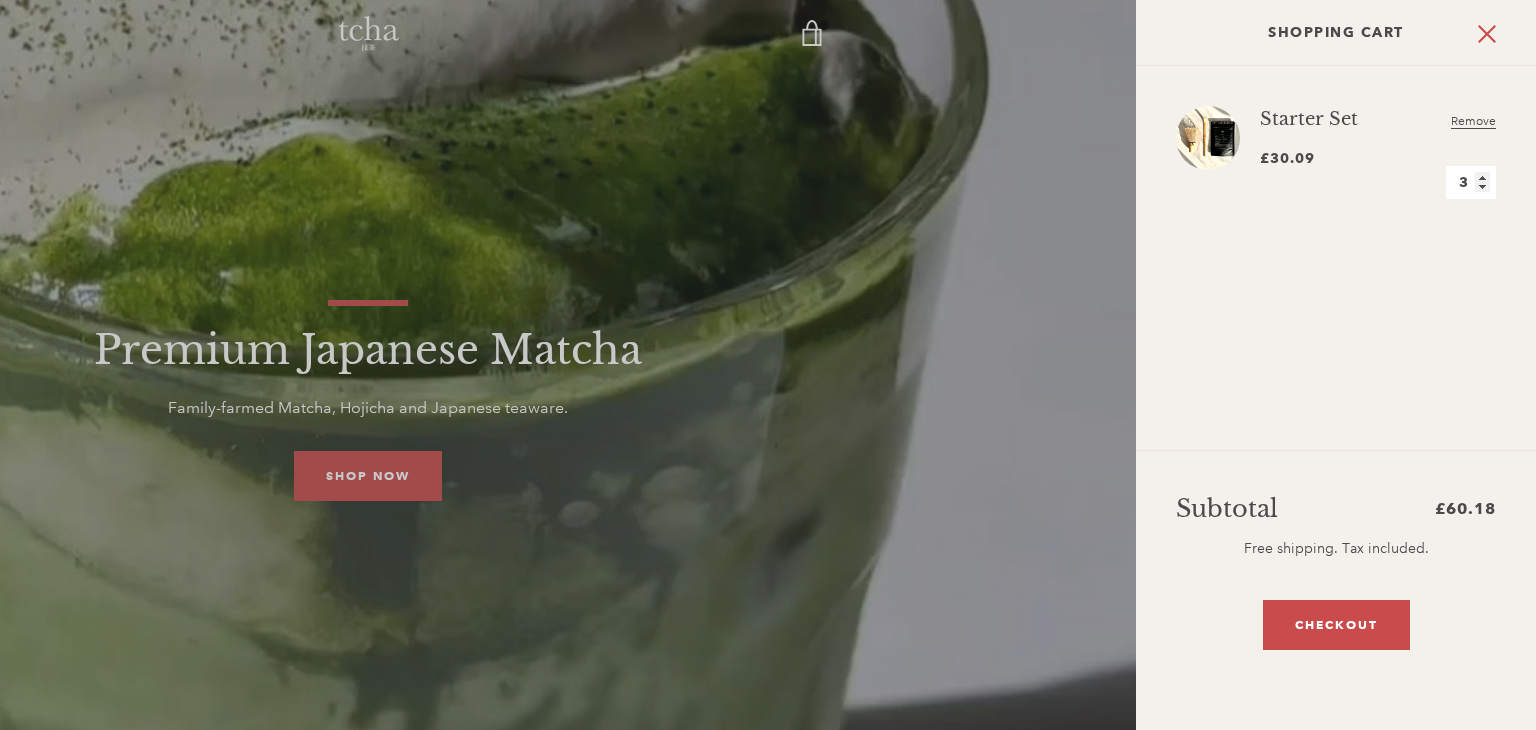 click on "3" at bounding box center [1471, 182] 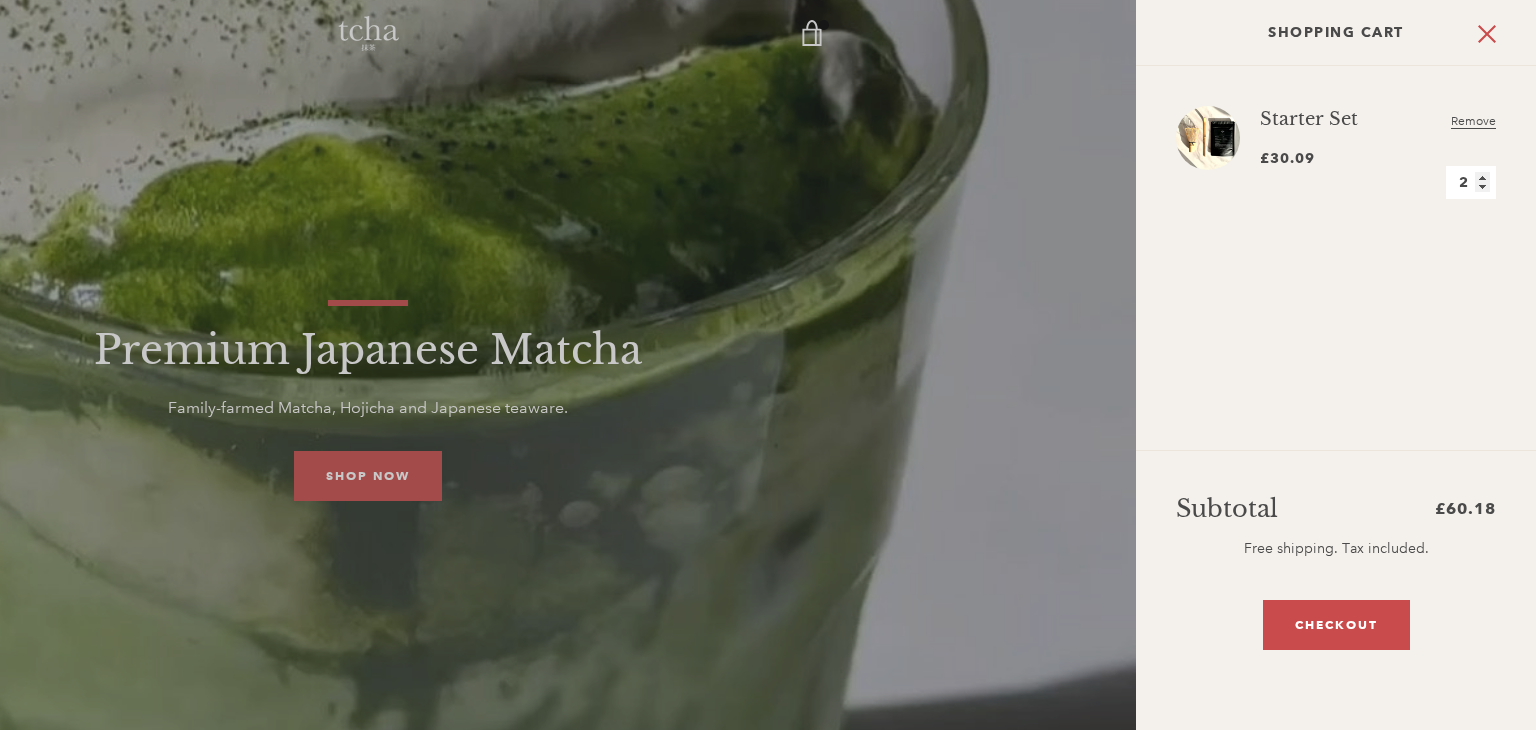 click at bounding box center [768, 365] 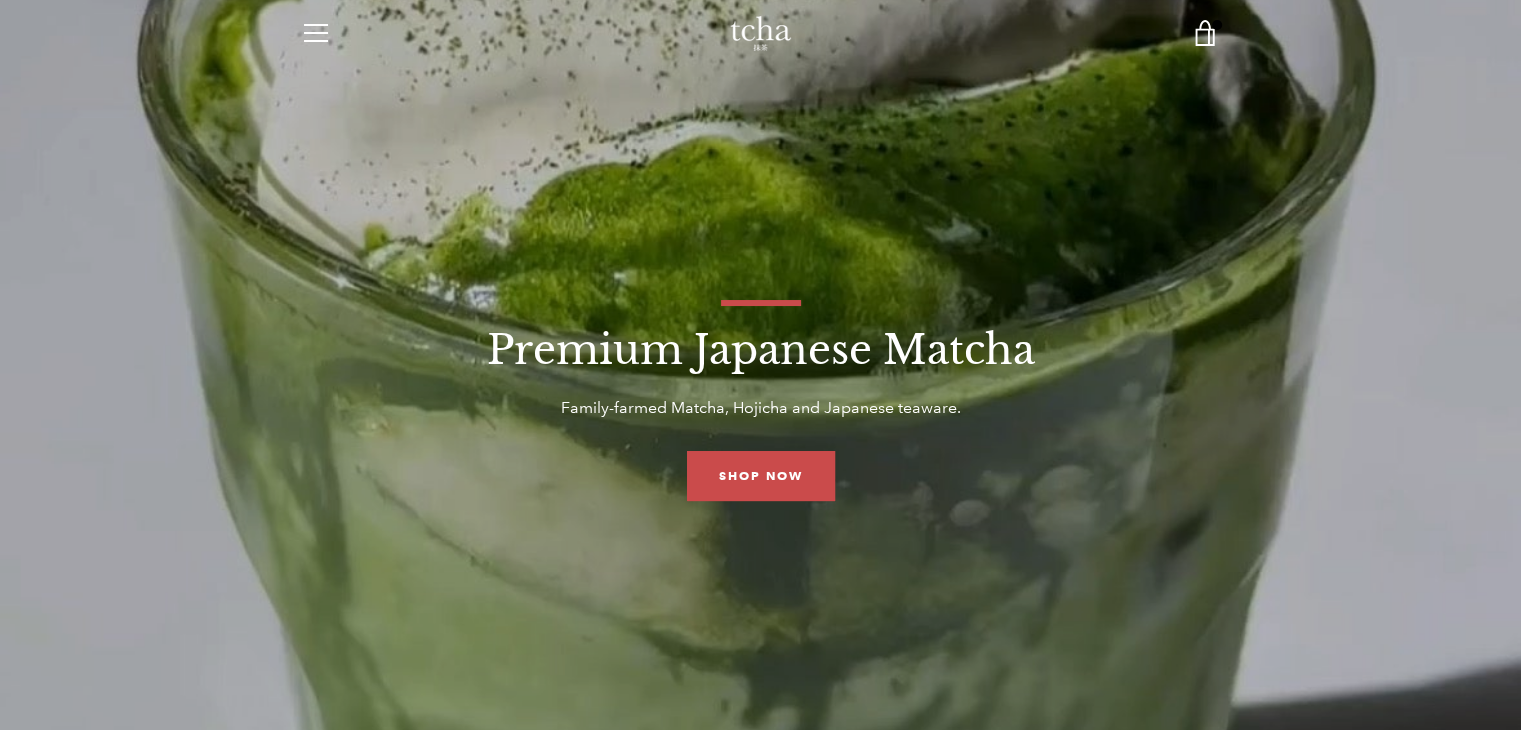 click on "Premium Japanese Matcha
Family-farmed Matcha, Hojicha and Japanese teaware.
Shop now" at bounding box center (760, 400) 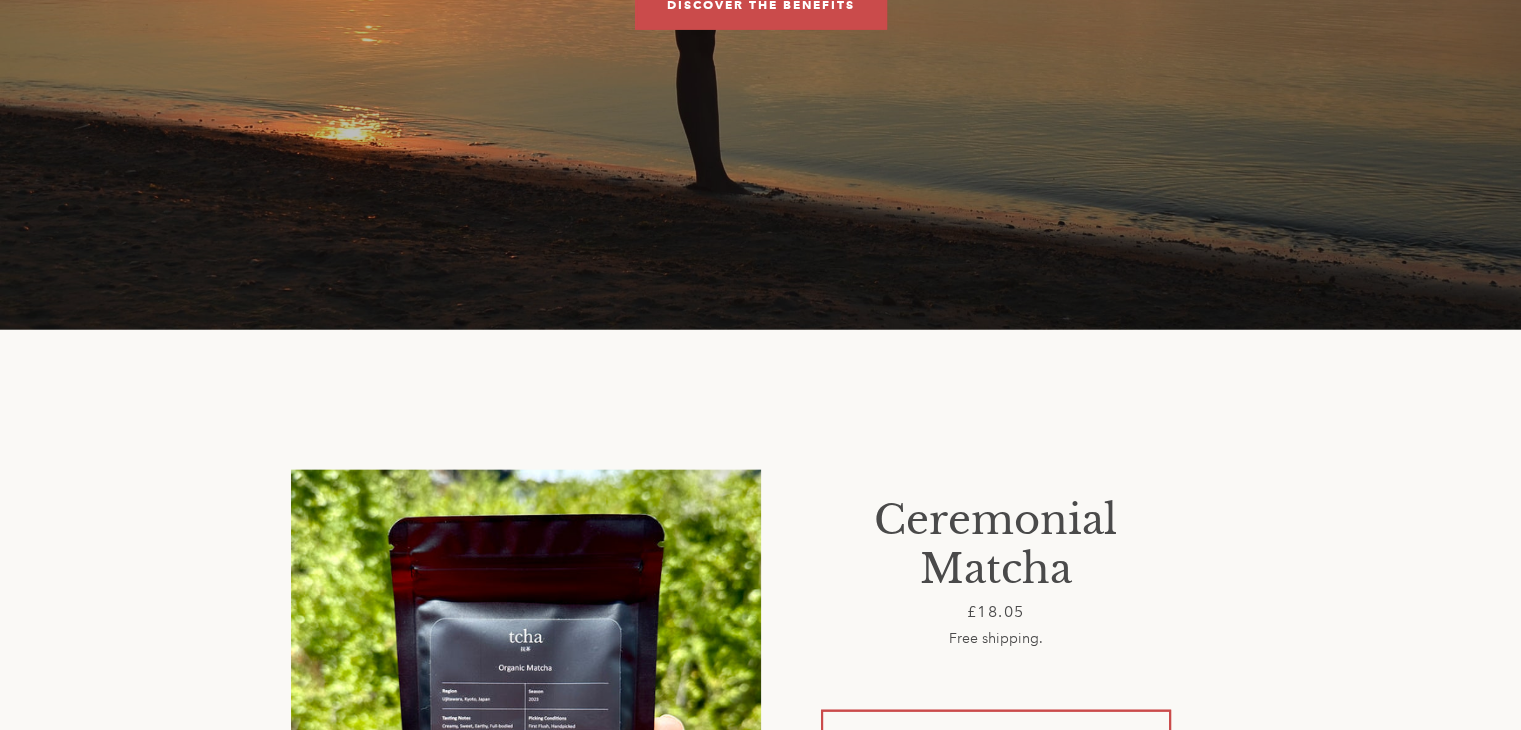 scroll, scrollTop: 4480, scrollLeft: 0, axis: vertical 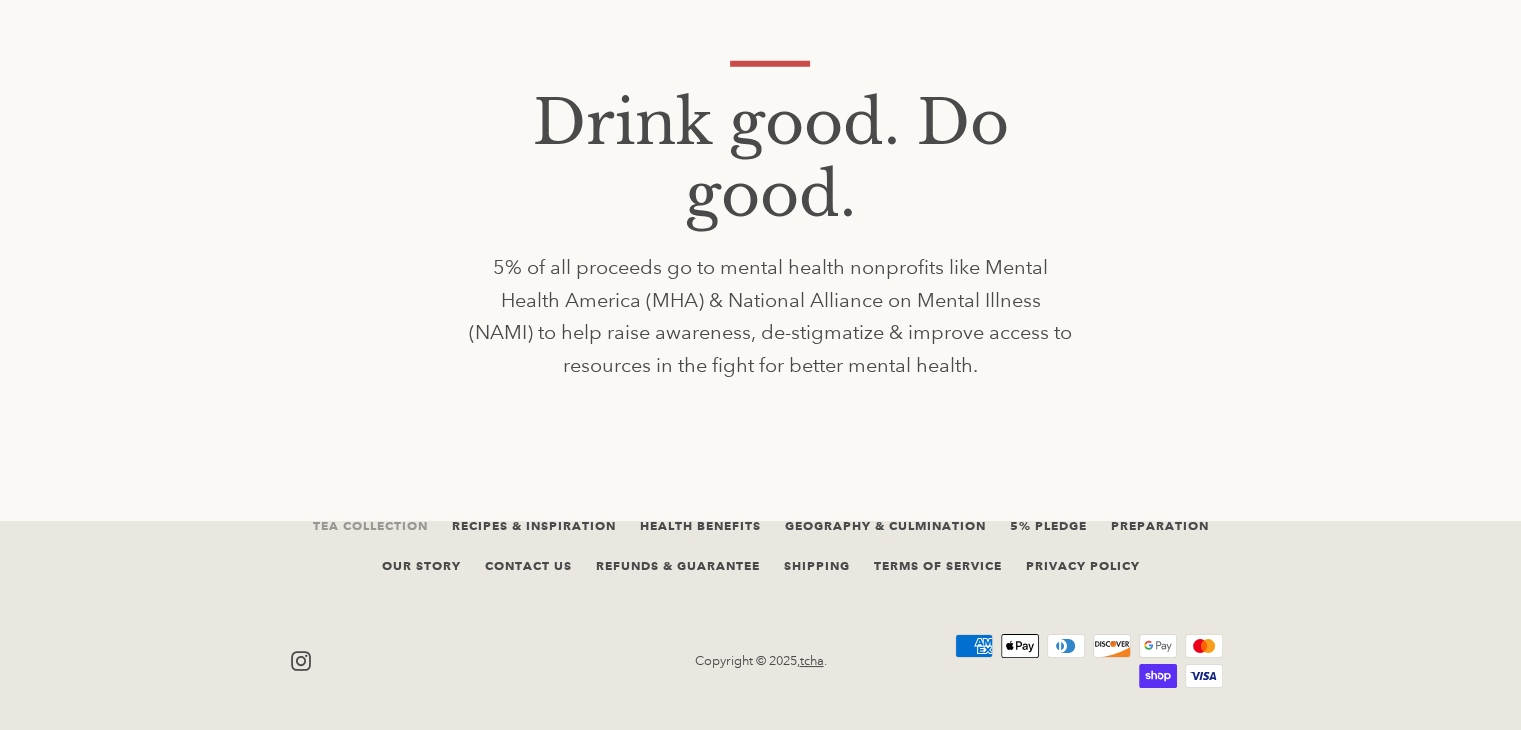 click on "Tea Collection" at bounding box center [370, 525] 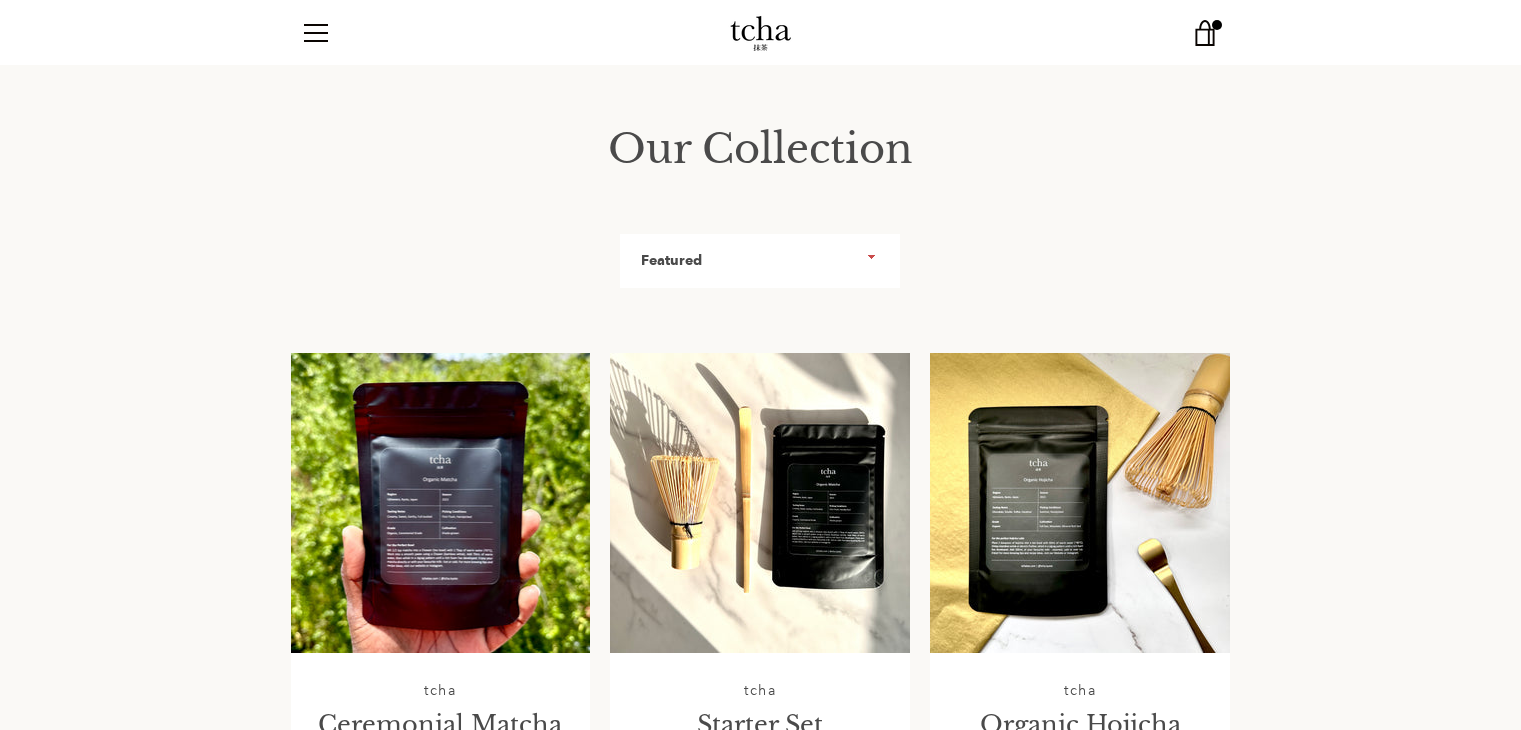 scroll, scrollTop: 0, scrollLeft: 0, axis: both 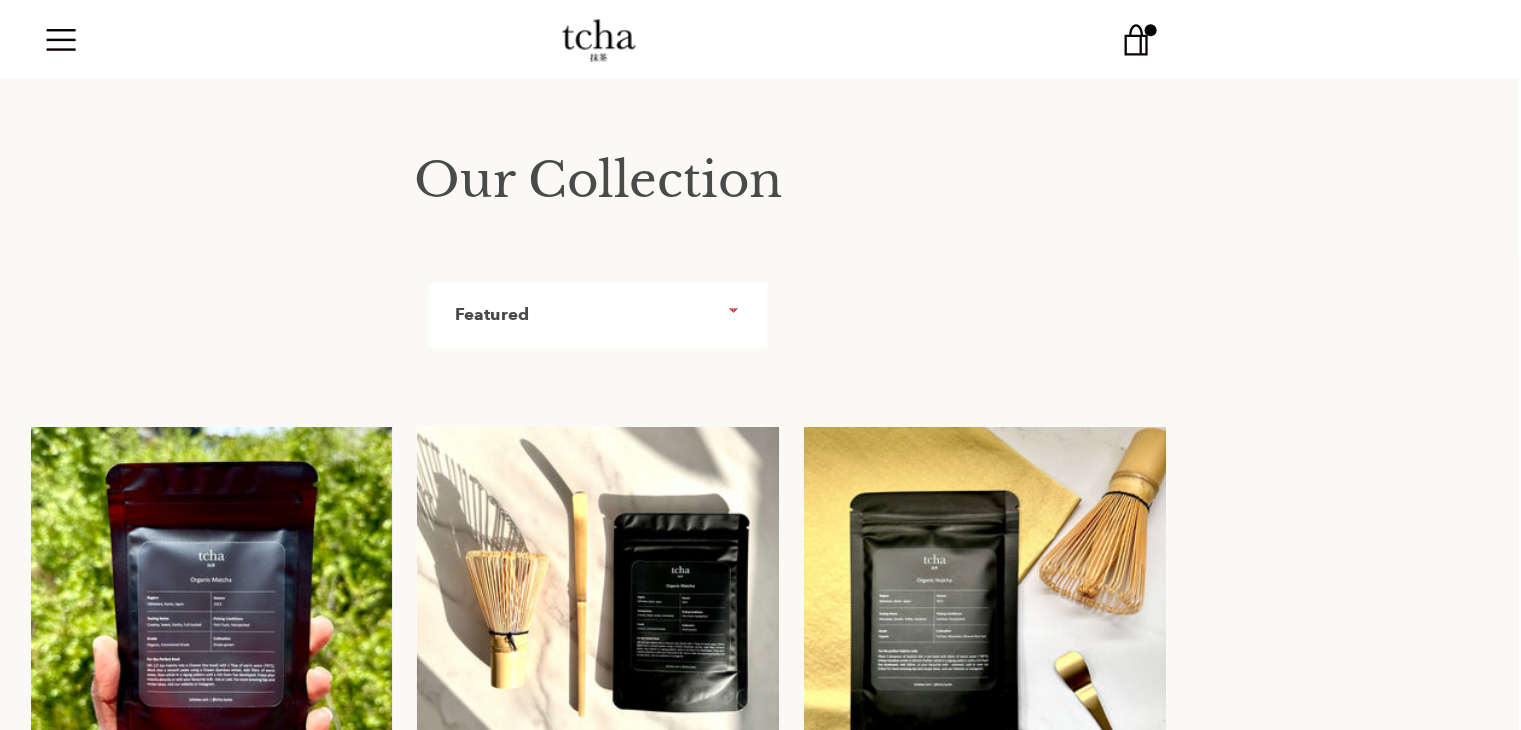 click on "Our Collection
Sort by
Featured Best selling Alphabetically, A-Z Alphabetically, Z-A Price, low to high Price, high to low Date, old to new Date, new to old
tcha
Ceremonial Matcha
( 315 )
£18.05
tcha
Ritual Set" at bounding box center [760, 1433] 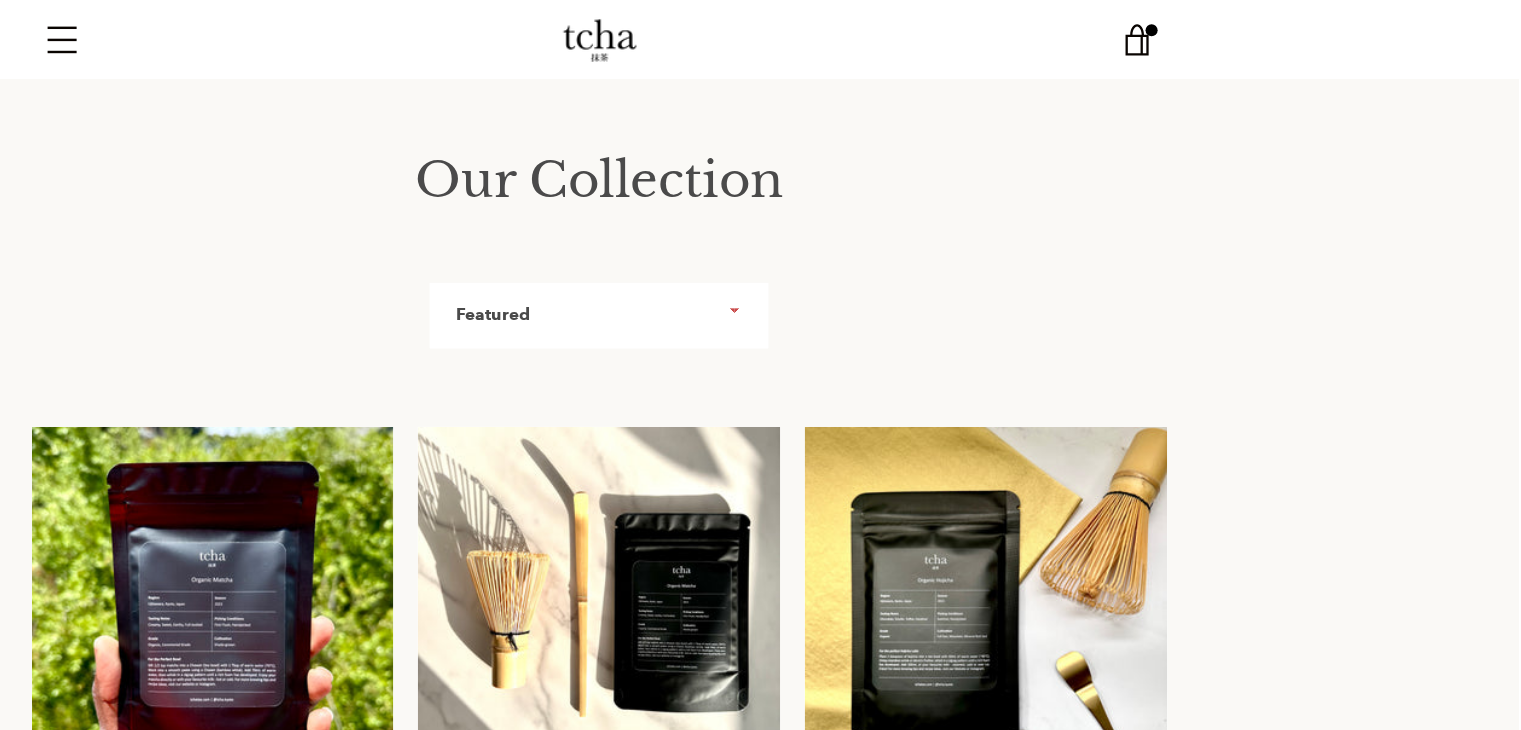 click on "Menu" at bounding box center (316, 33) 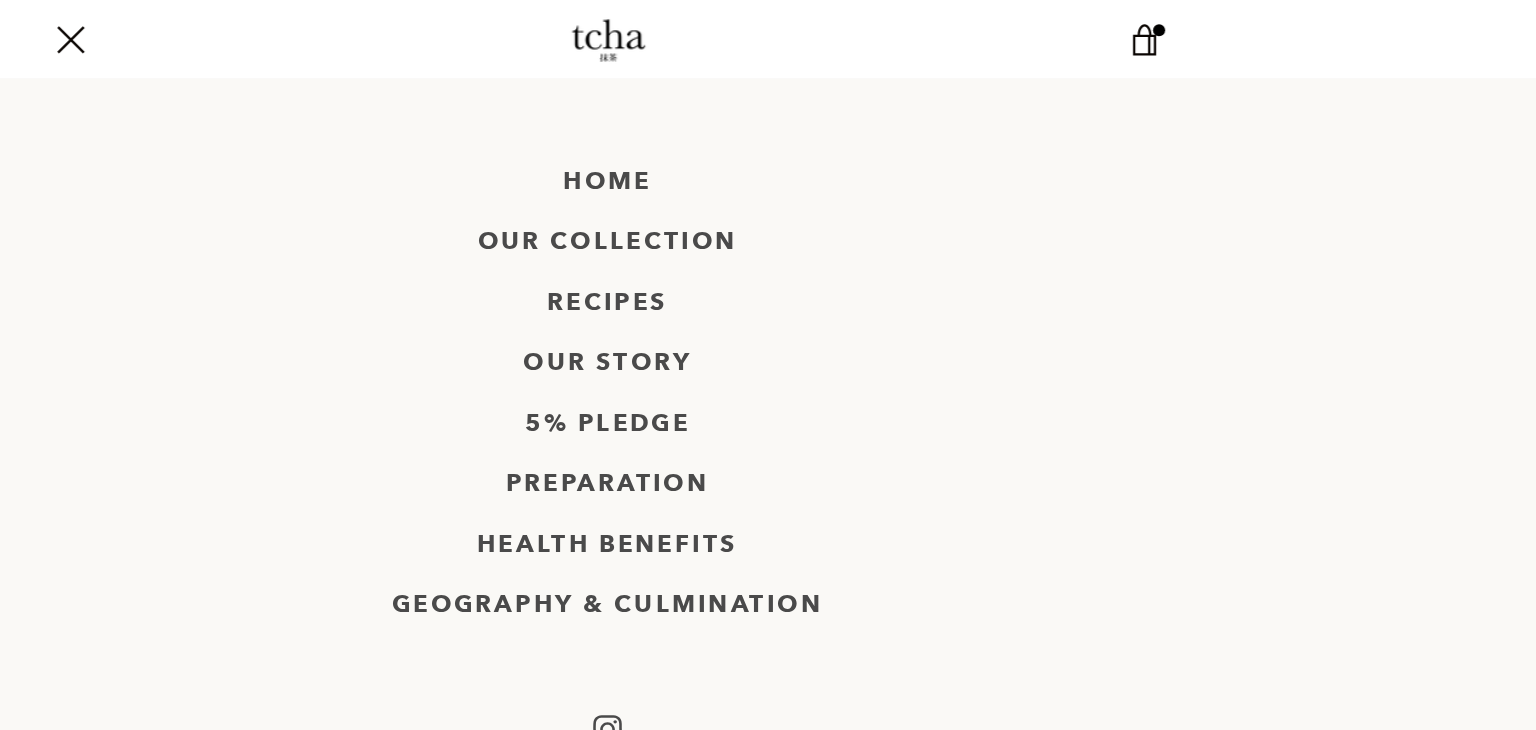 click on "Home
Our Collection
Recipes
Our story
5% pledge
Preparation
Health Benefits
Geography & Culmination Instagram" at bounding box center (768, 431) 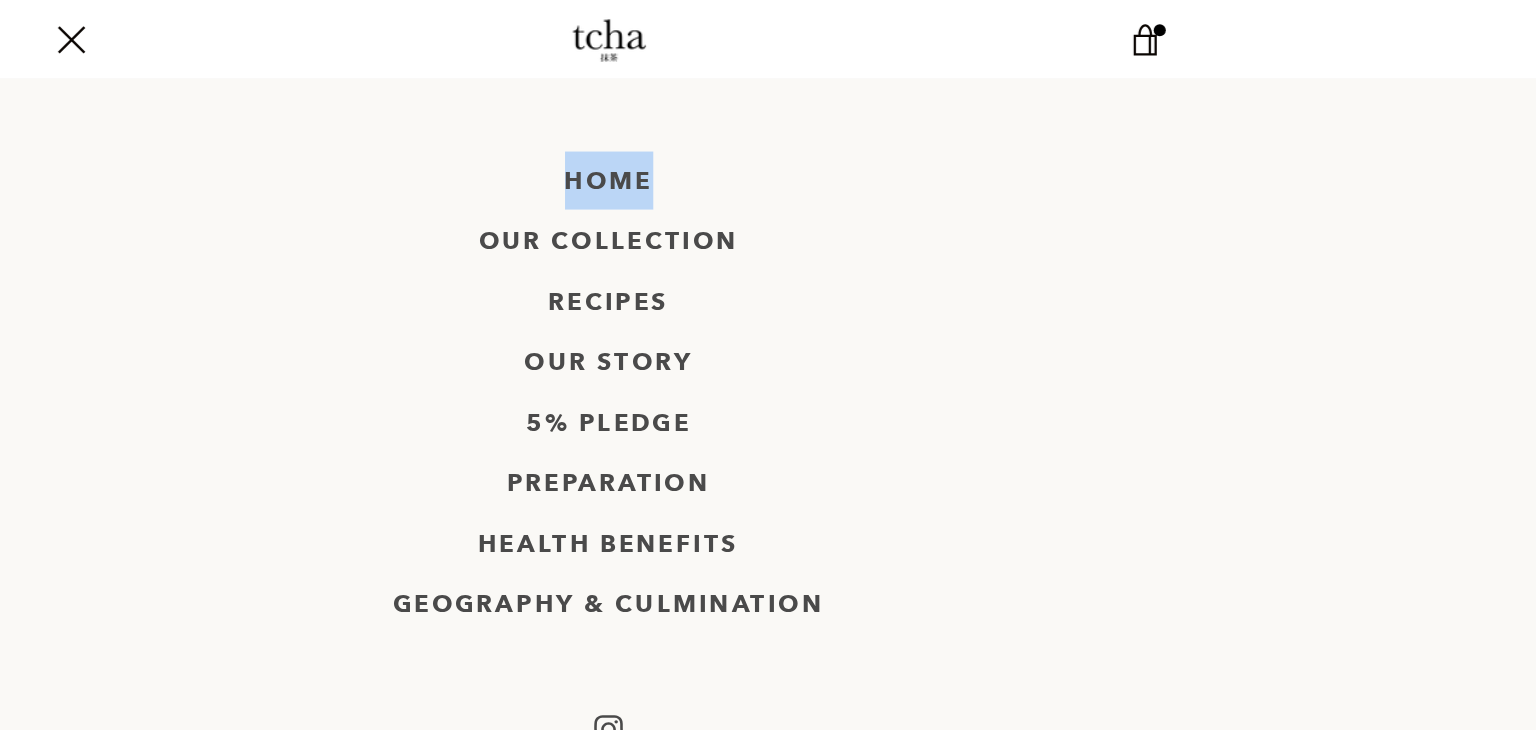 click on "Home
Our Collection
Recipes
Our story
5% pledge
Preparation
Health Benefits
Geography & Culmination Instagram" at bounding box center (768, 431) 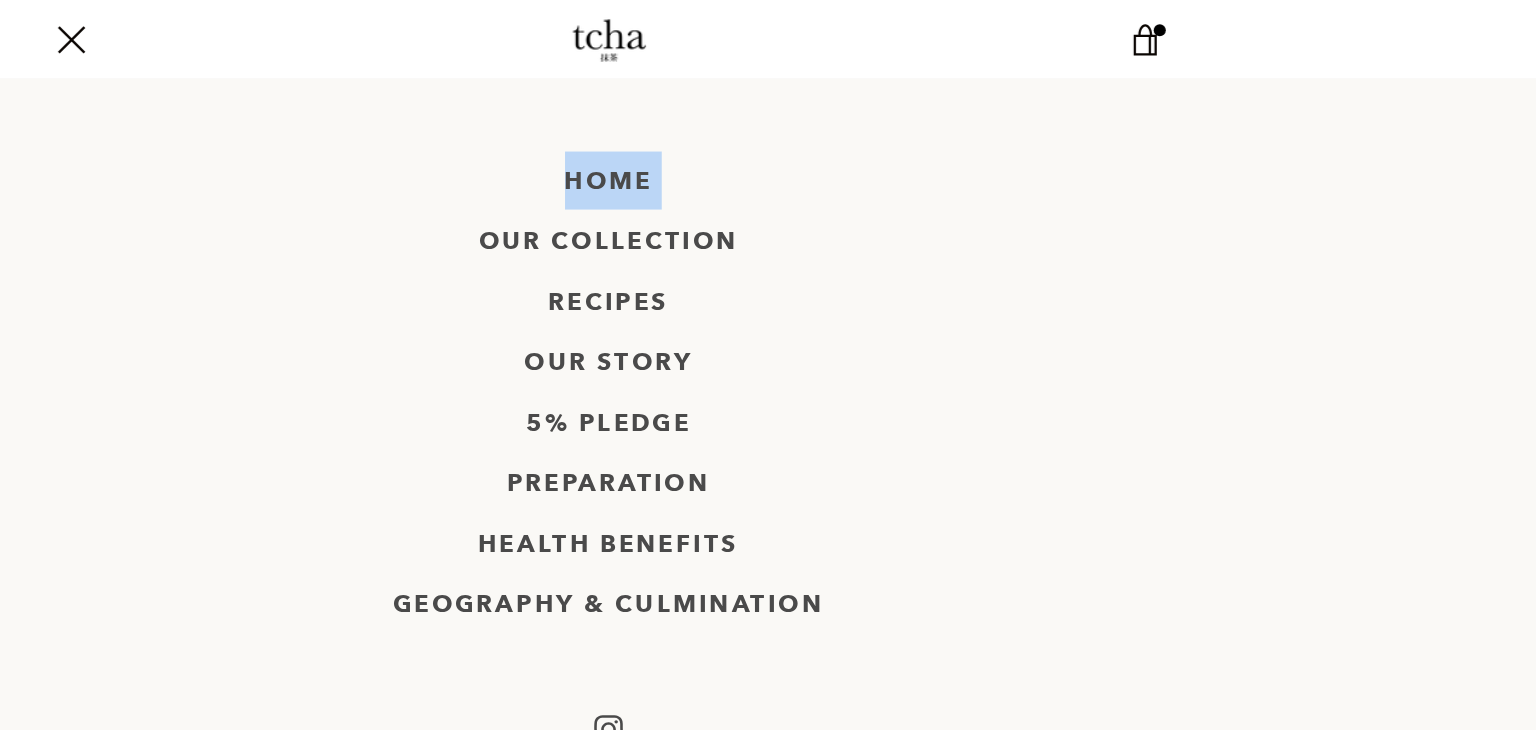 click on "Home
Our Collection
Recipes
Our story
5% pledge
Preparation
Health Benefits
Geography & Culmination Instagram" at bounding box center [768, 431] 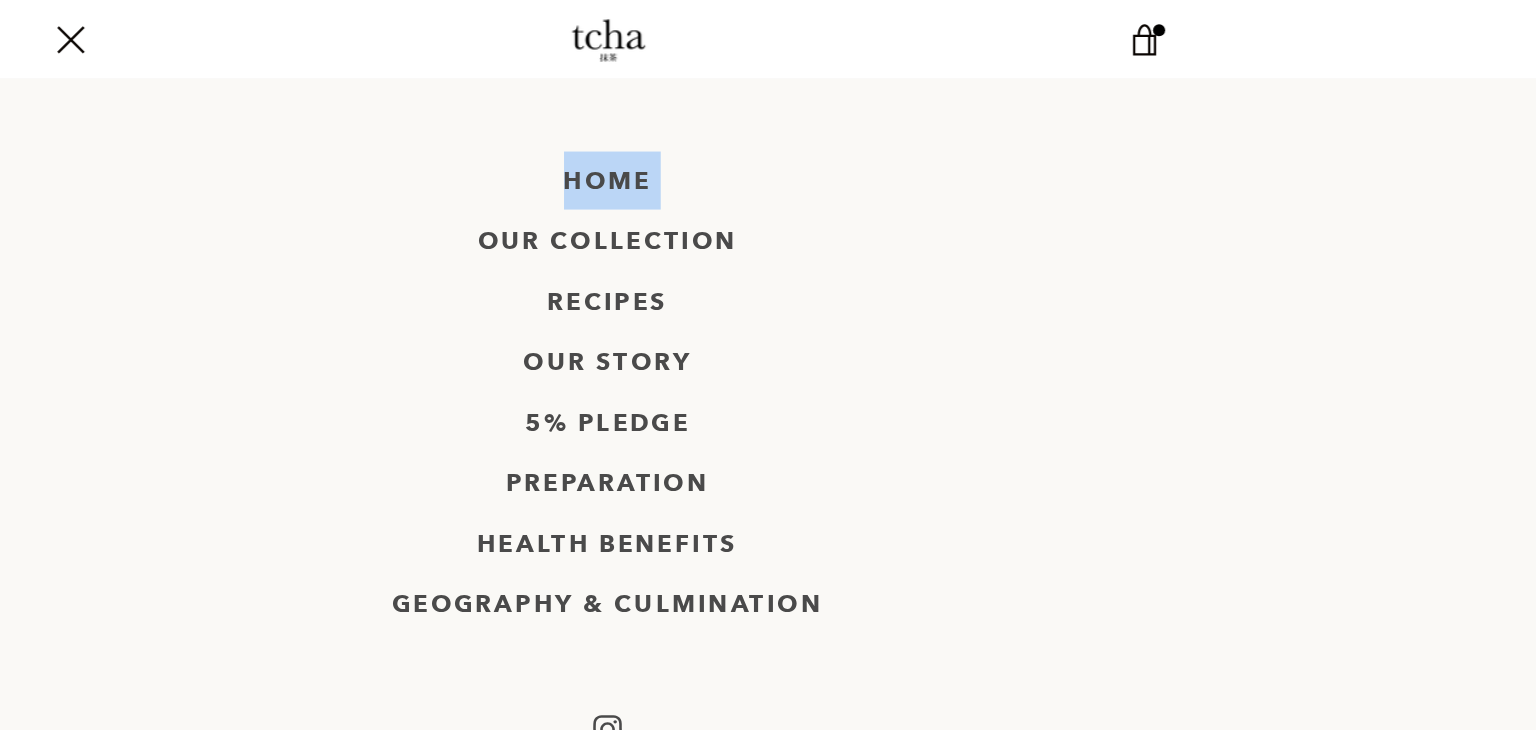scroll, scrollTop: 0, scrollLeft: 0, axis: both 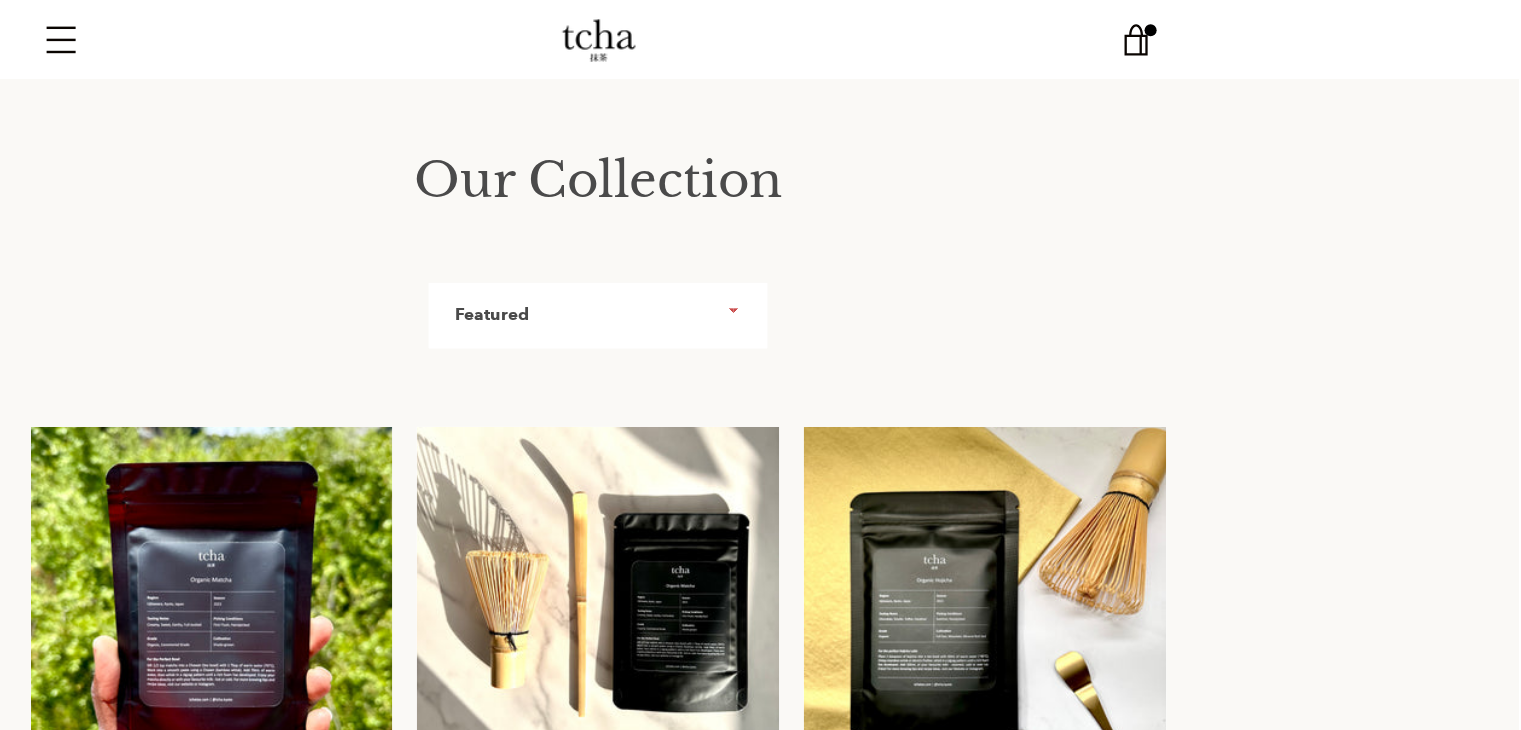 click on "Menu" at bounding box center (316, 33) 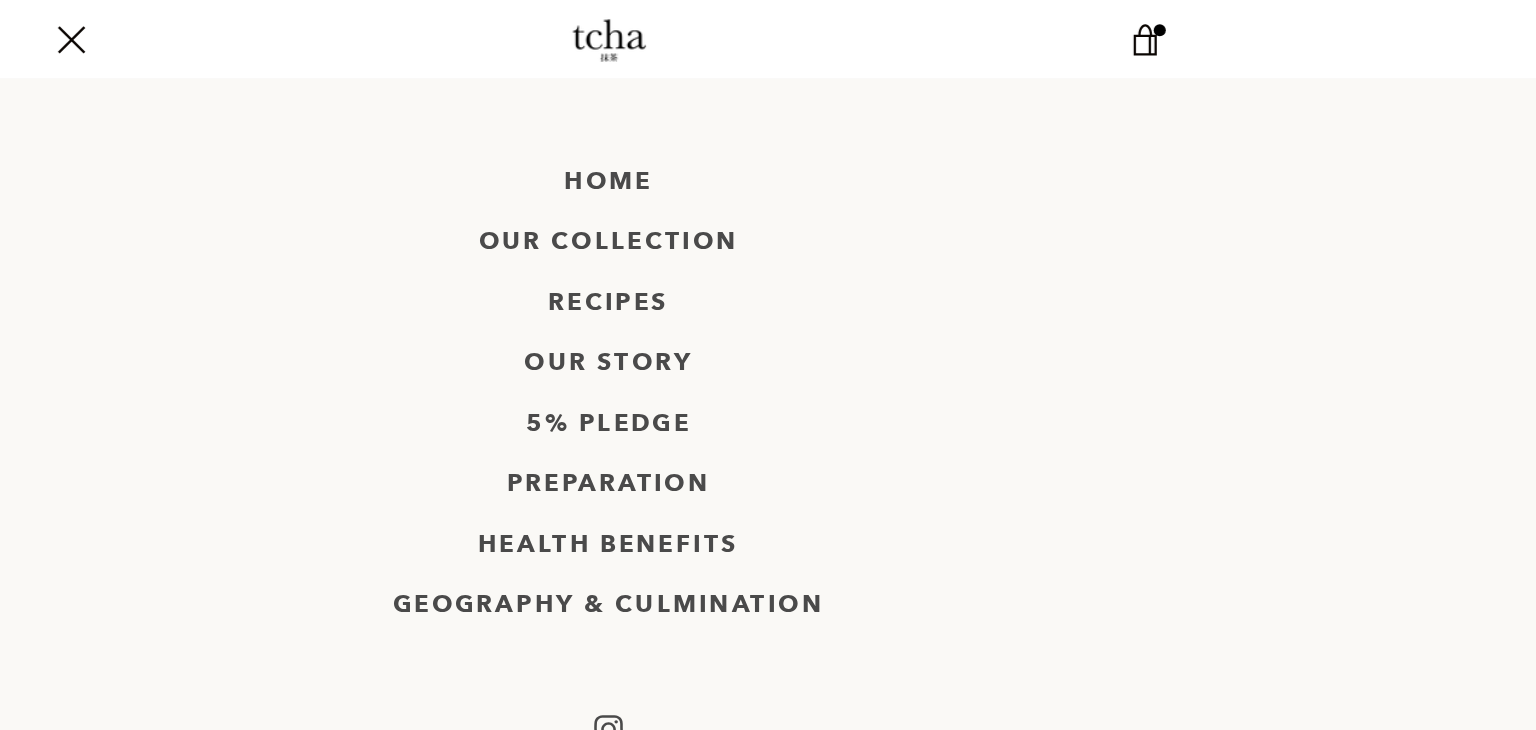 scroll, scrollTop: 0, scrollLeft: 0, axis: both 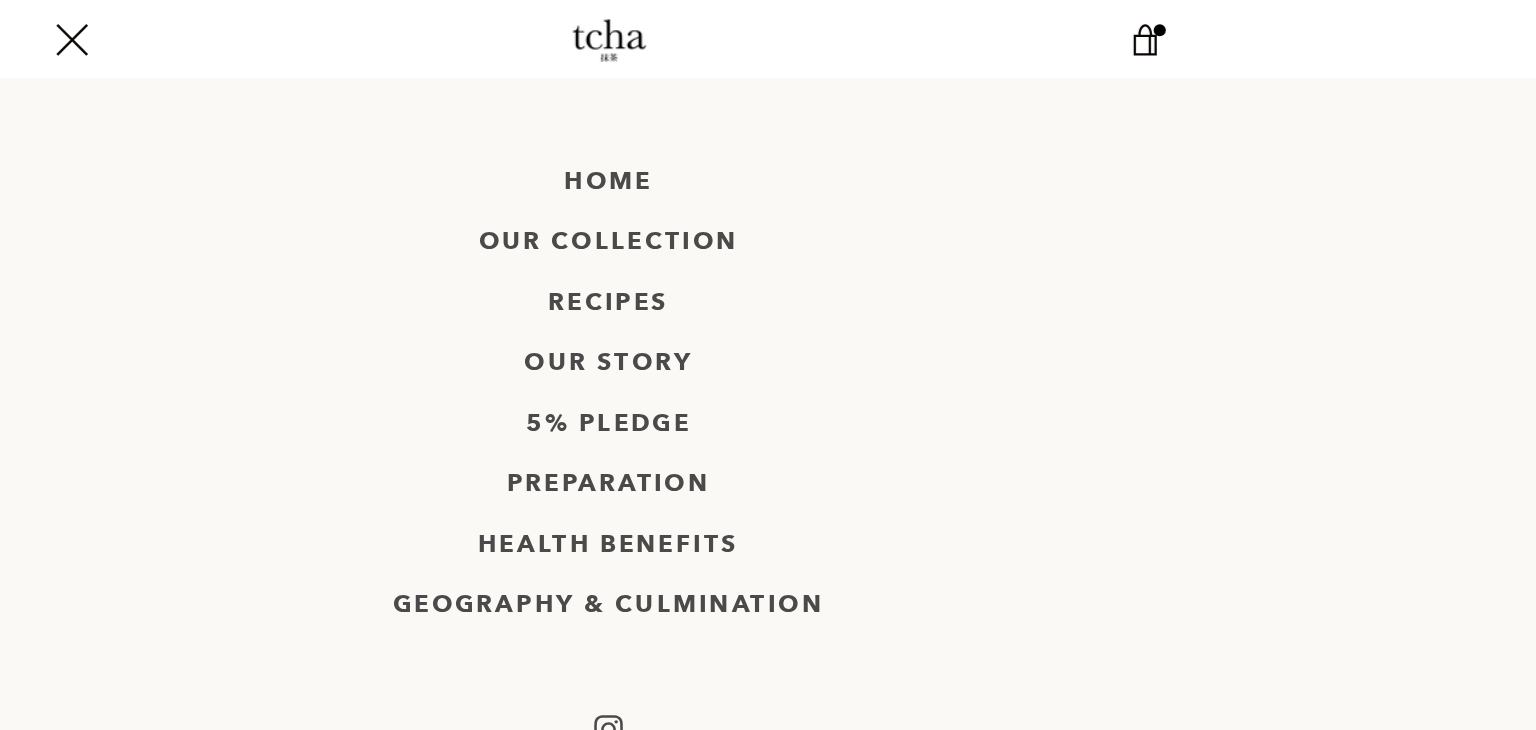 click on "Menu" at bounding box center (323, 33) 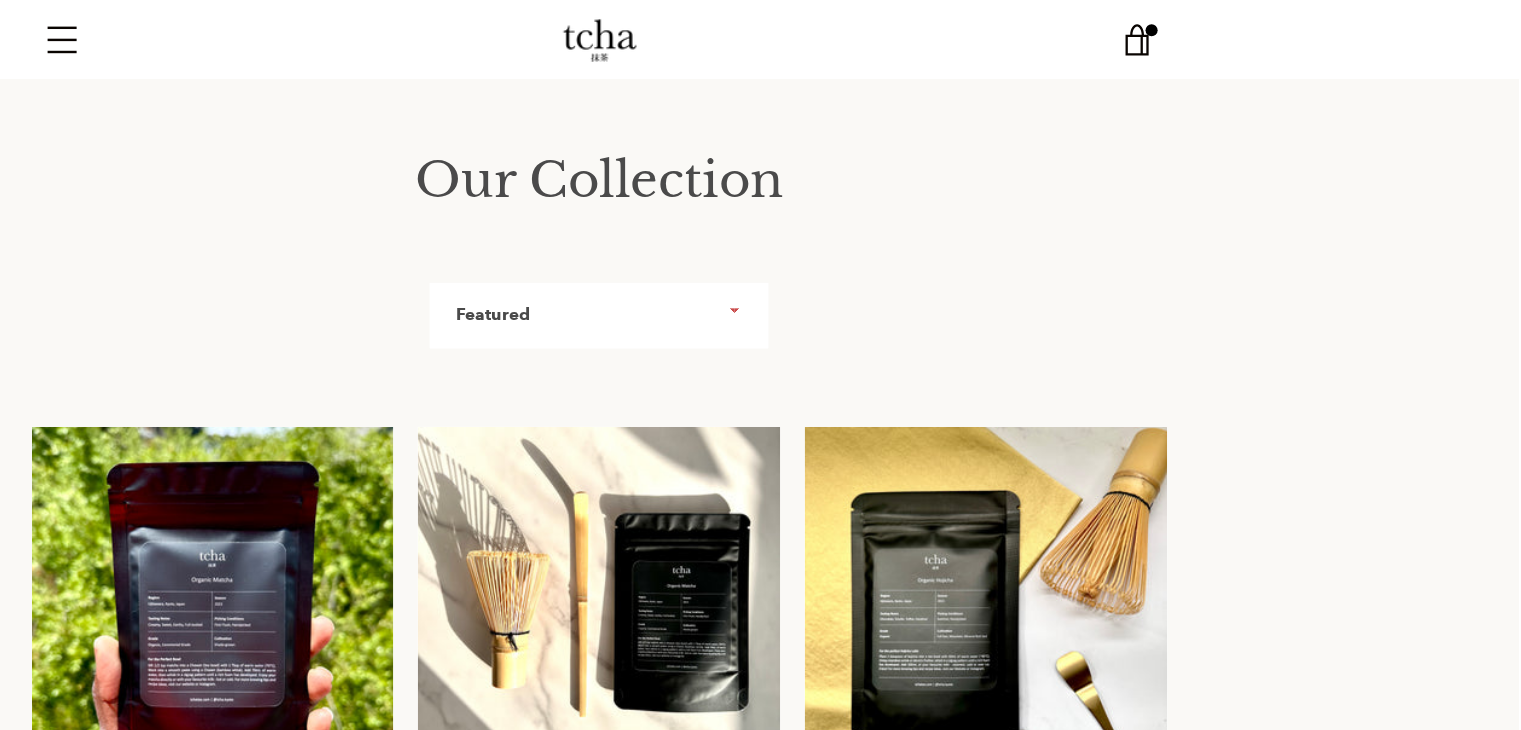 click on "Menu" at bounding box center (316, 33) 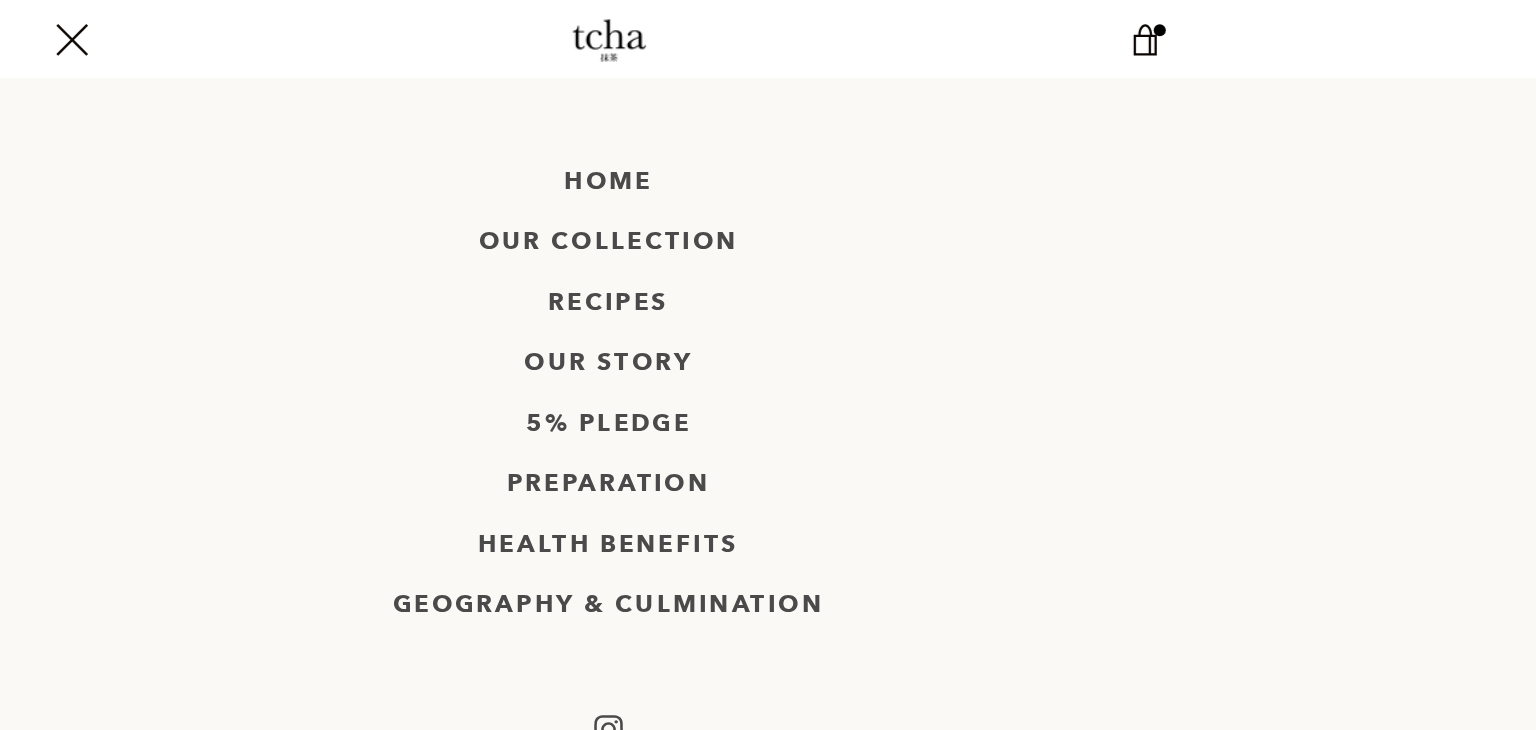 click on "Menu" at bounding box center [323, 33] 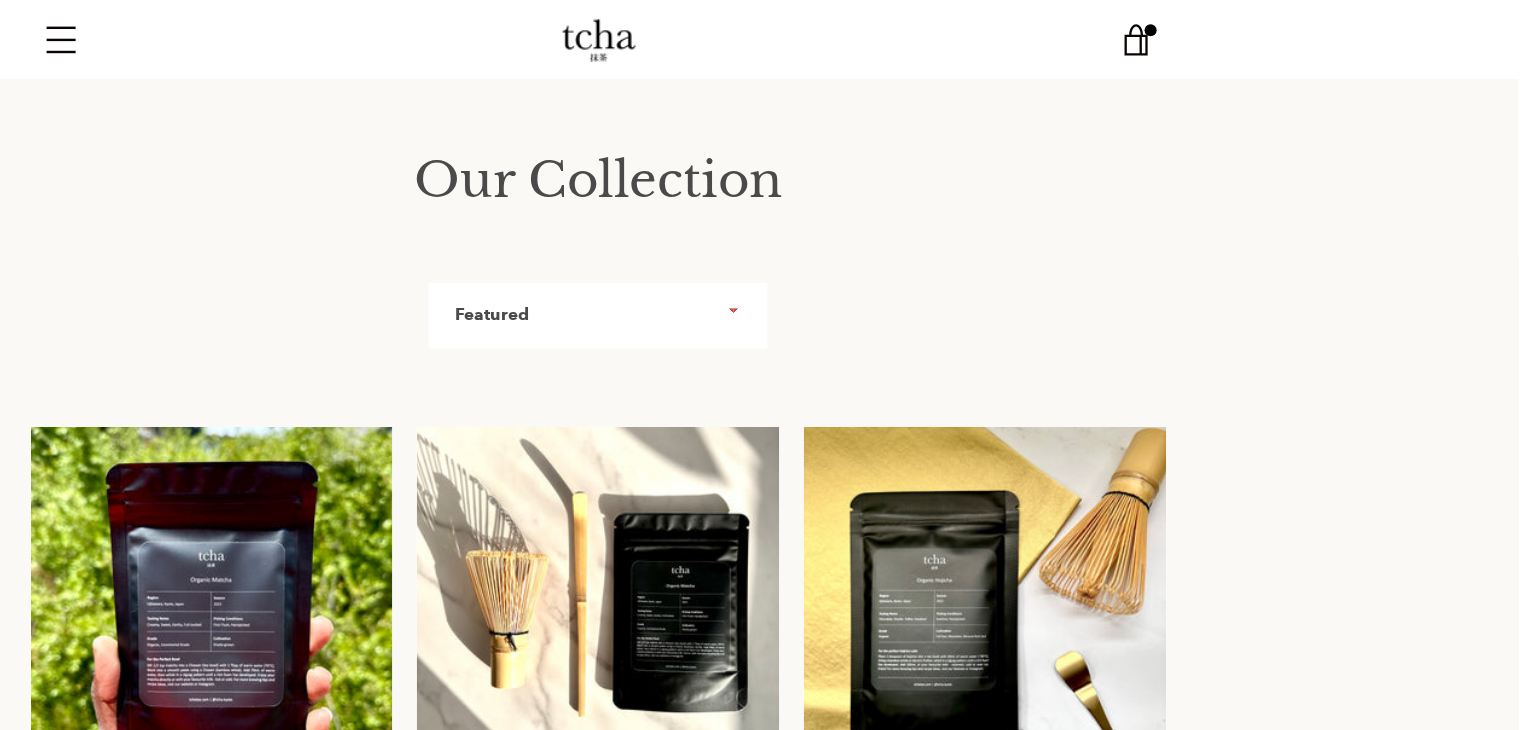 click on "Menu" at bounding box center (316, 33) 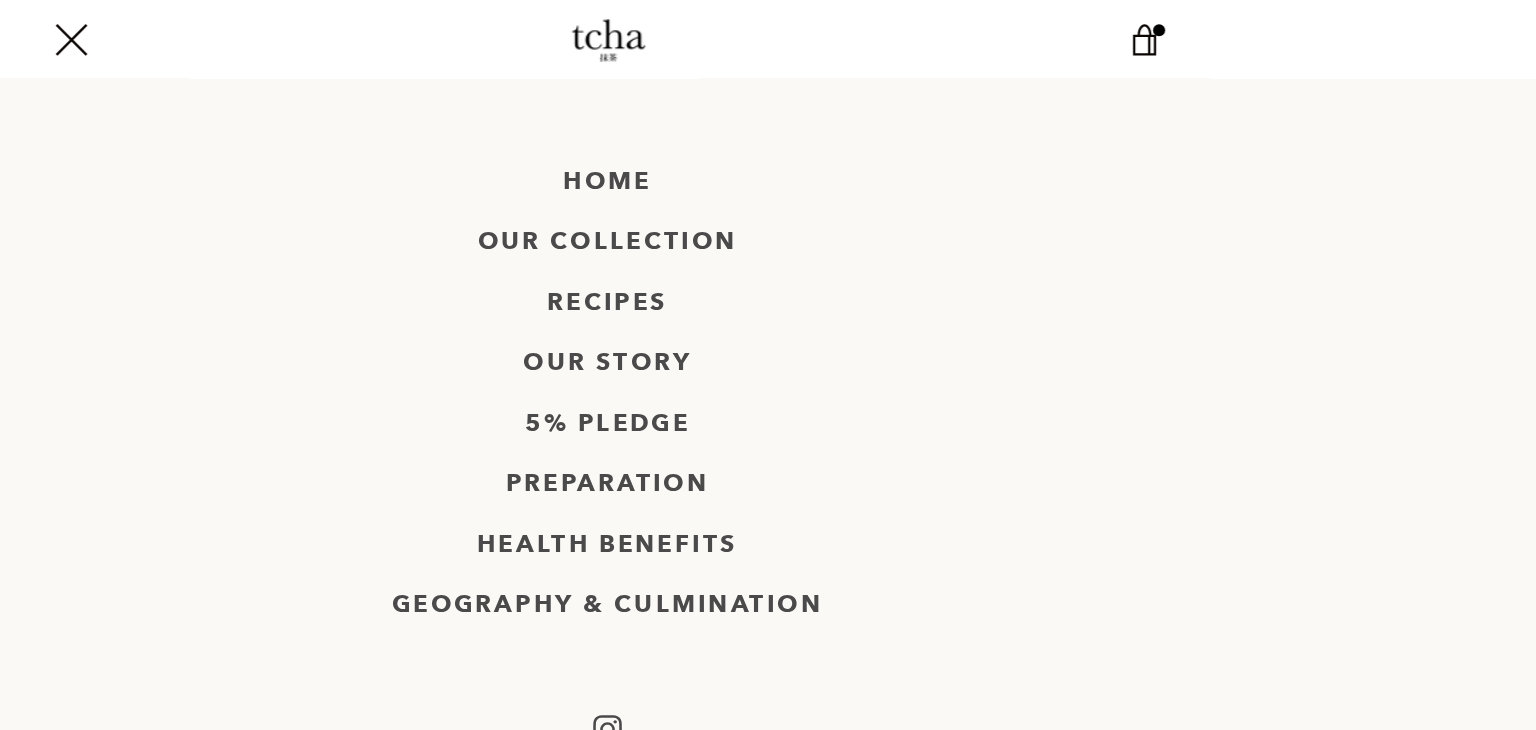 click on "Menu" at bounding box center [323, 33] 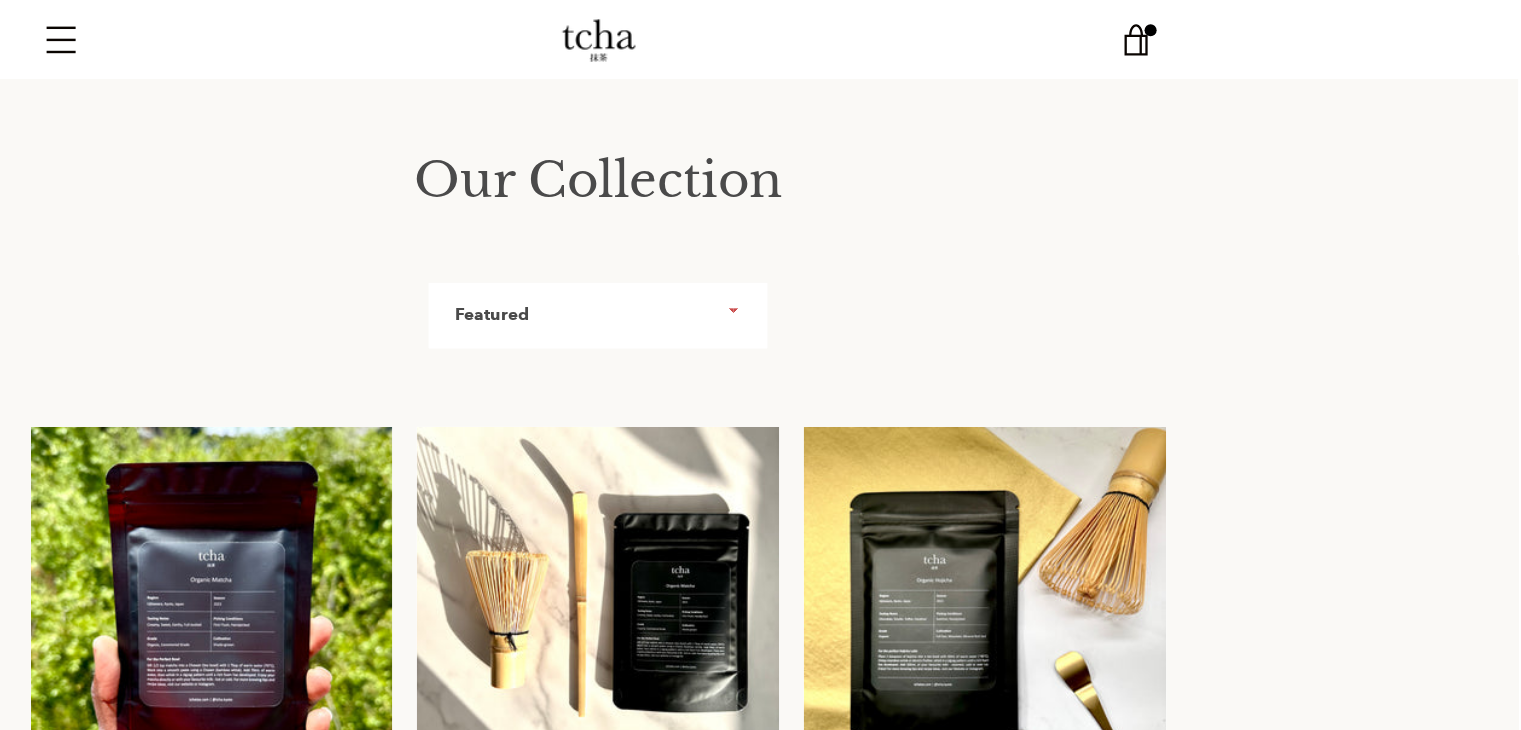 click on "Menu" at bounding box center (316, 33) 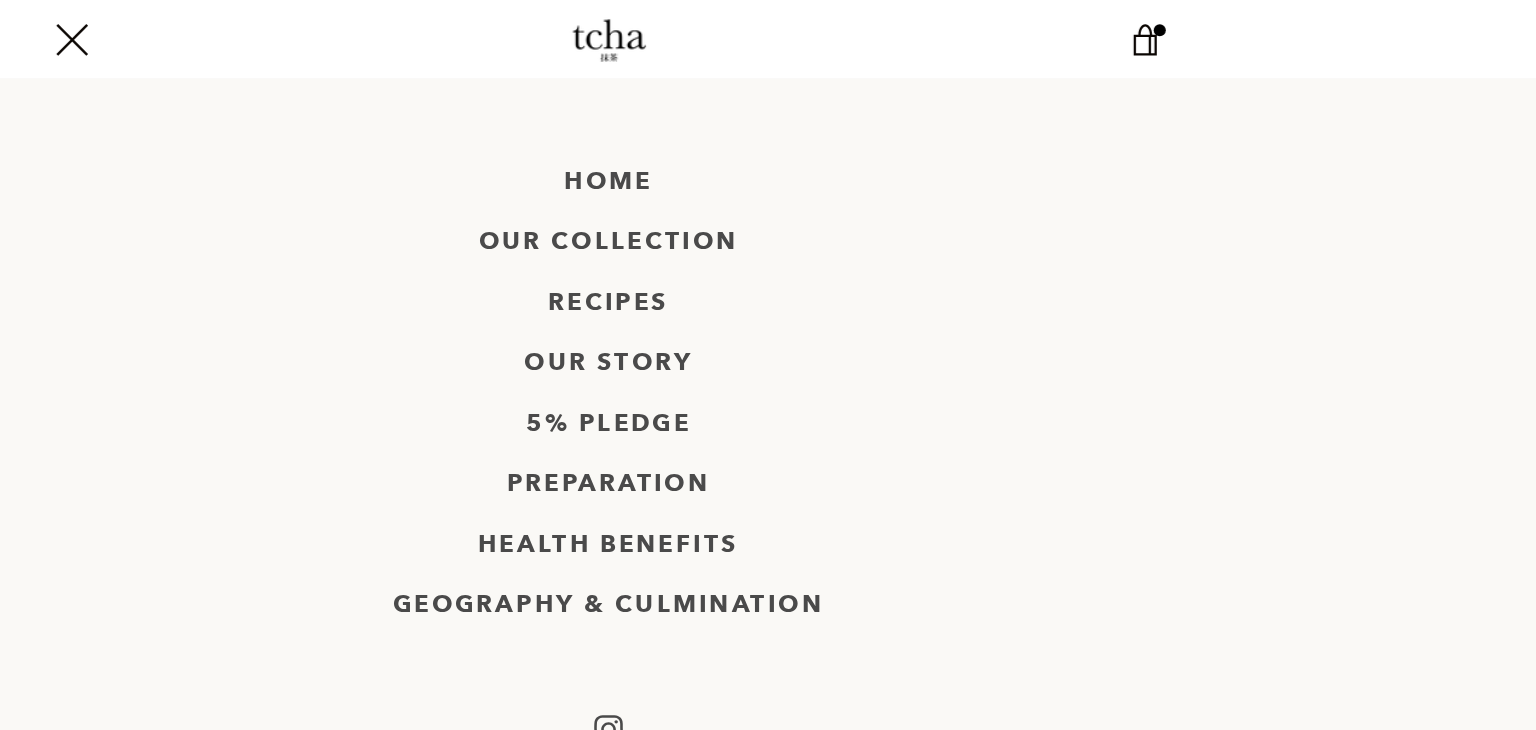 click on "Menu" at bounding box center [323, 33] 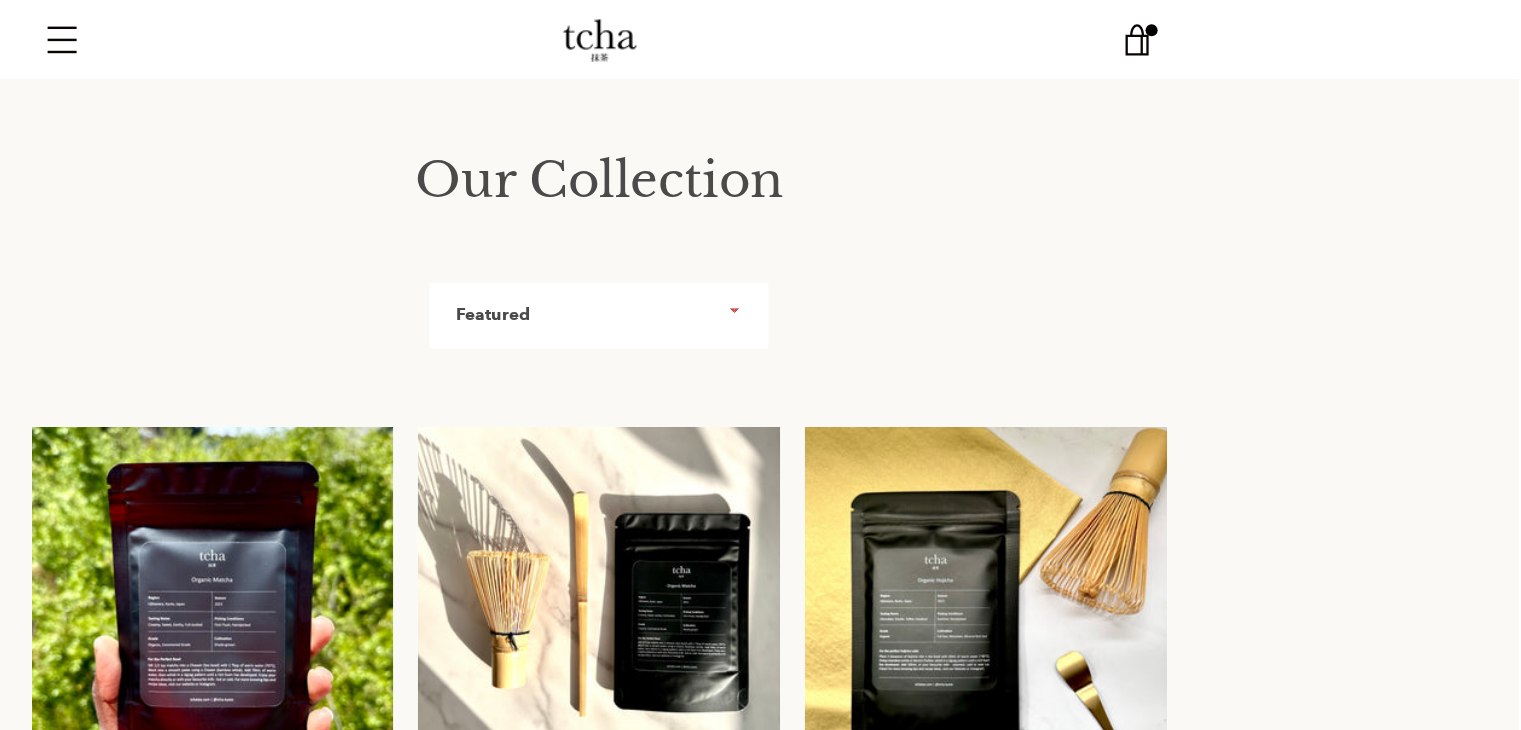 click on "Menu" at bounding box center [316, 33] 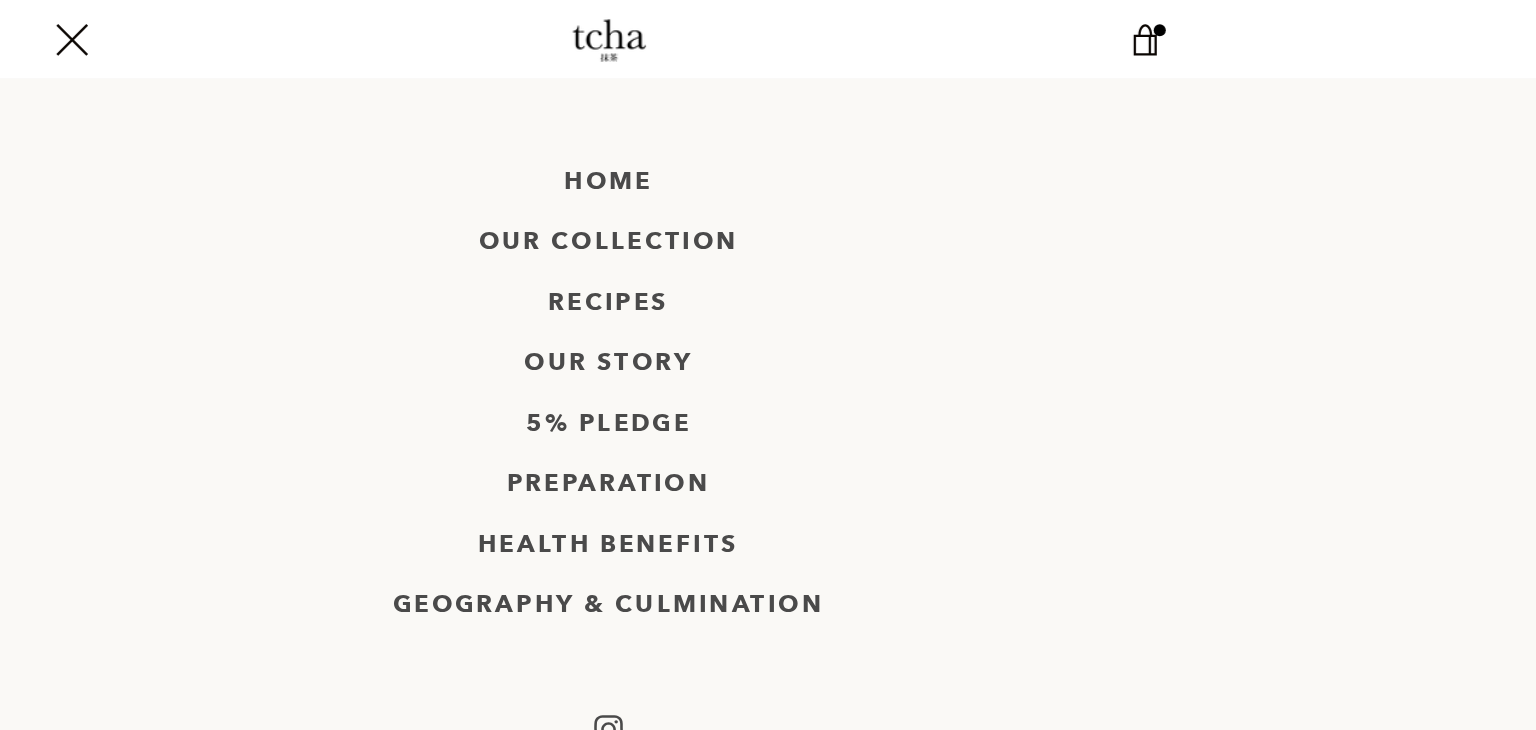 click on "Menu" at bounding box center (323, 33) 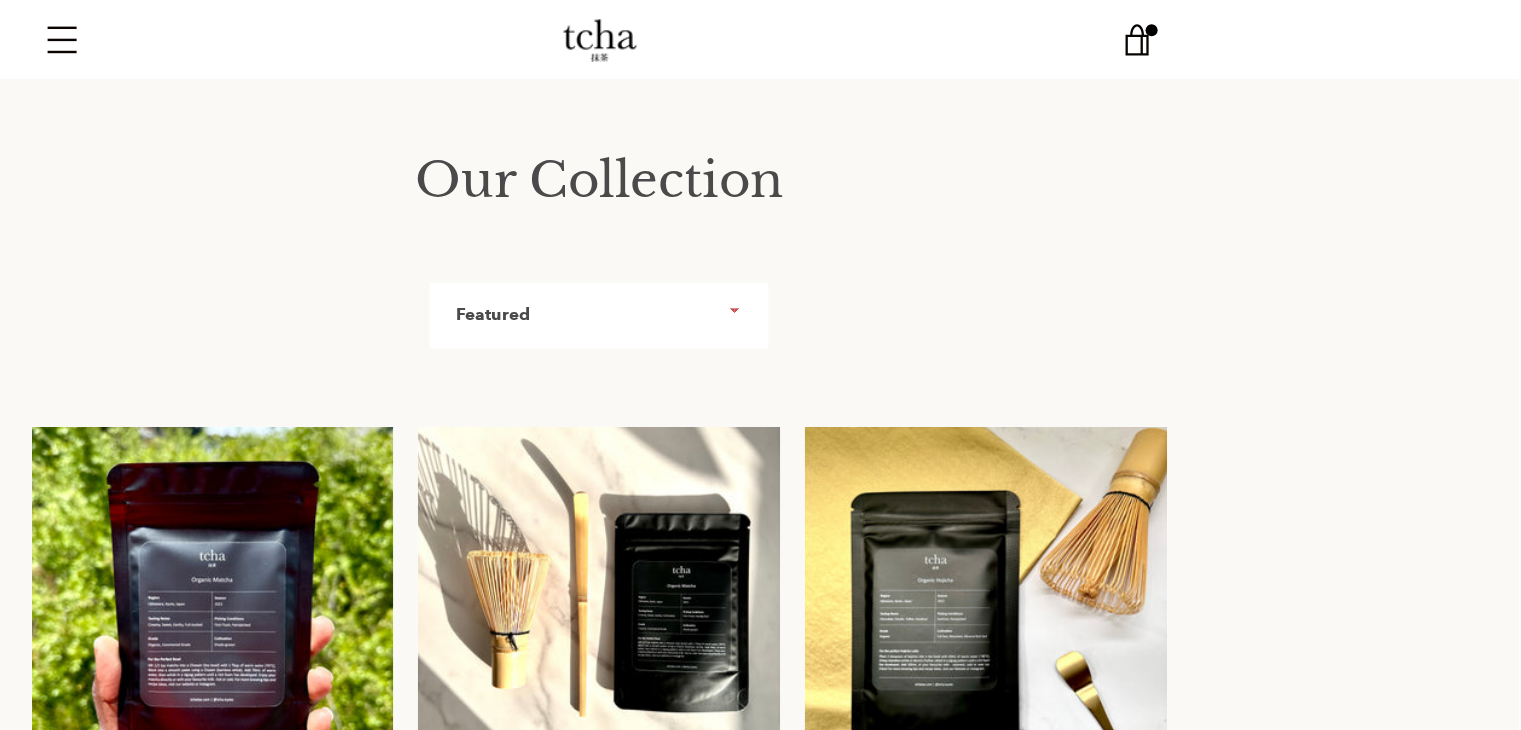 click on "Menu" at bounding box center [316, 33] 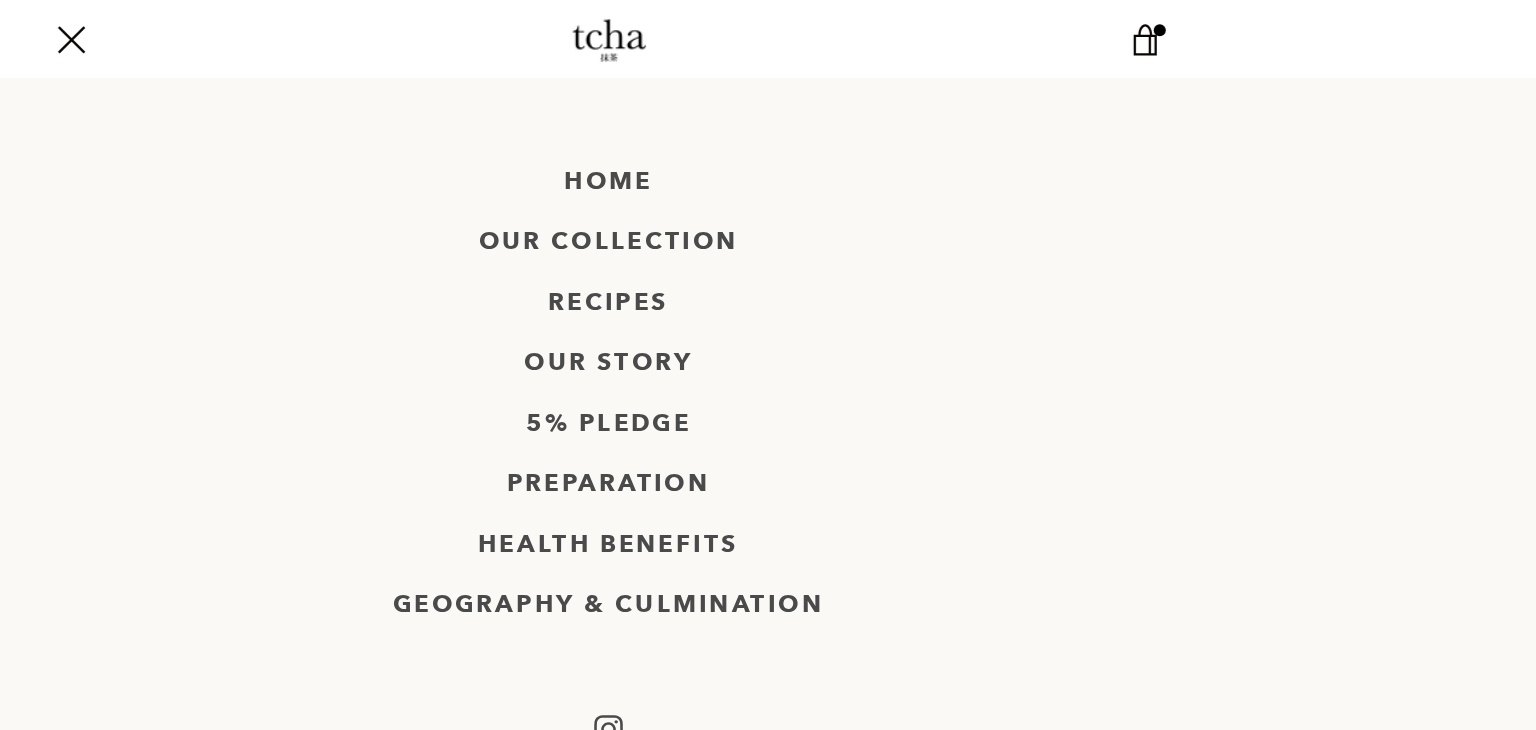 scroll, scrollTop: 0, scrollLeft: 0, axis: both 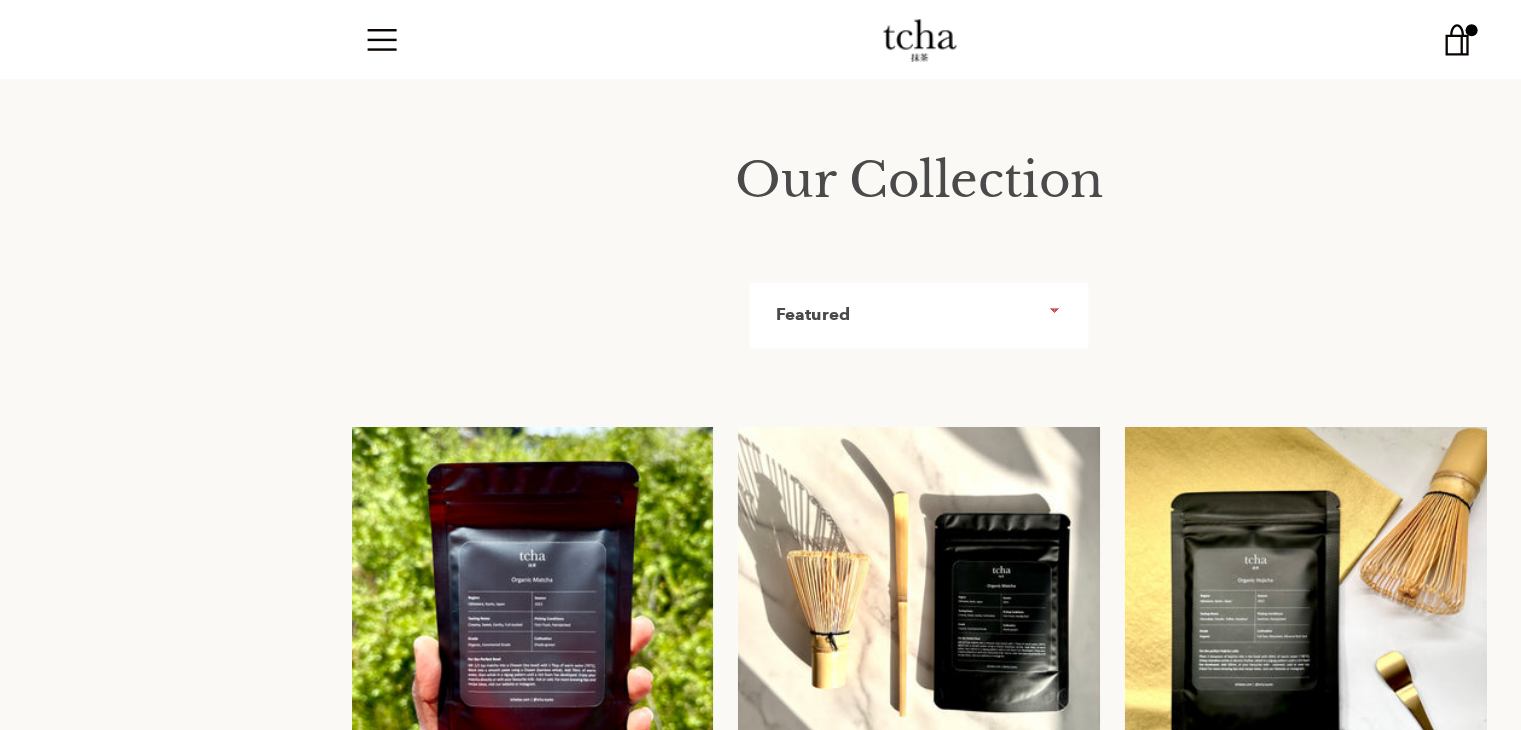 click at bounding box center [760, 32] 